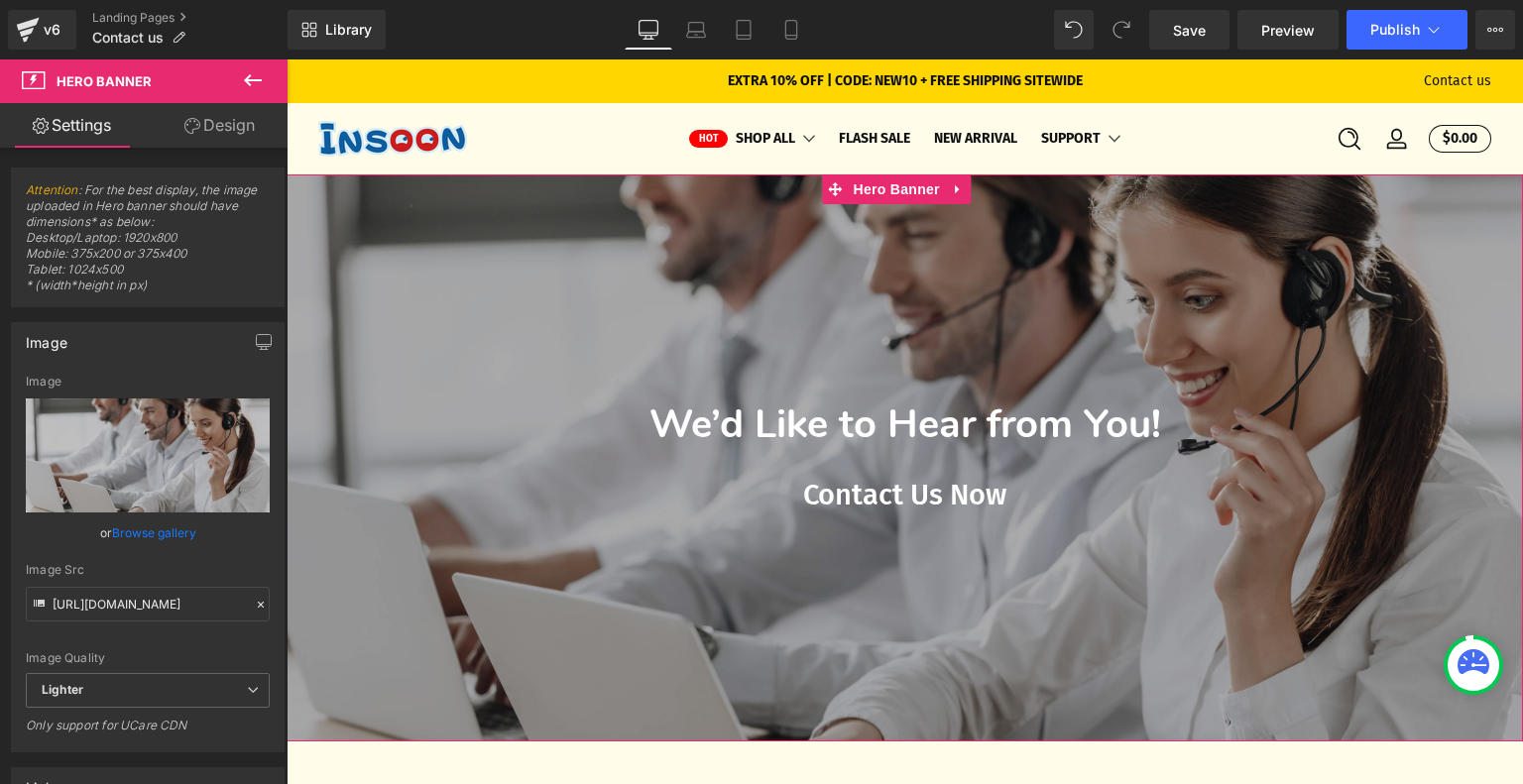 scroll, scrollTop: 0, scrollLeft: 0, axis: both 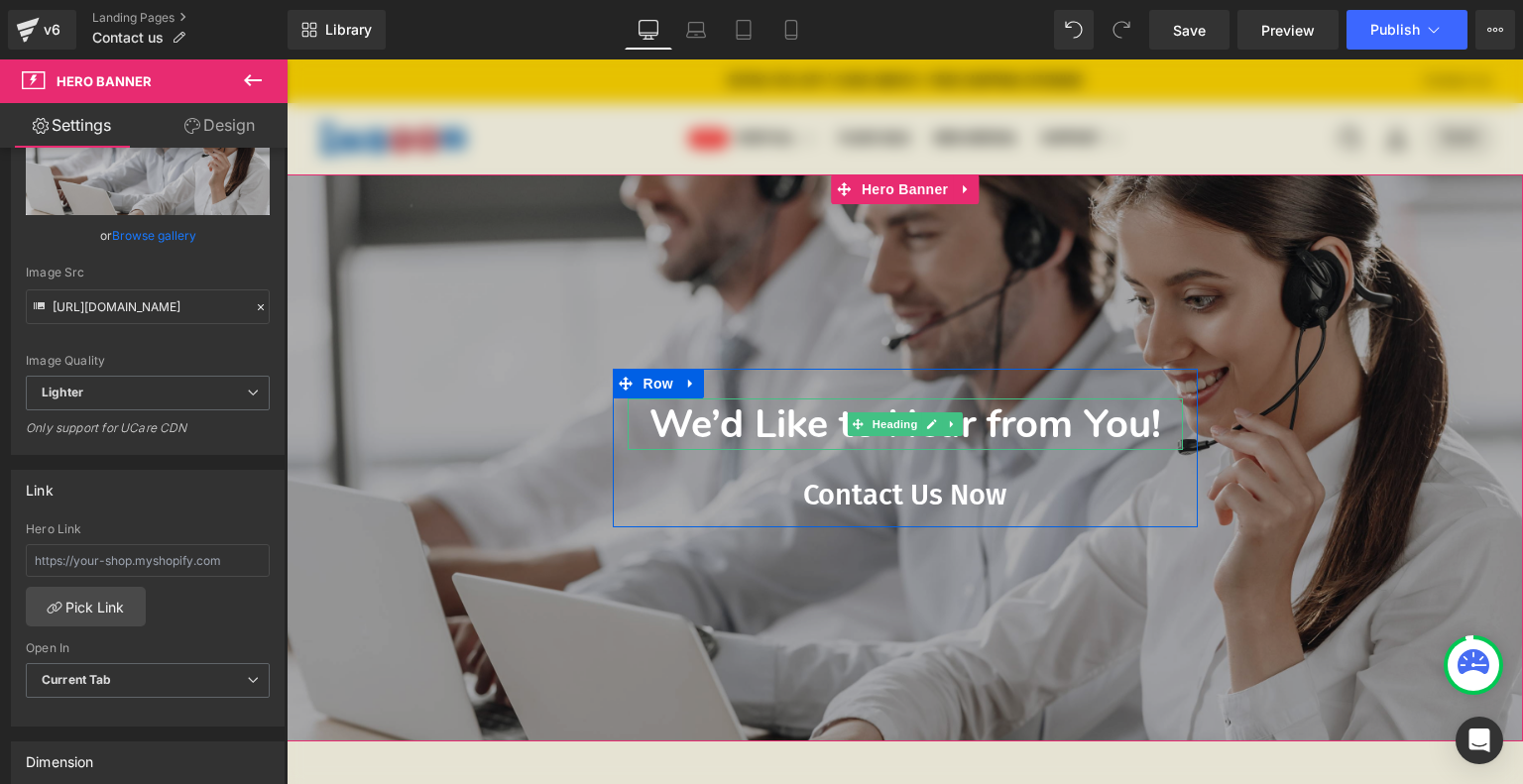 click on "We’d Like to Hear from You!" at bounding box center (905, 424) 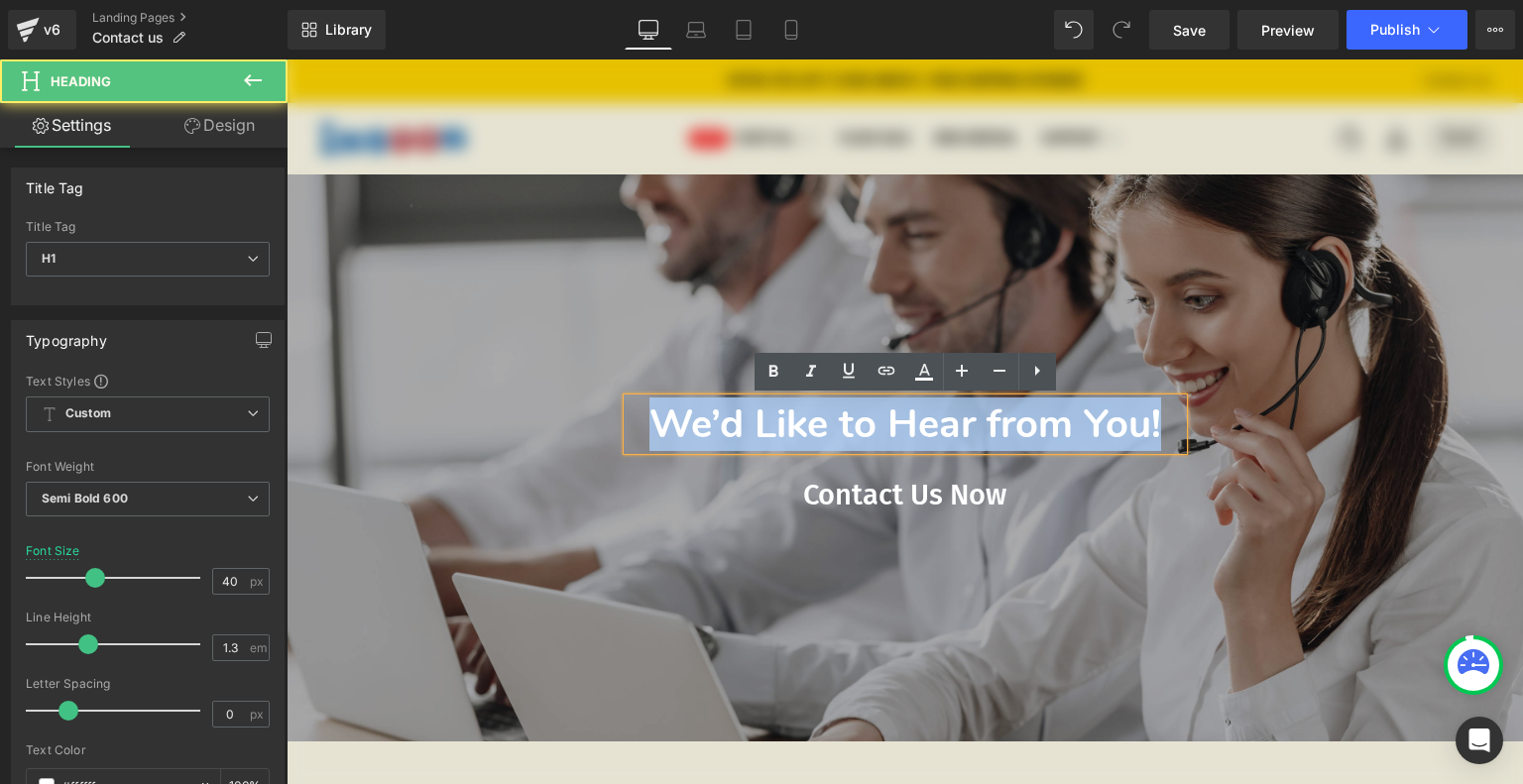 drag, startPoint x: 947, startPoint y: 483, endPoint x: 669, endPoint y: 419, distance: 285.2718 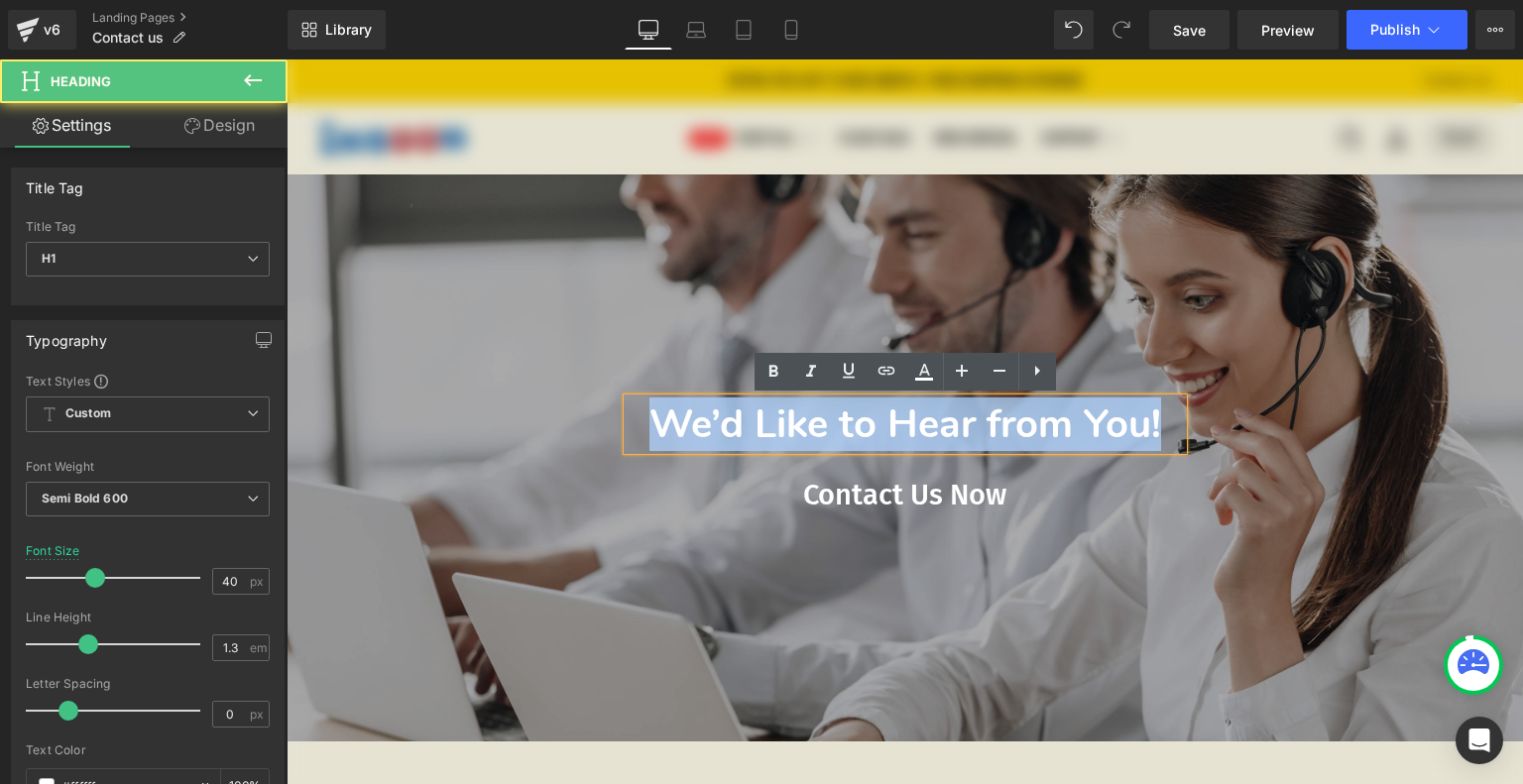 click on "We’d Like to Hear from You!" at bounding box center (905, 424) 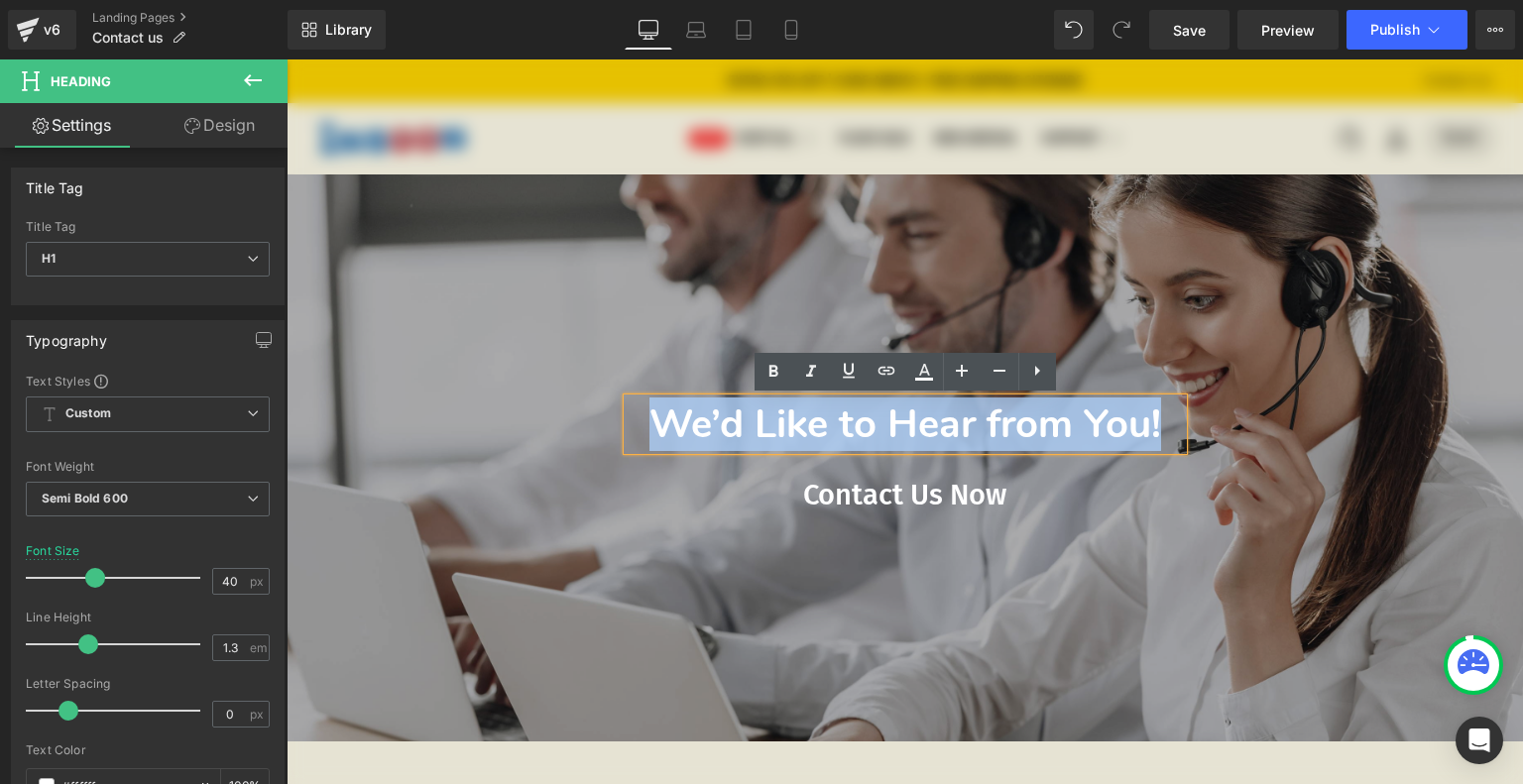 copy on "We’d Like to Hear from You!" 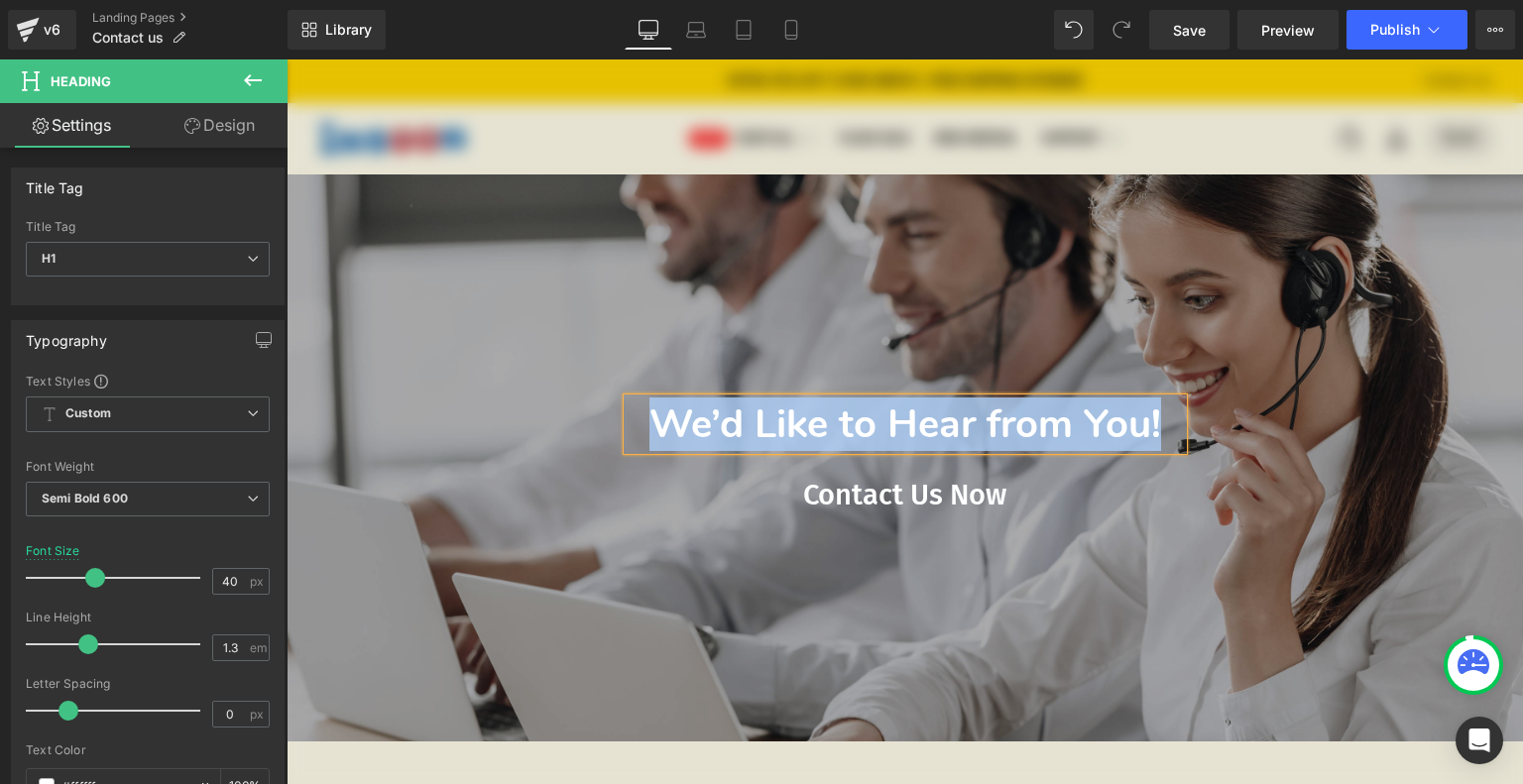 click on "Contact Us Now" at bounding box center [905, 496] 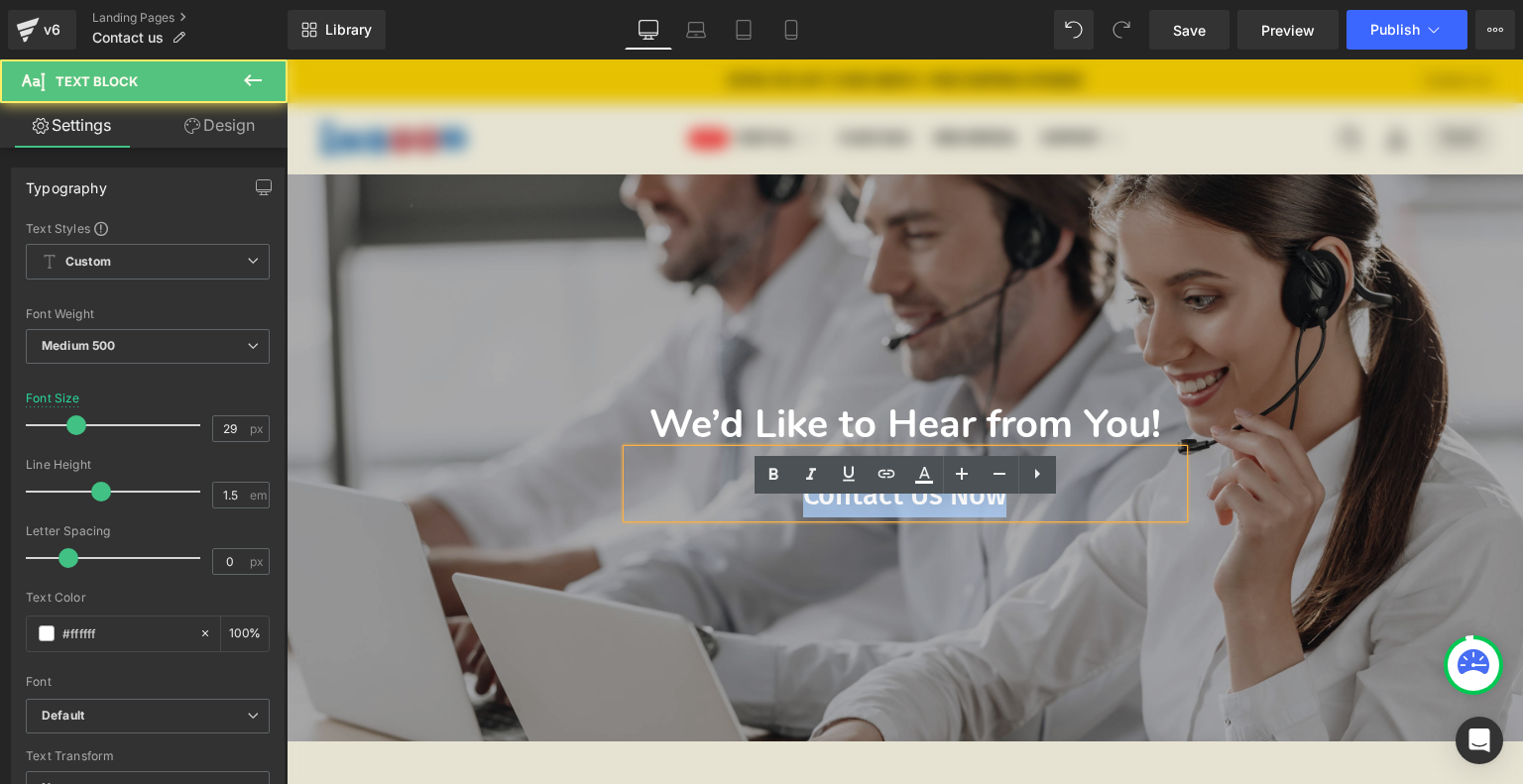 drag, startPoint x: 798, startPoint y: 548, endPoint x: 1032, endPoint y: 565, distance: 234.6167 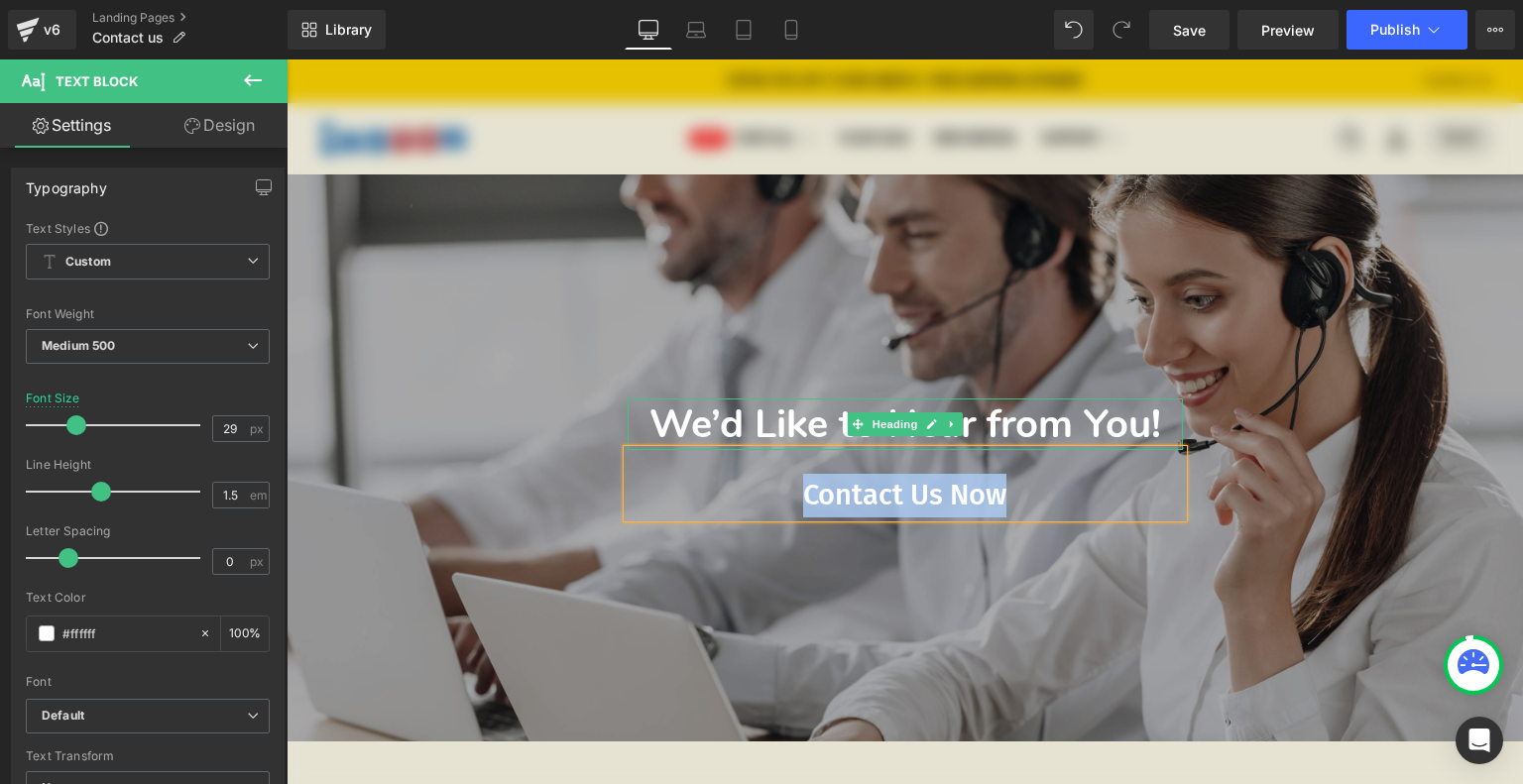 click on "We’d Like to Hear from You!" at bounding box center [905, 424] 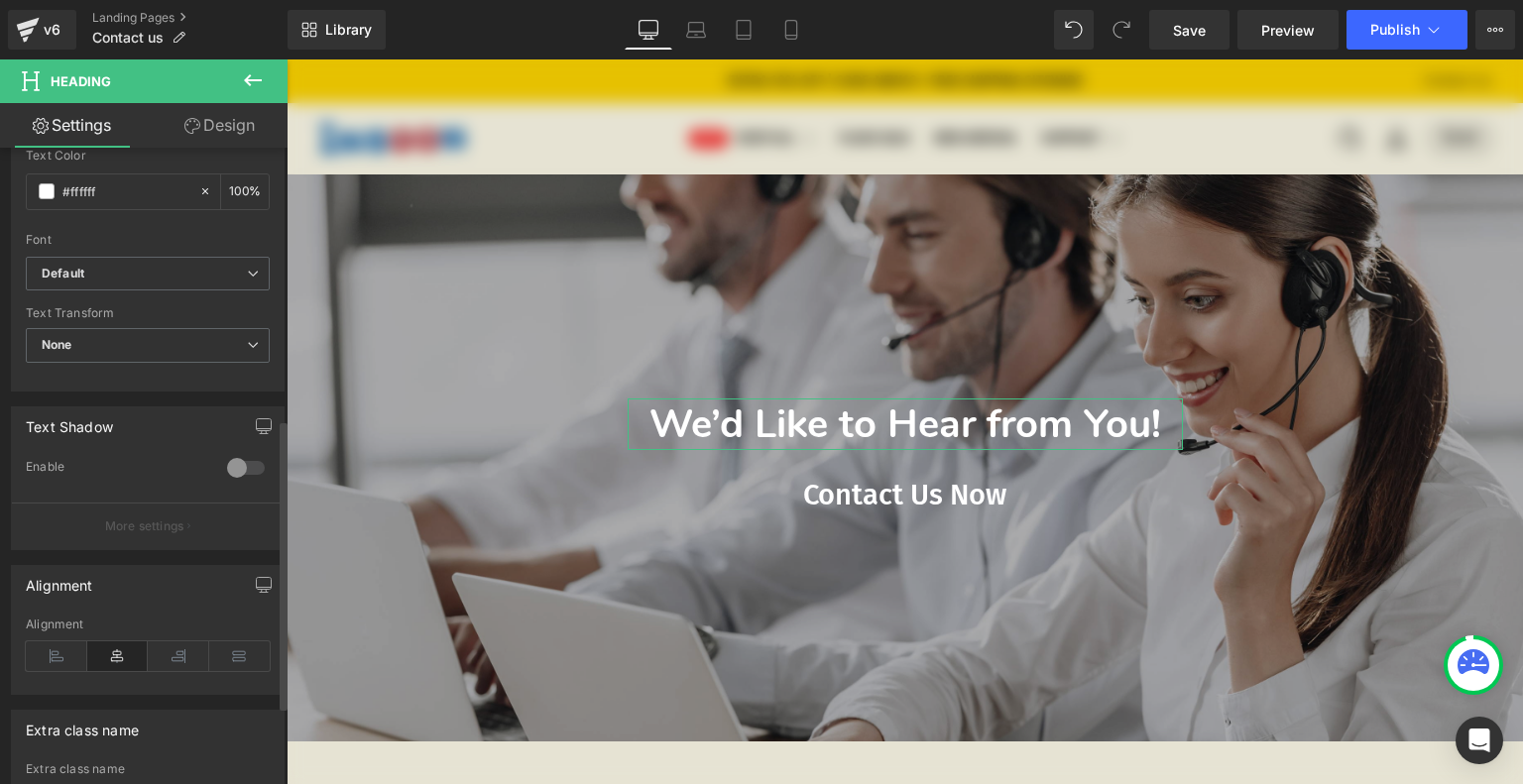 scroll, scrollTop: 767, scrollLeft: 0, axis: vertical 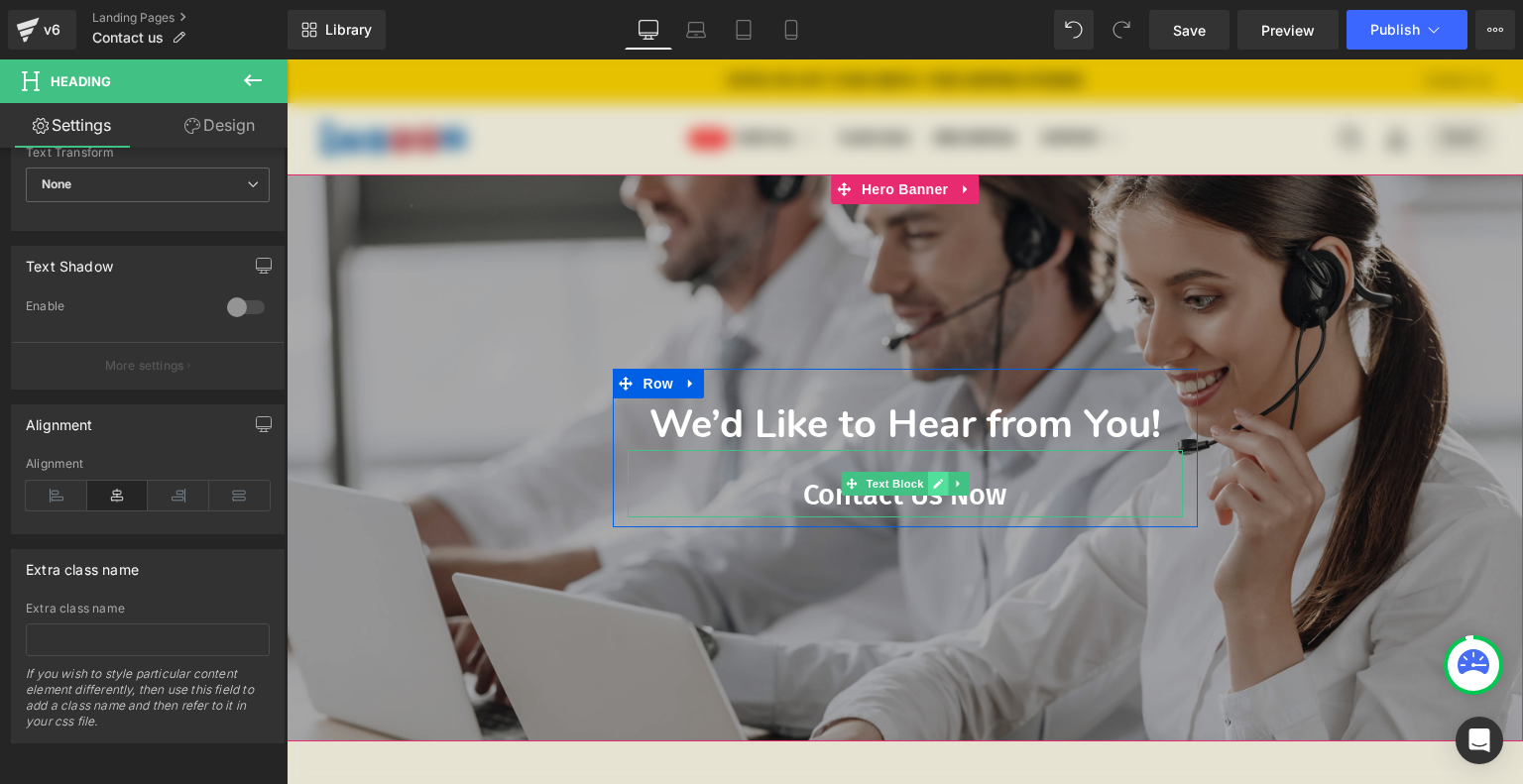 click at bounding box center (937, 484) 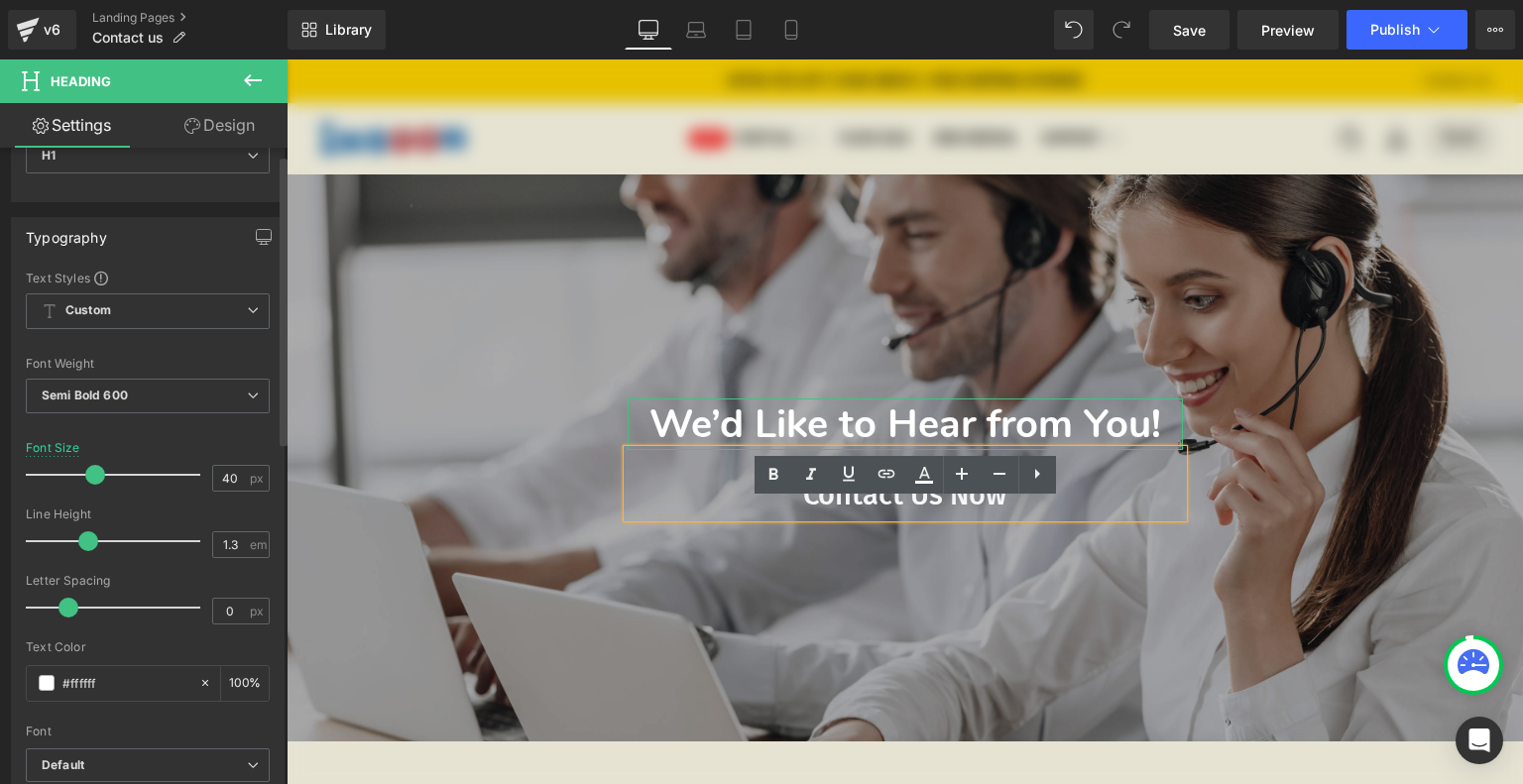 scroll, scrollTop: 0, scrollLeft: 0, axis: both 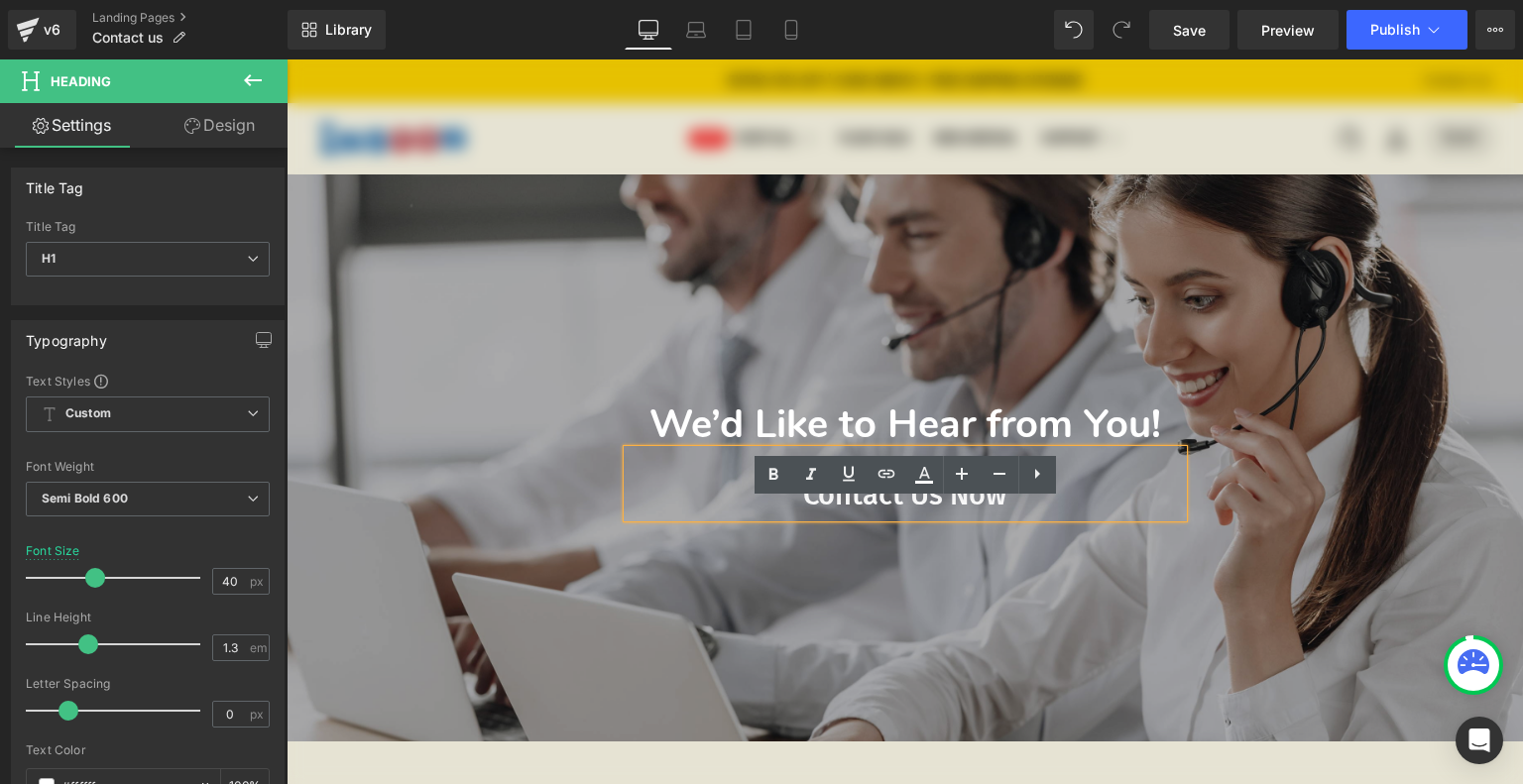 click on "Contact Us Now" at bounding box center (905, 496) 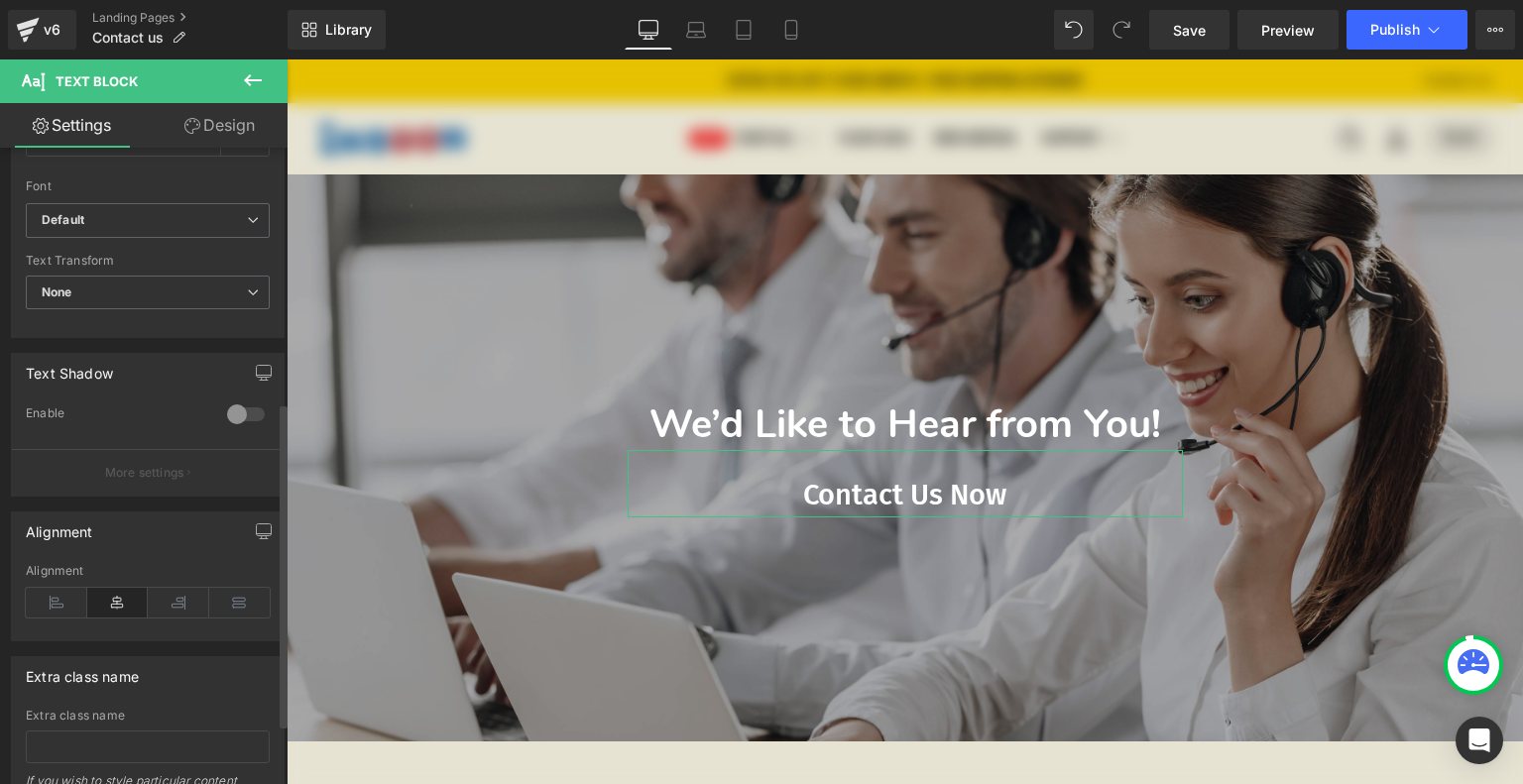 scroll, scrollTop: 615, scrollLeft: 0, axis: vertical 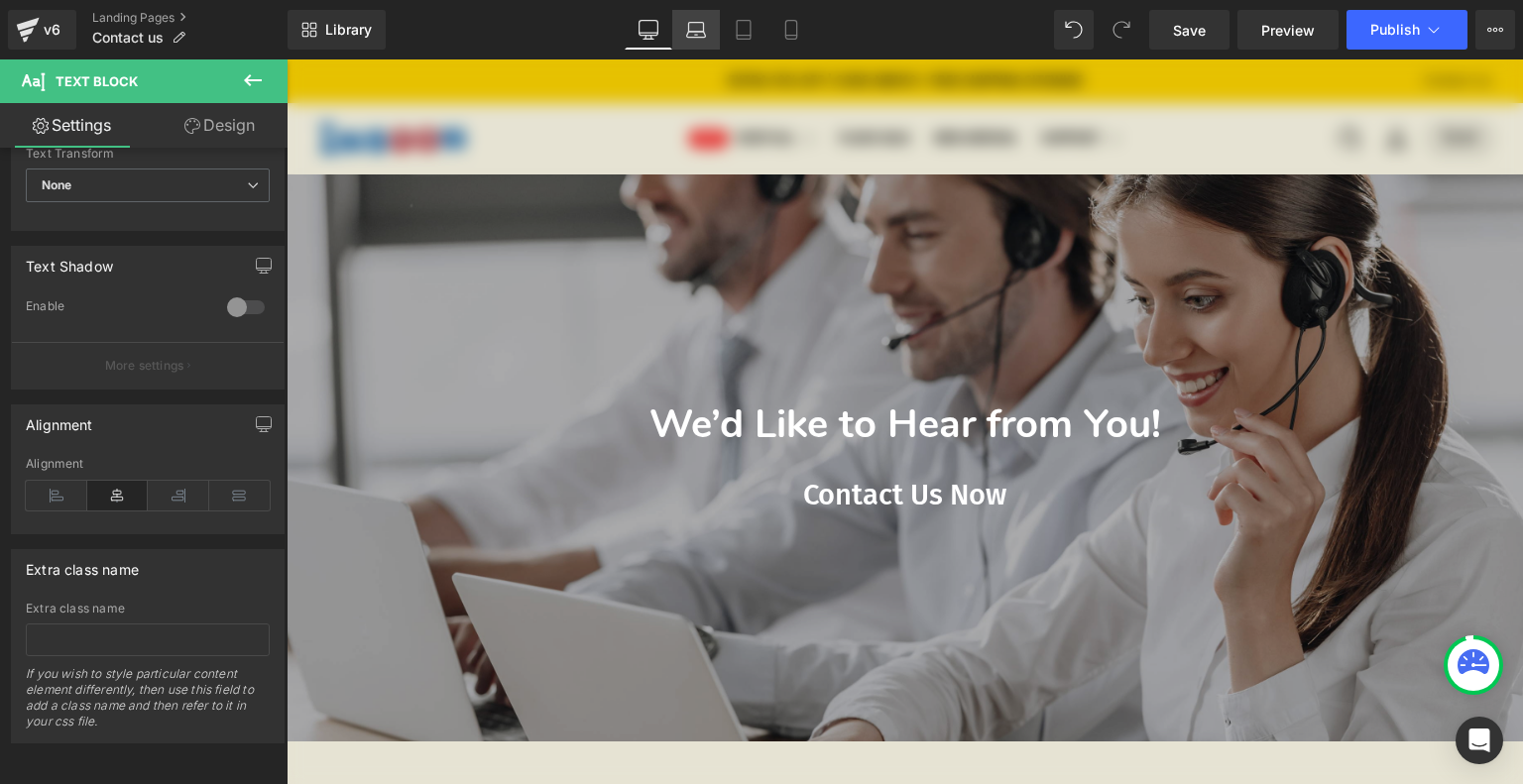 click 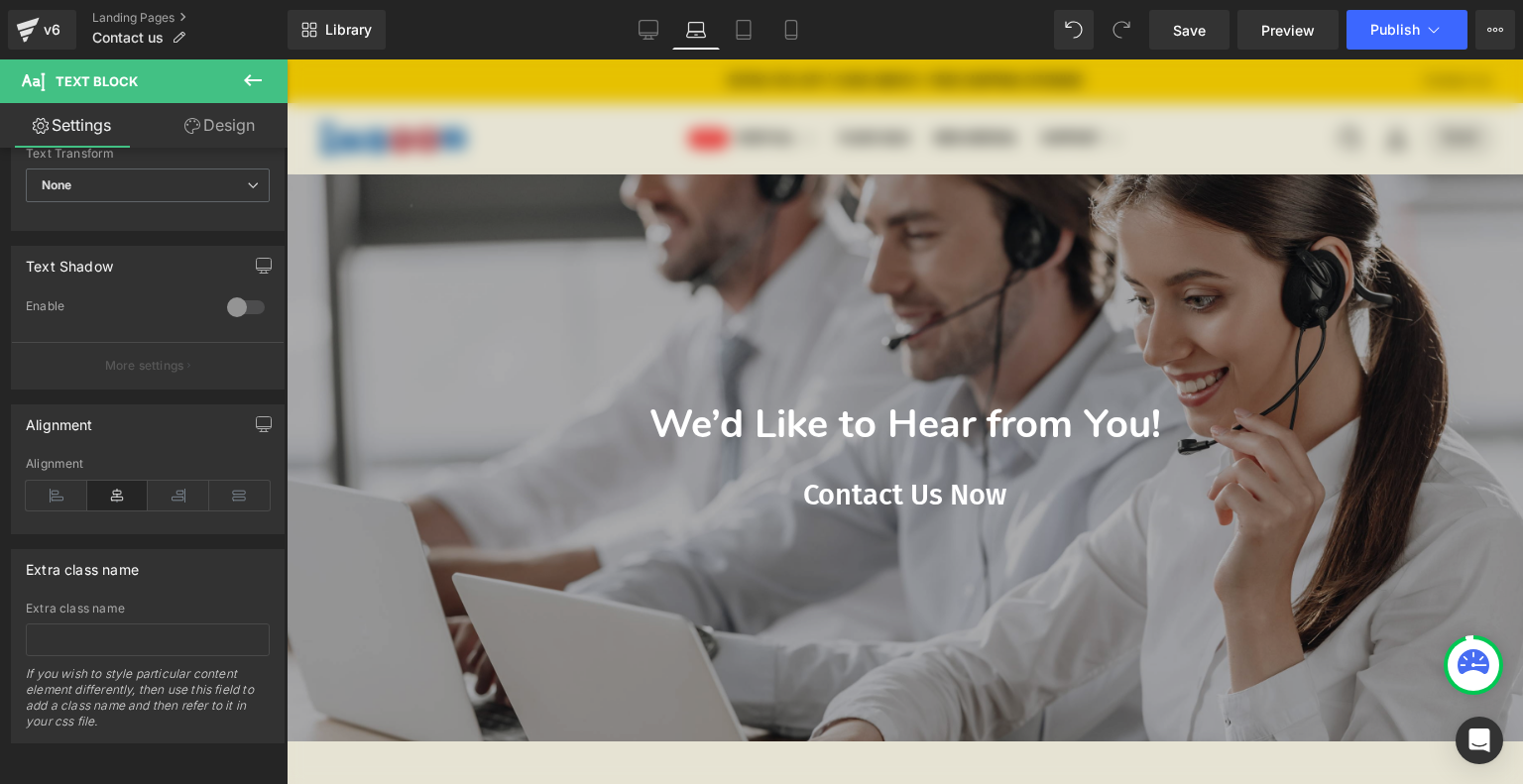 type on "16" 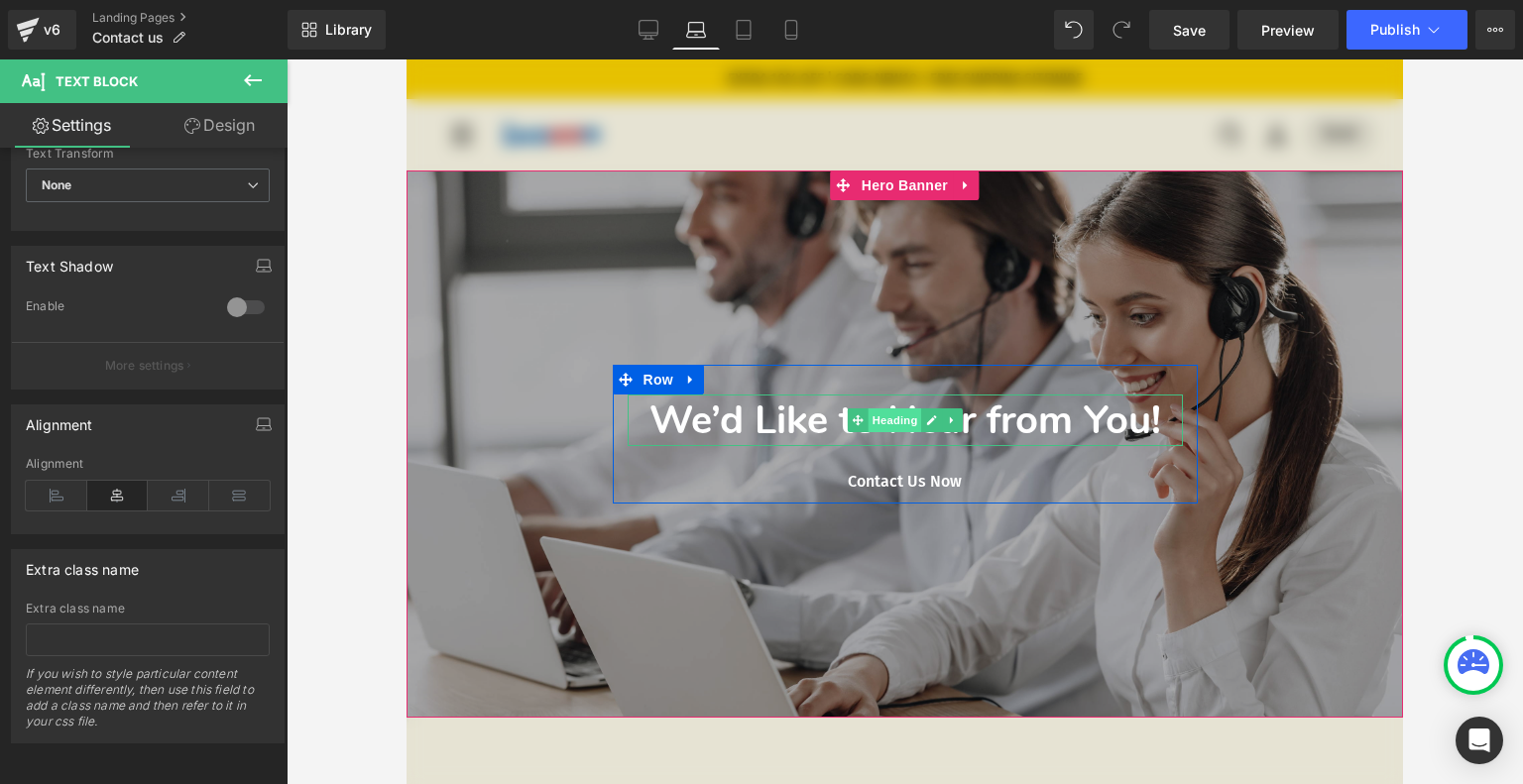 click on "Heading" at bounding box center [894, 420] 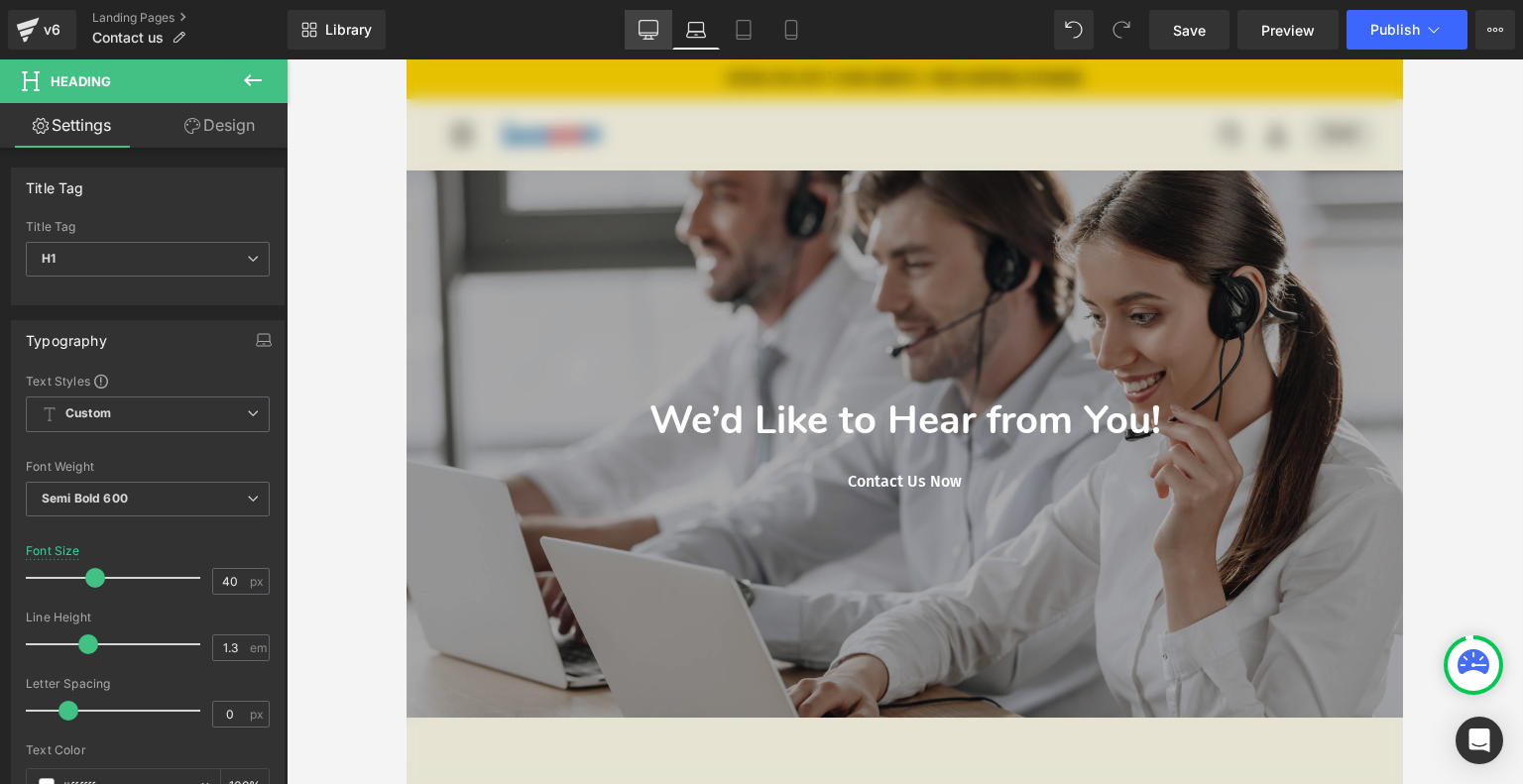 click on "Desktop" at bounding box center (648, 30) 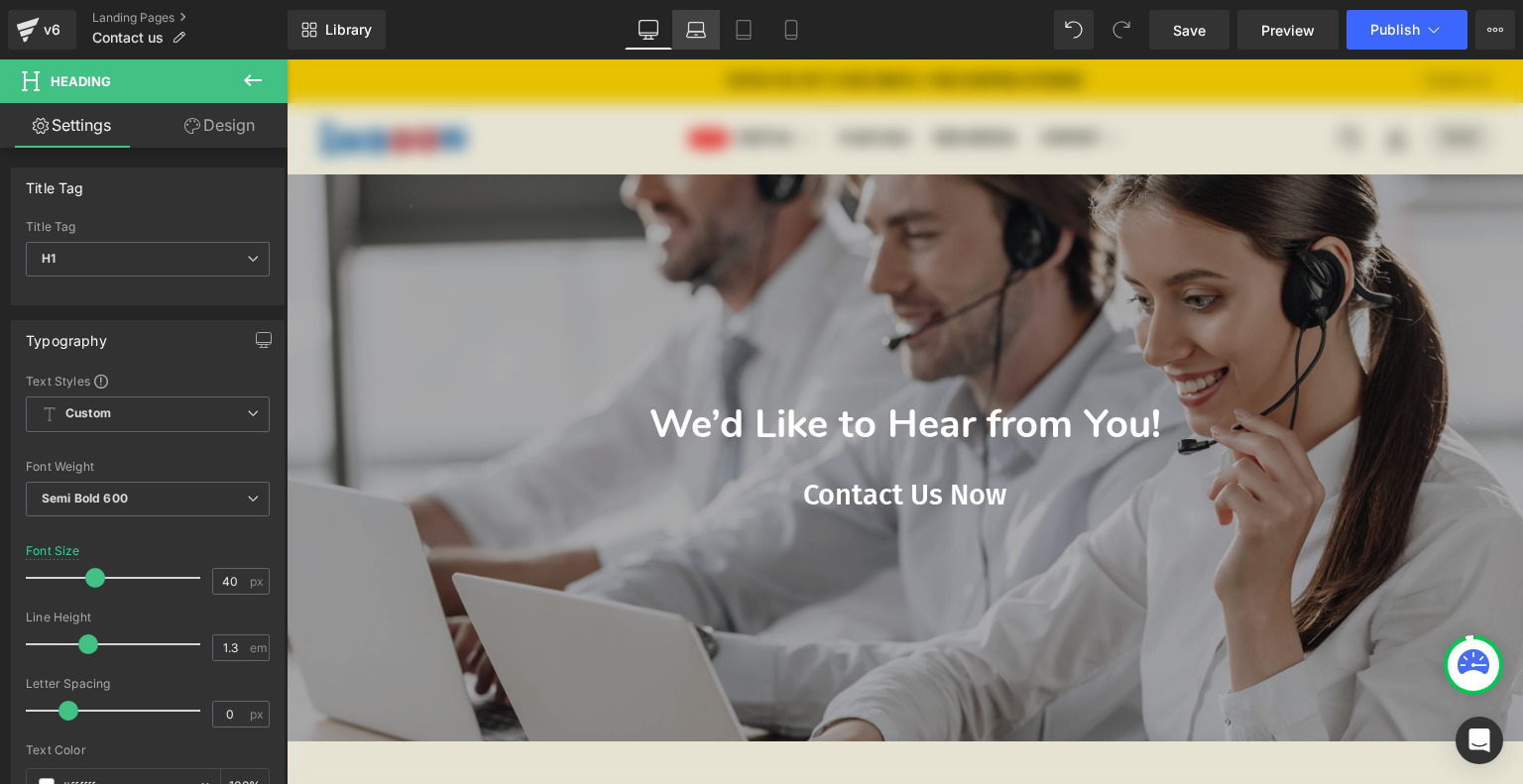 click on "Laptop" at bounding box center [696, 30] 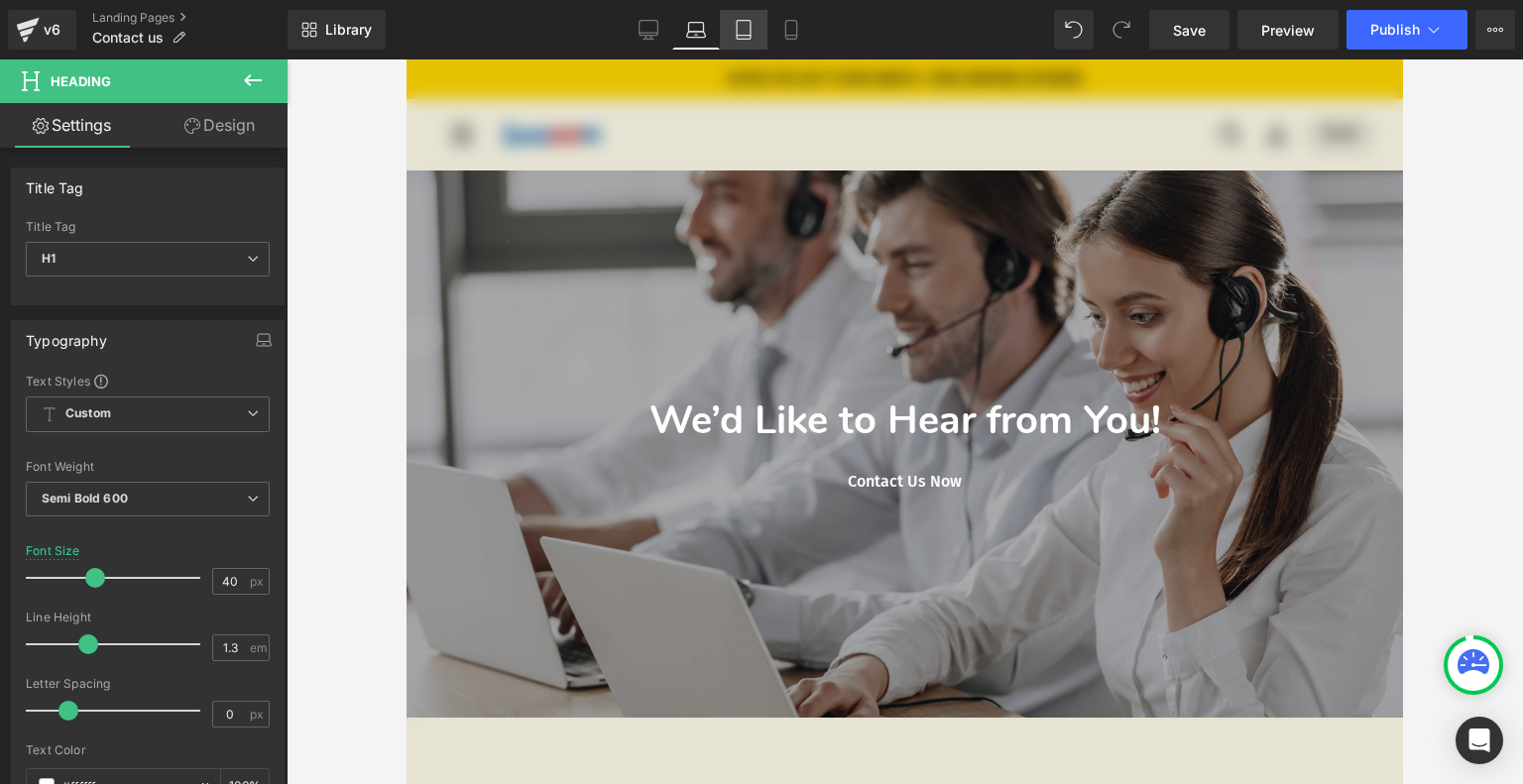 click 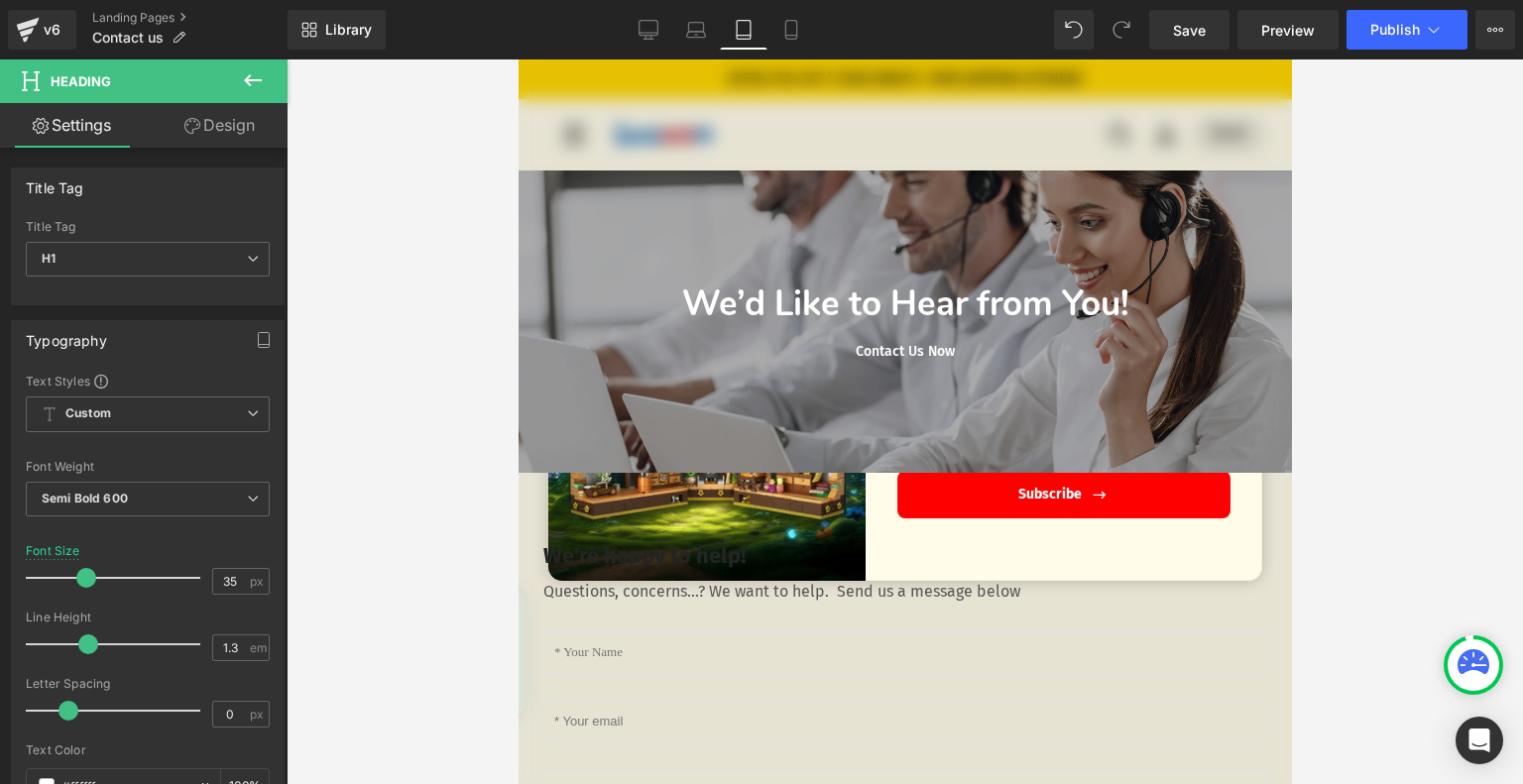 click on "v6 Landing Pages Contact us" at bounding box center (144, 30) 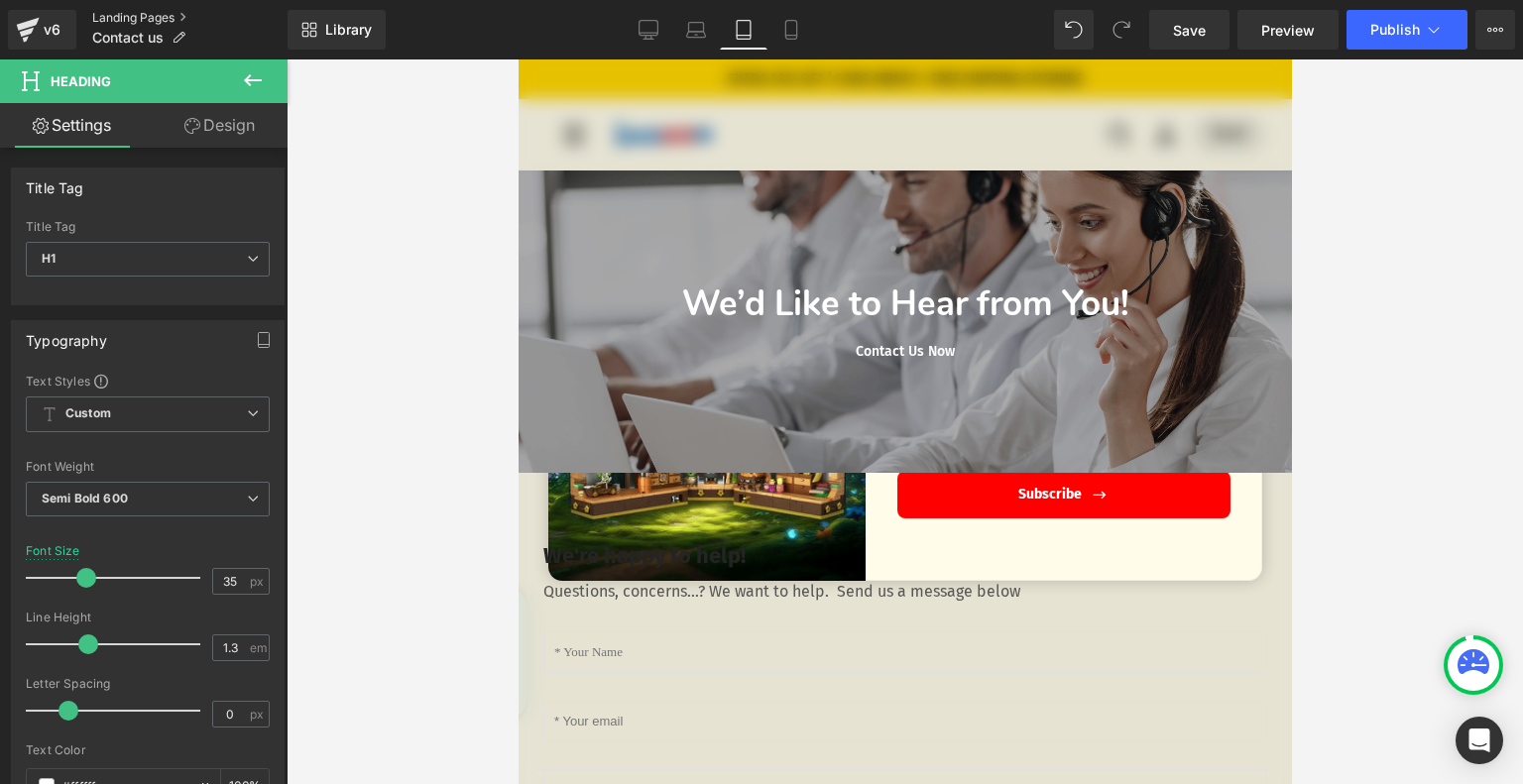 click on "Landing Pages" at bounding box center [189, 18] 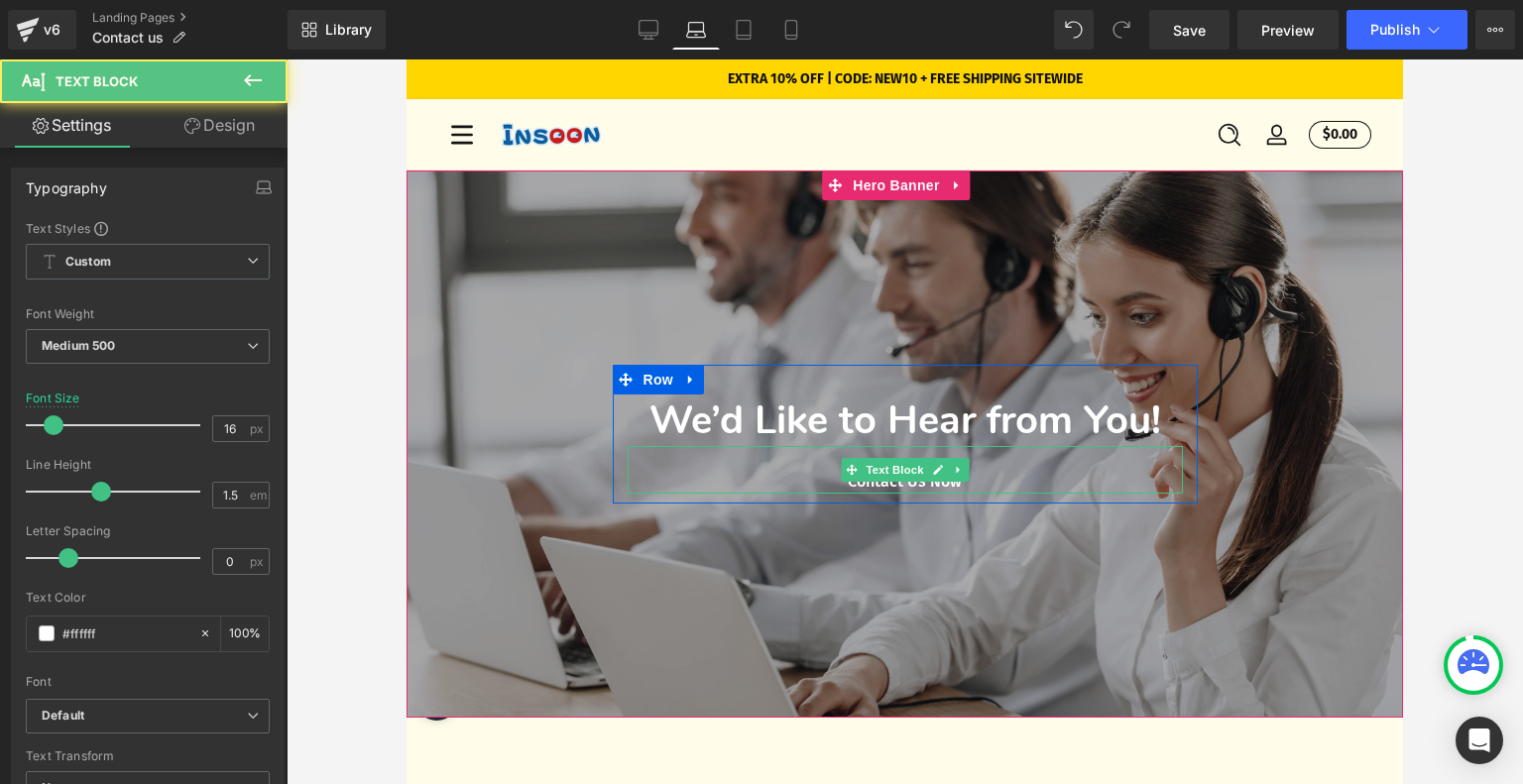 scroll, scrollTop: 198, scrollLeft: 0, axis: vertical 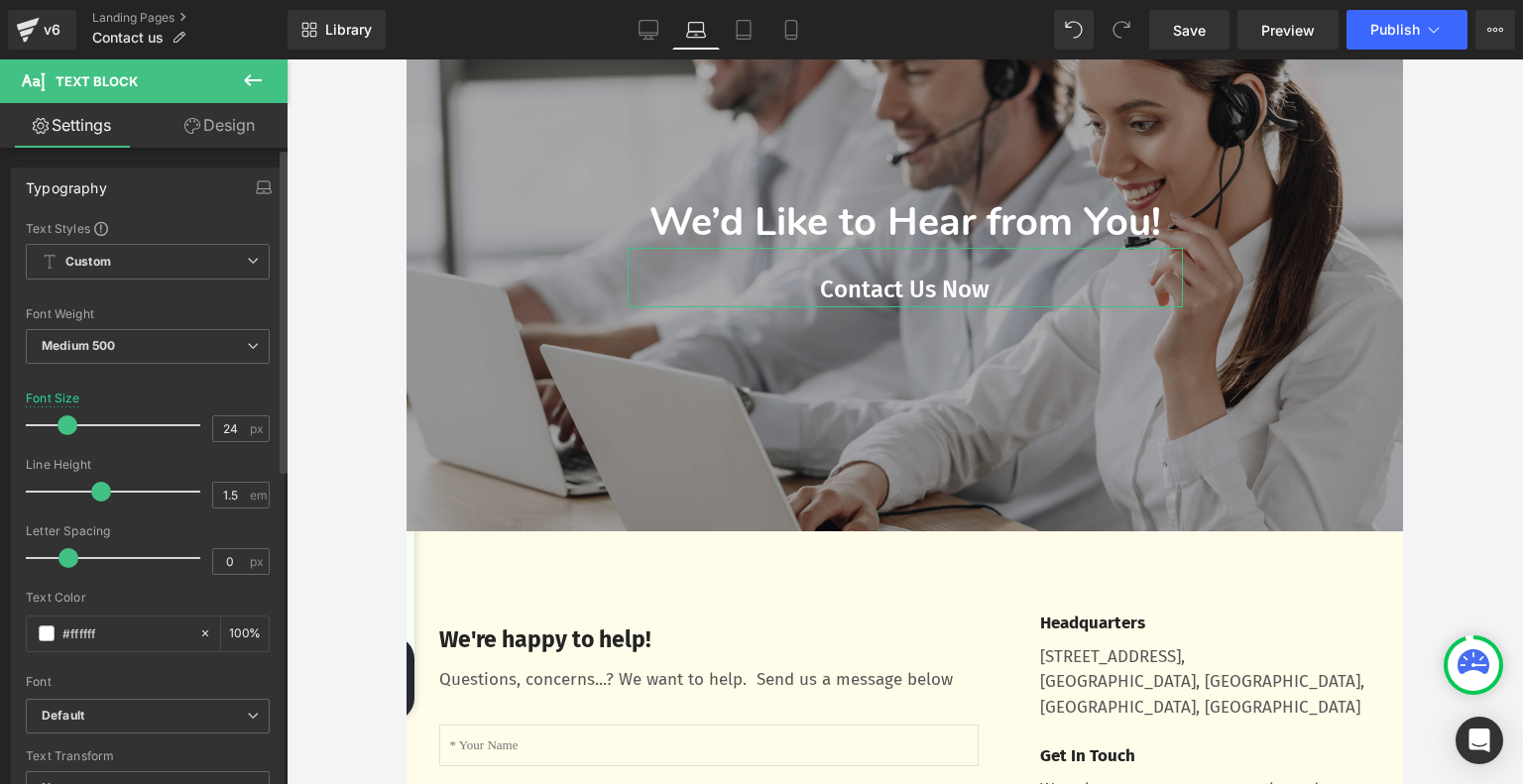drag, startPoint x: 51, startPoint y: 423, endPoint x: 64, endPoint y: 423, distance: 13 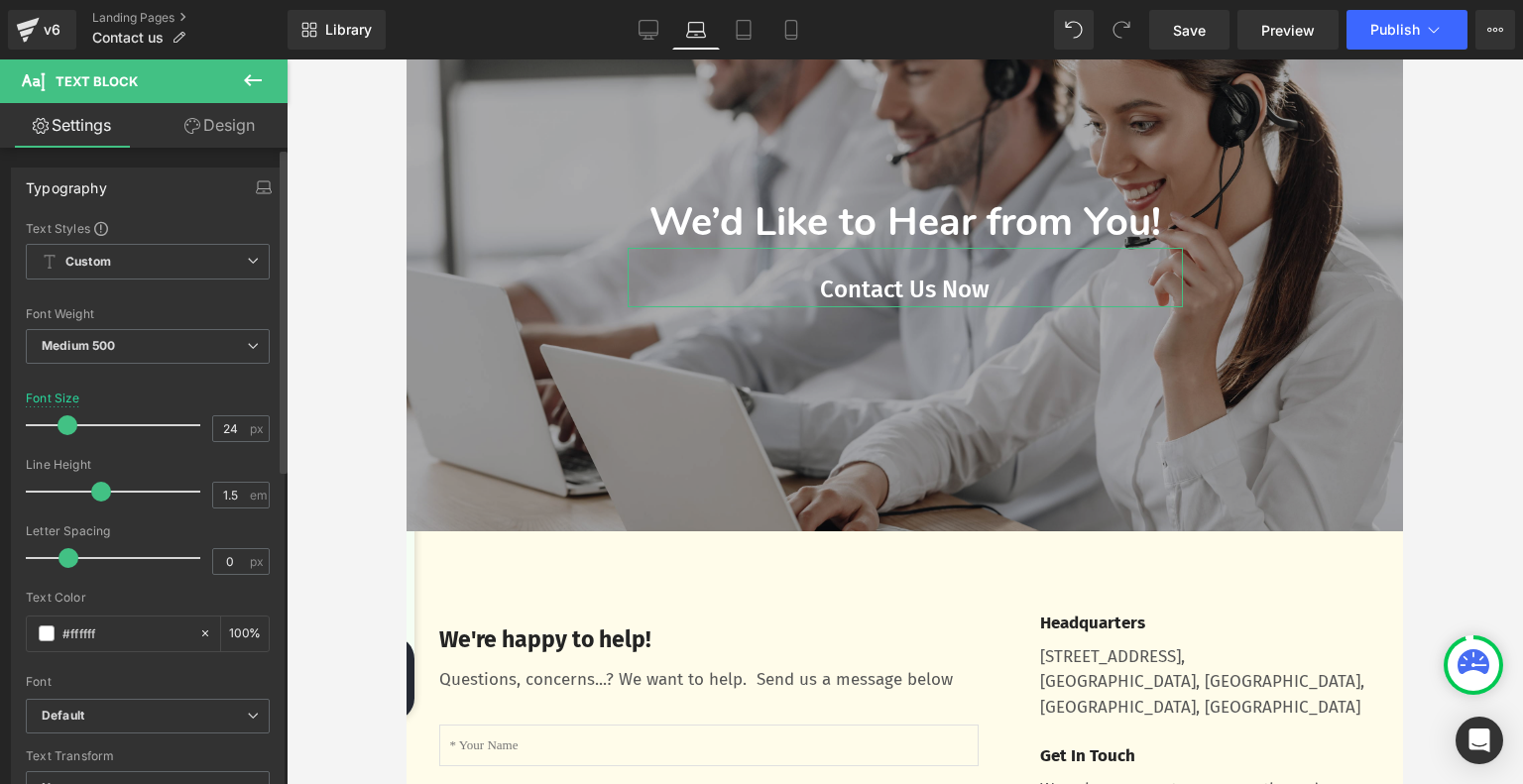 click at bounding box center (67, 425) 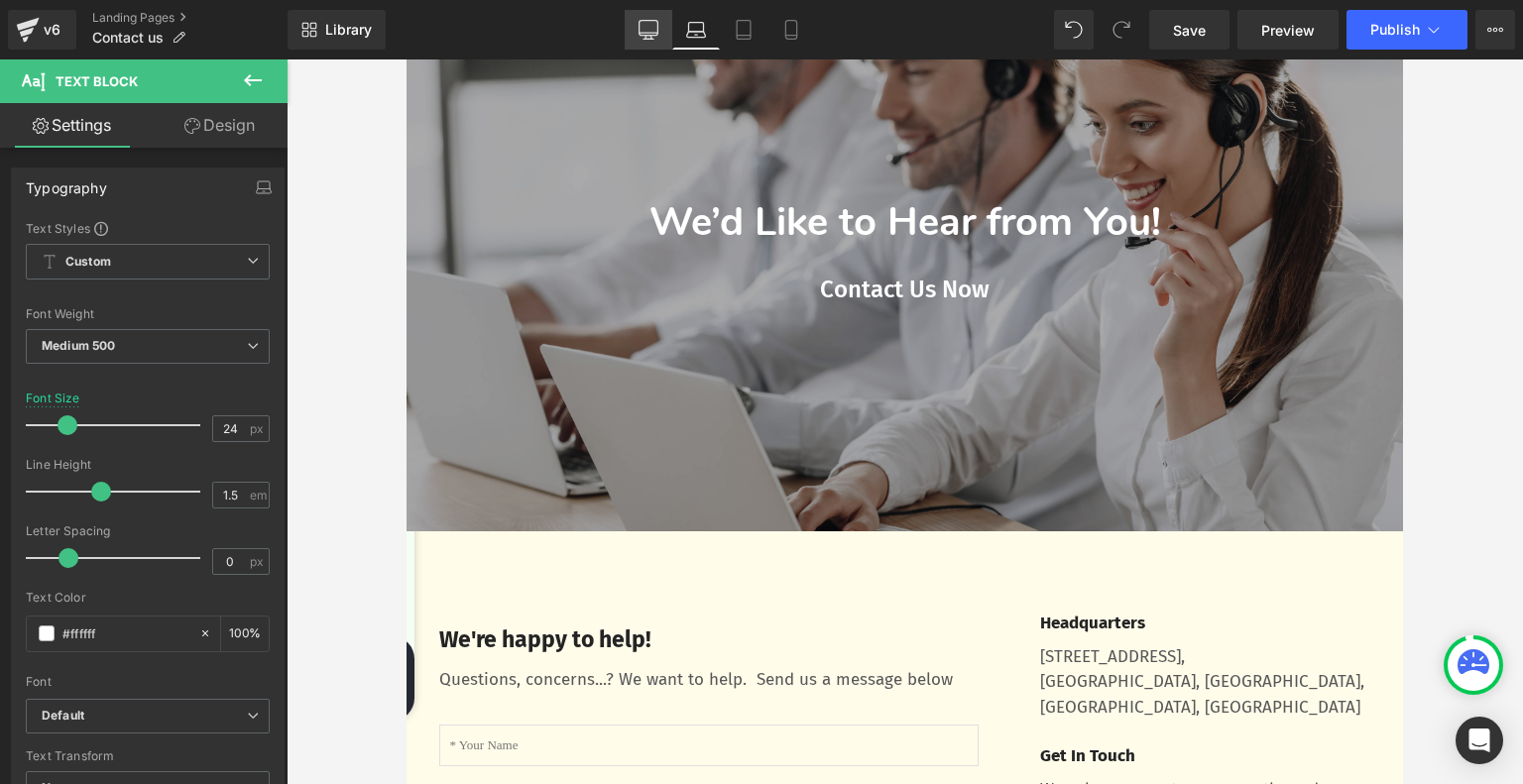 click 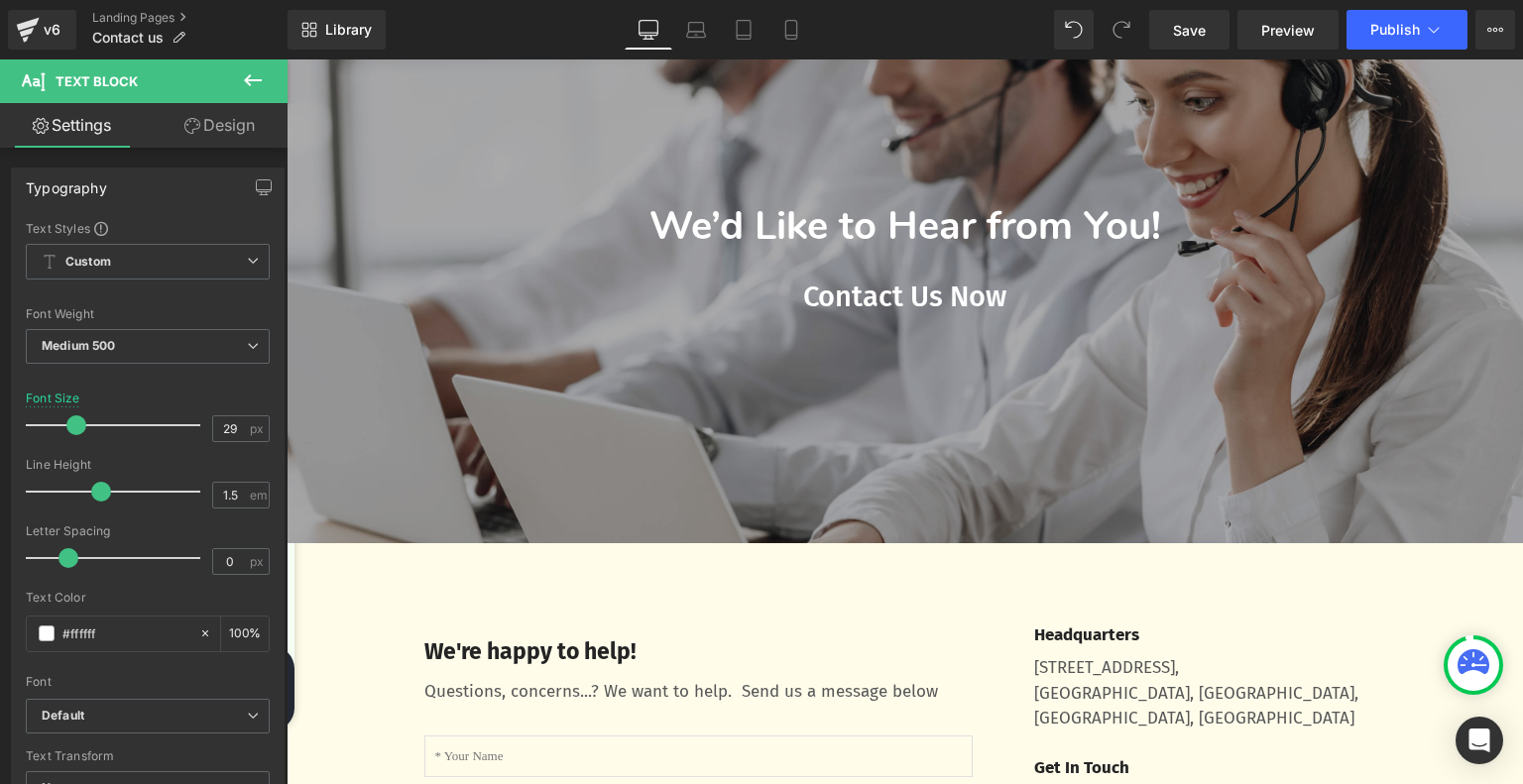 scroll, scrollTop: 202, scrollLeft: 0, axis: vertical 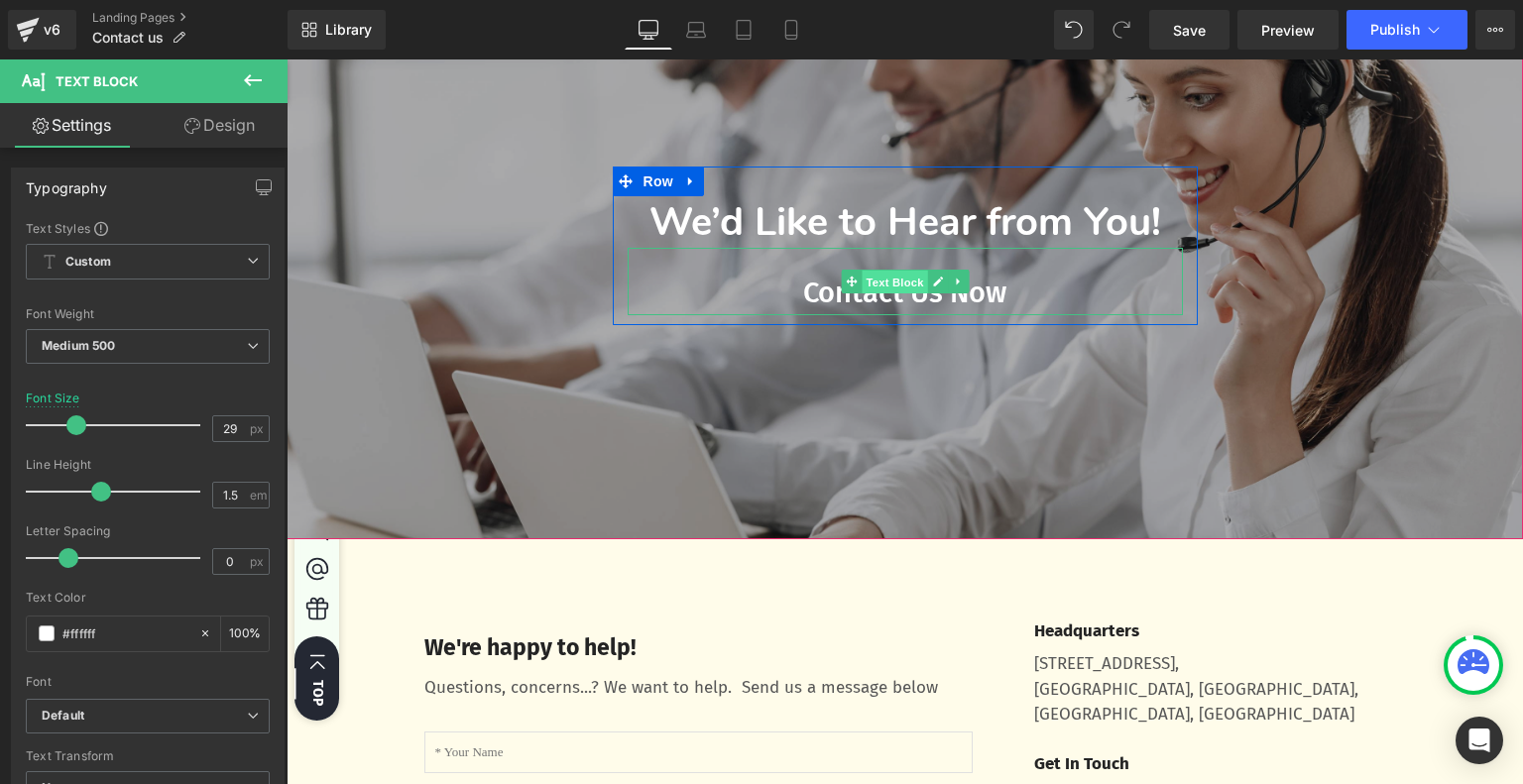click on "Text Block" at bounding box center (894, 282) 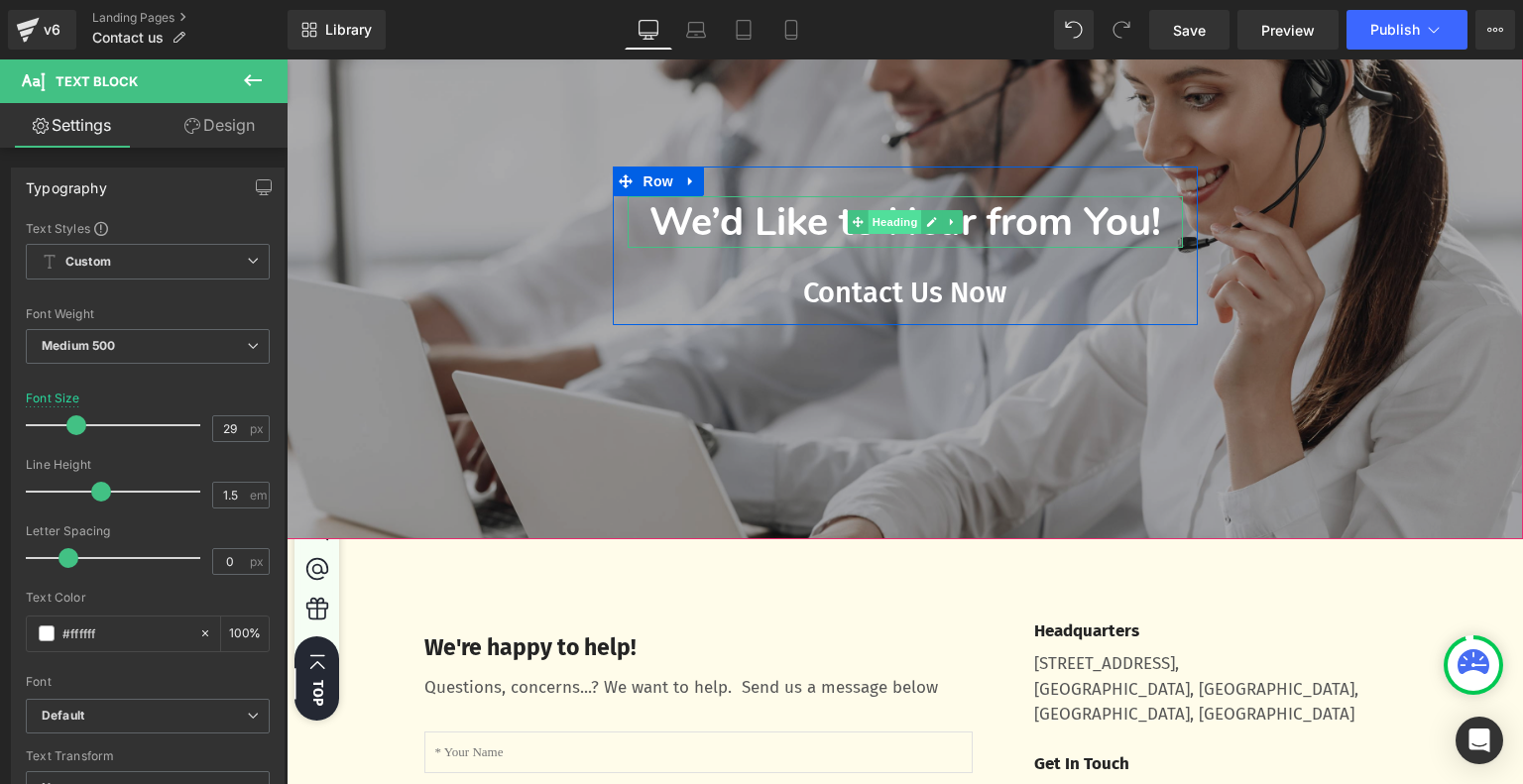 click on "Heading" at bounding box center (894, 222) 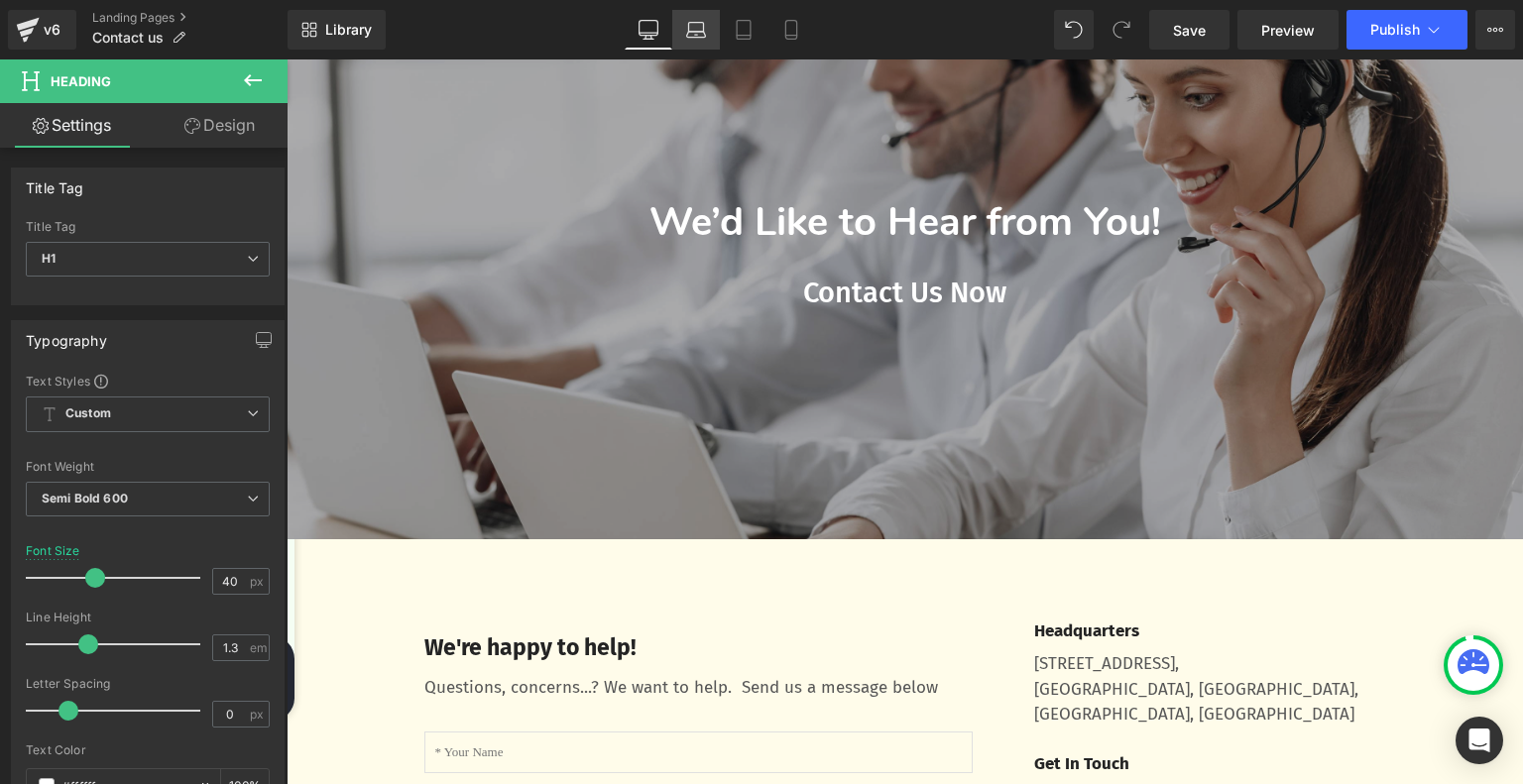 click 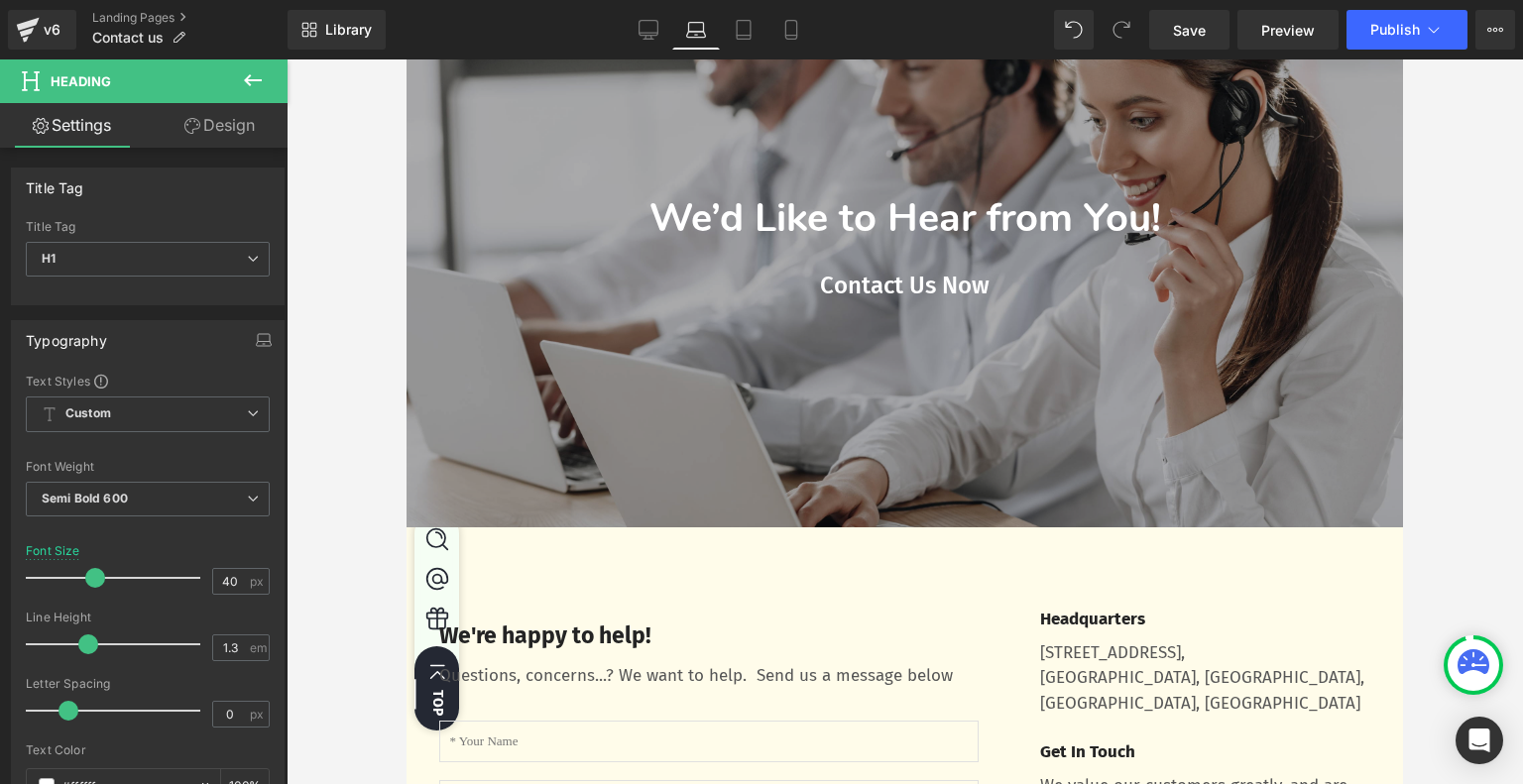 scroll, scrollTop: 198, scrollLeft: 0, axis: vertical 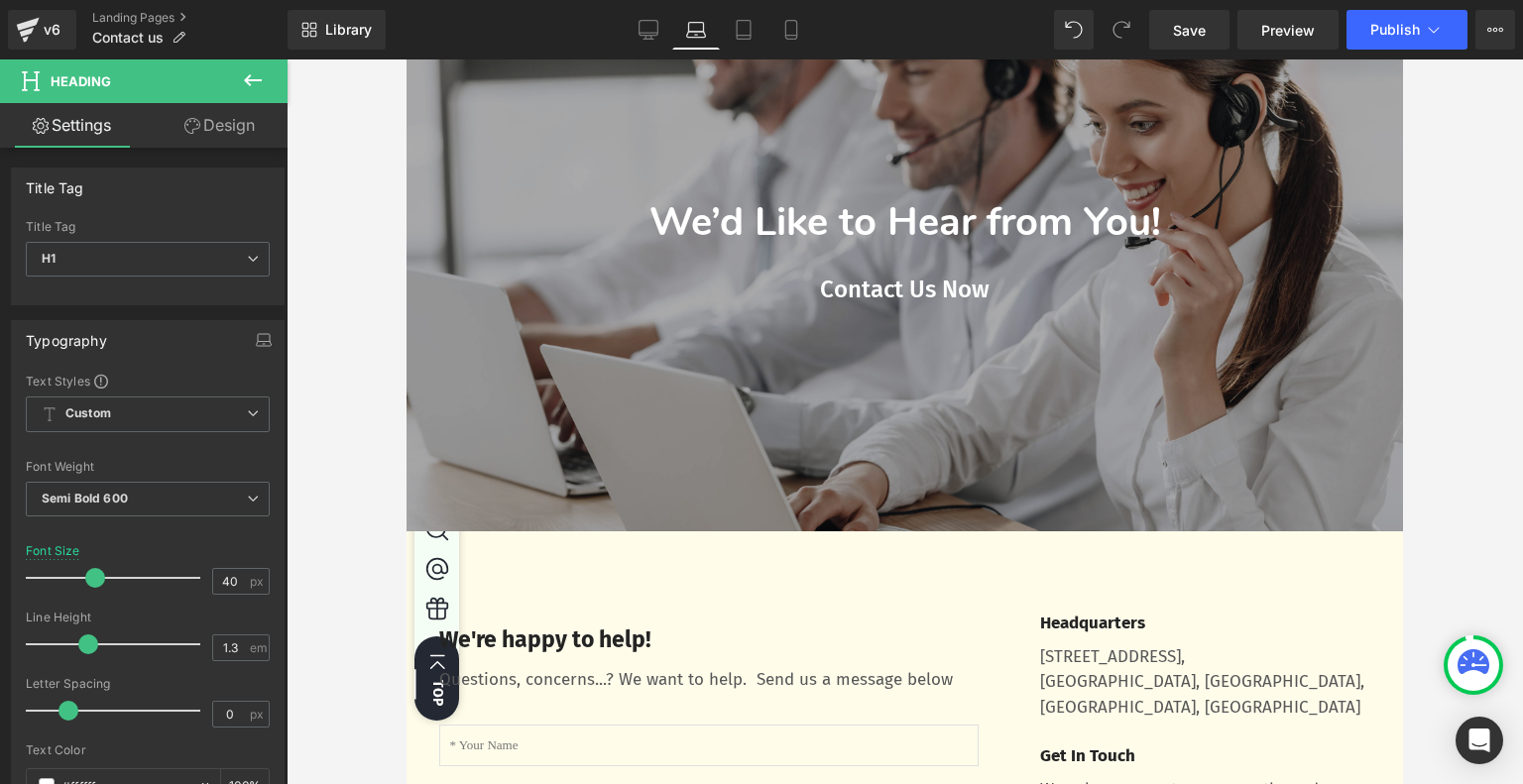 click on "We’d Like to Hear from You!" at bounding box center (905, 222) 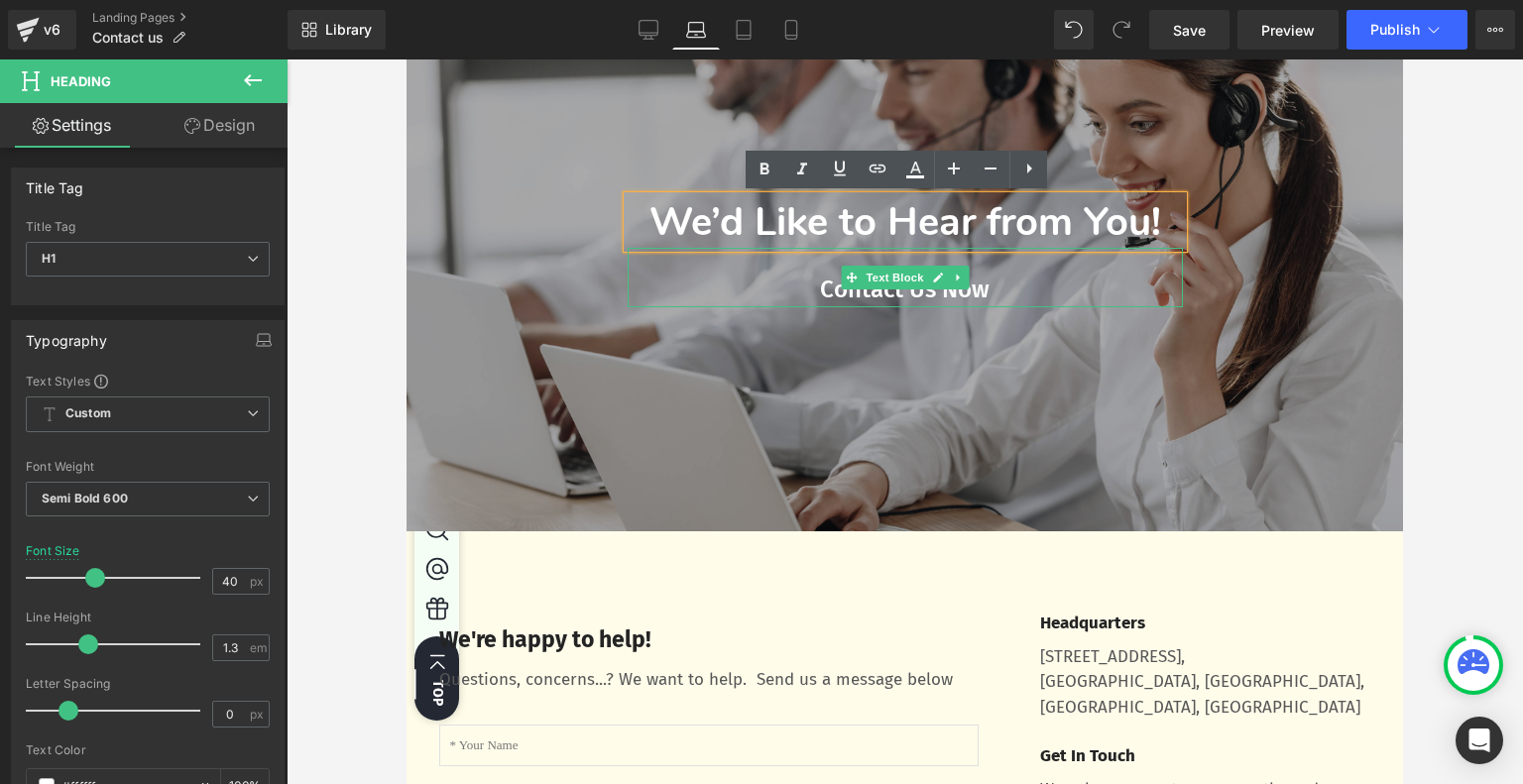 click on "Contact Us Now" at bounding box center [905, 289] 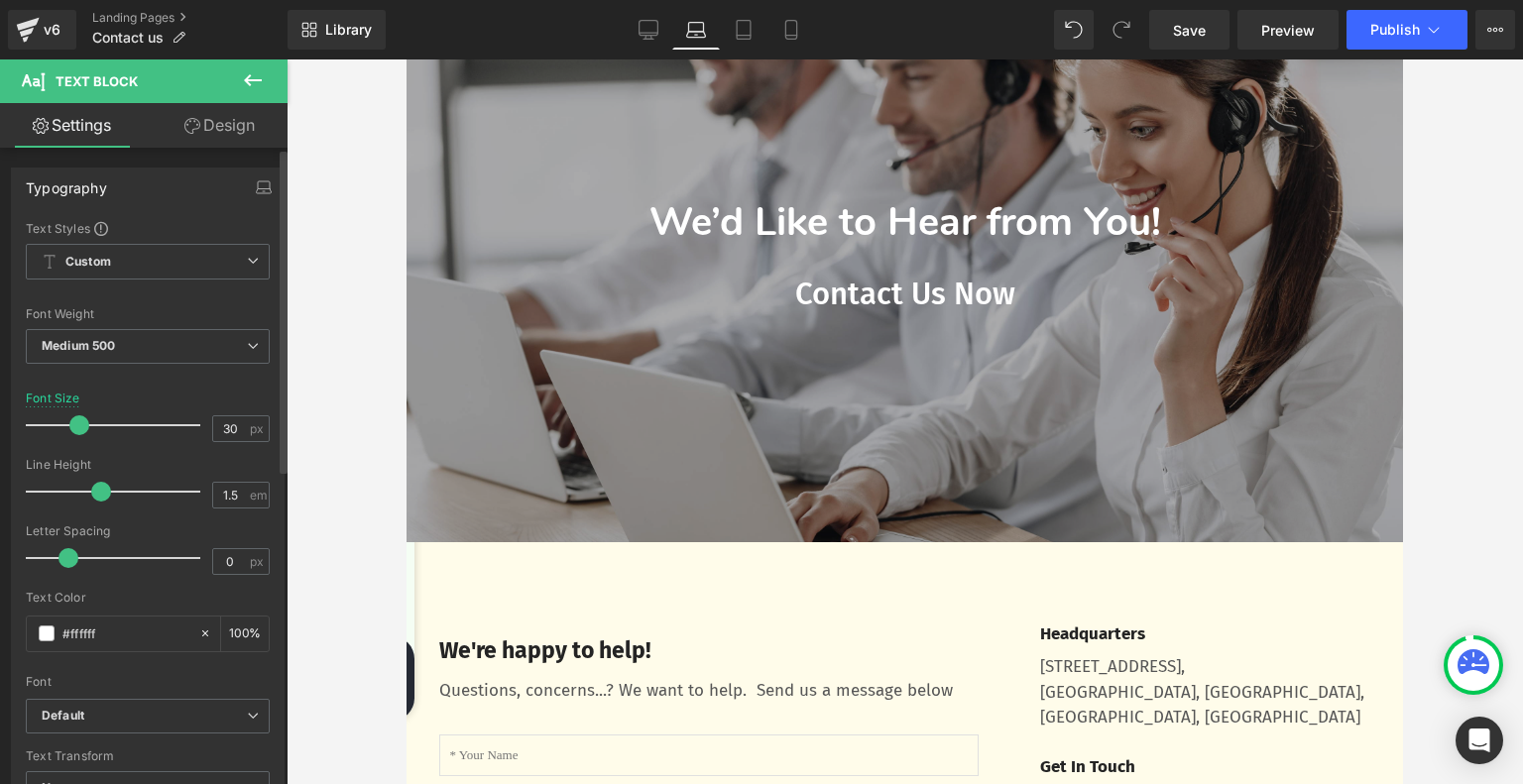 type on "29" 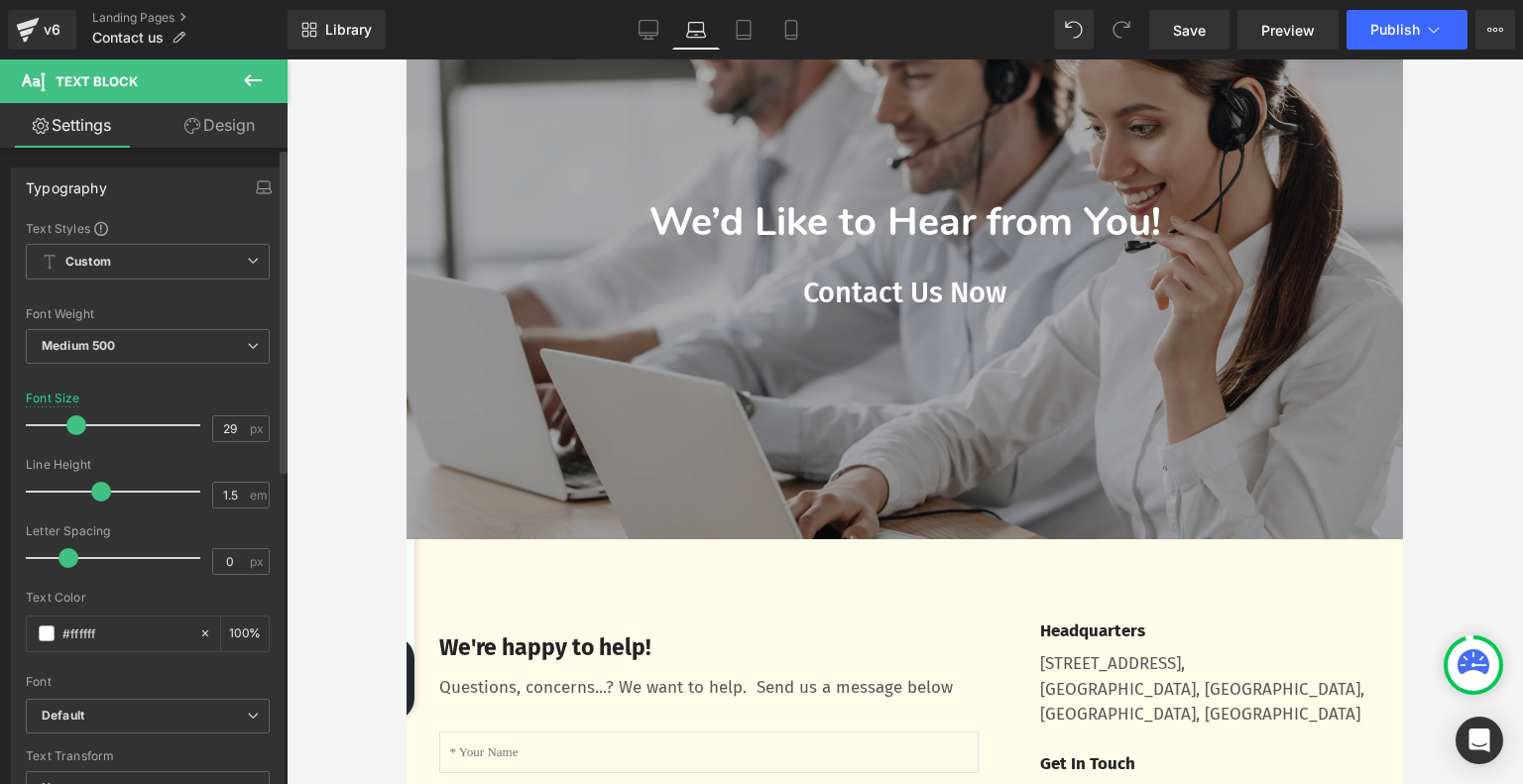 click at bounding box center [76, 425] 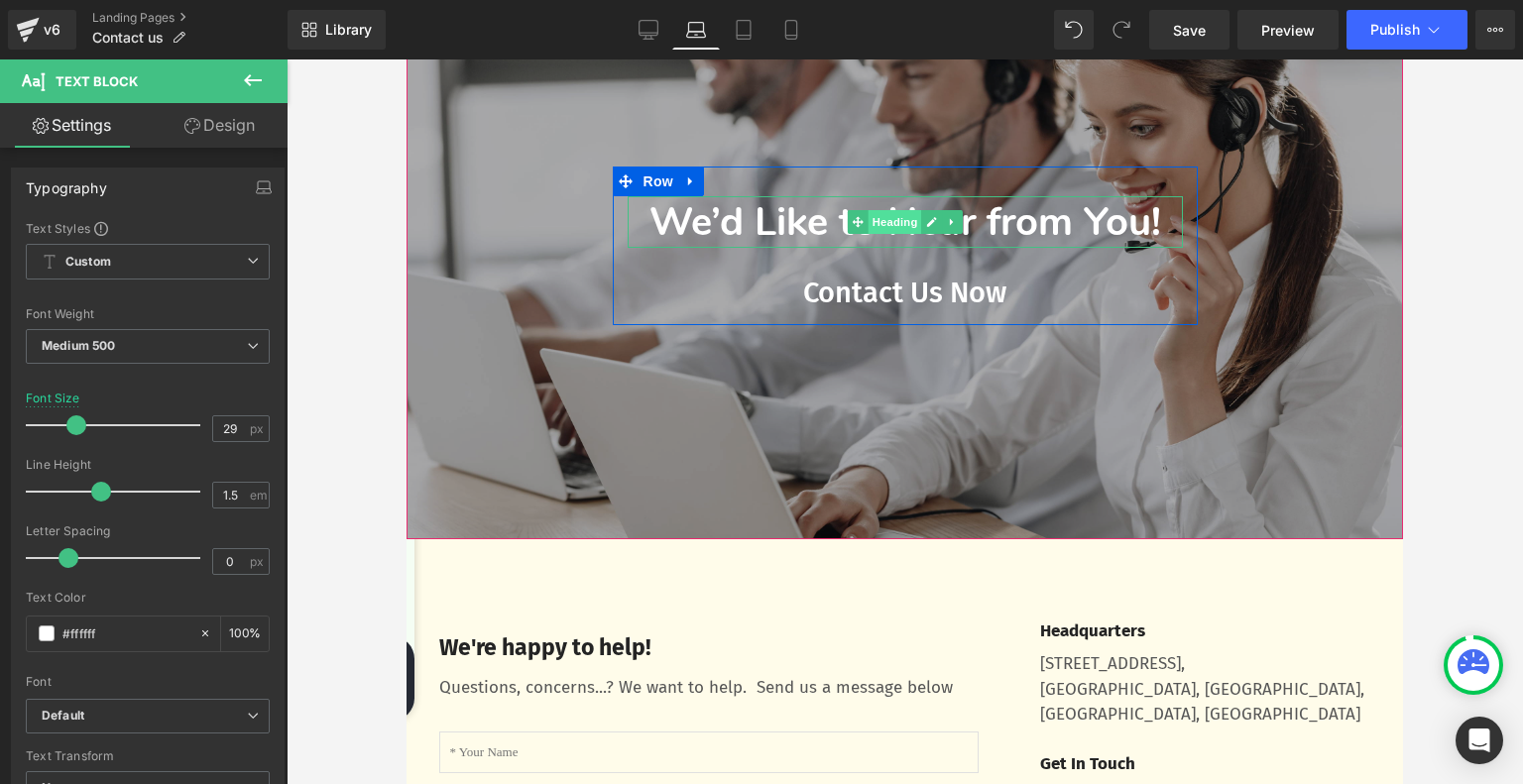 click on "Heading" at bounding box center (894, 222) 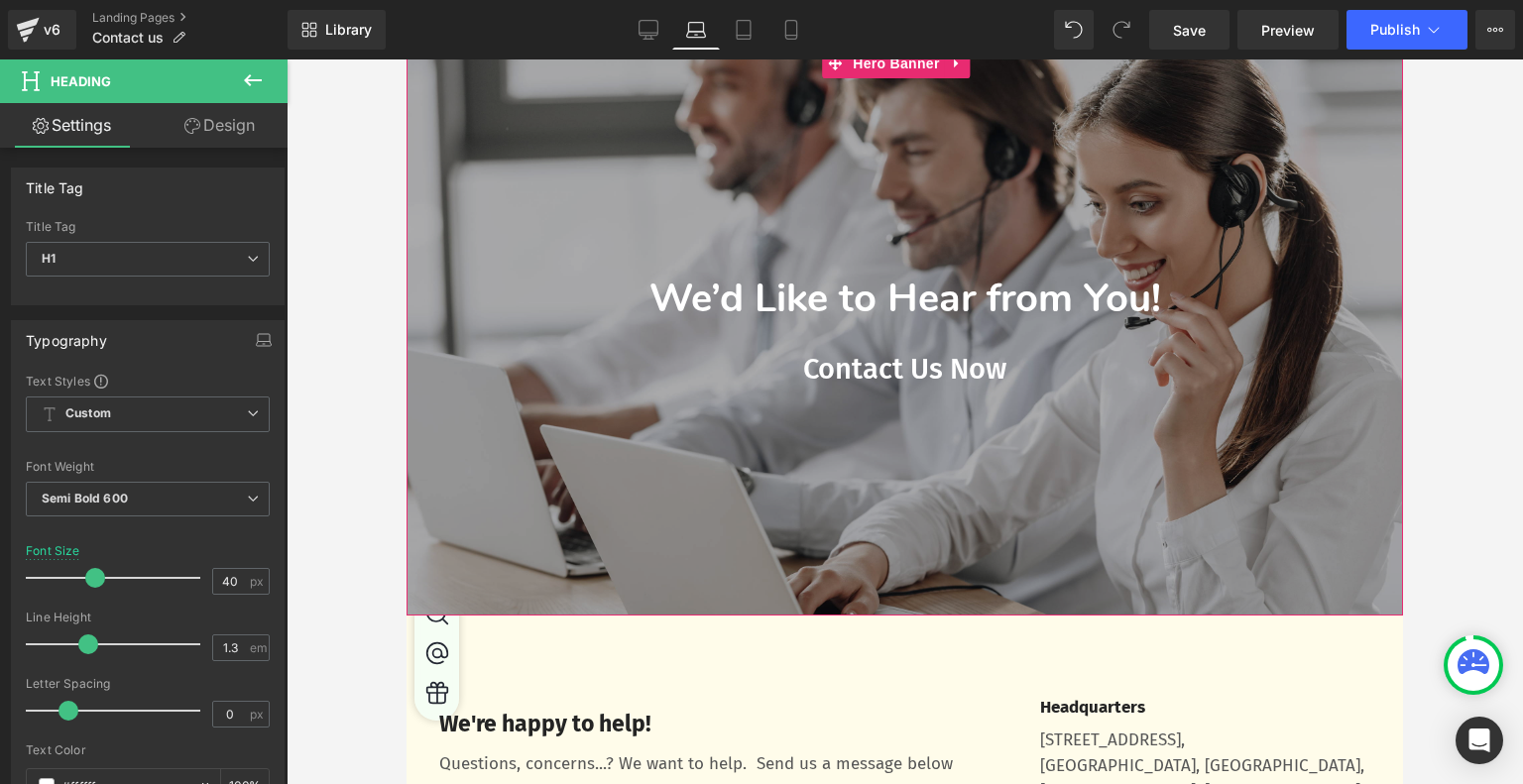scroll, scrollTop: 99, scrollLeft: 0, axis: vertical 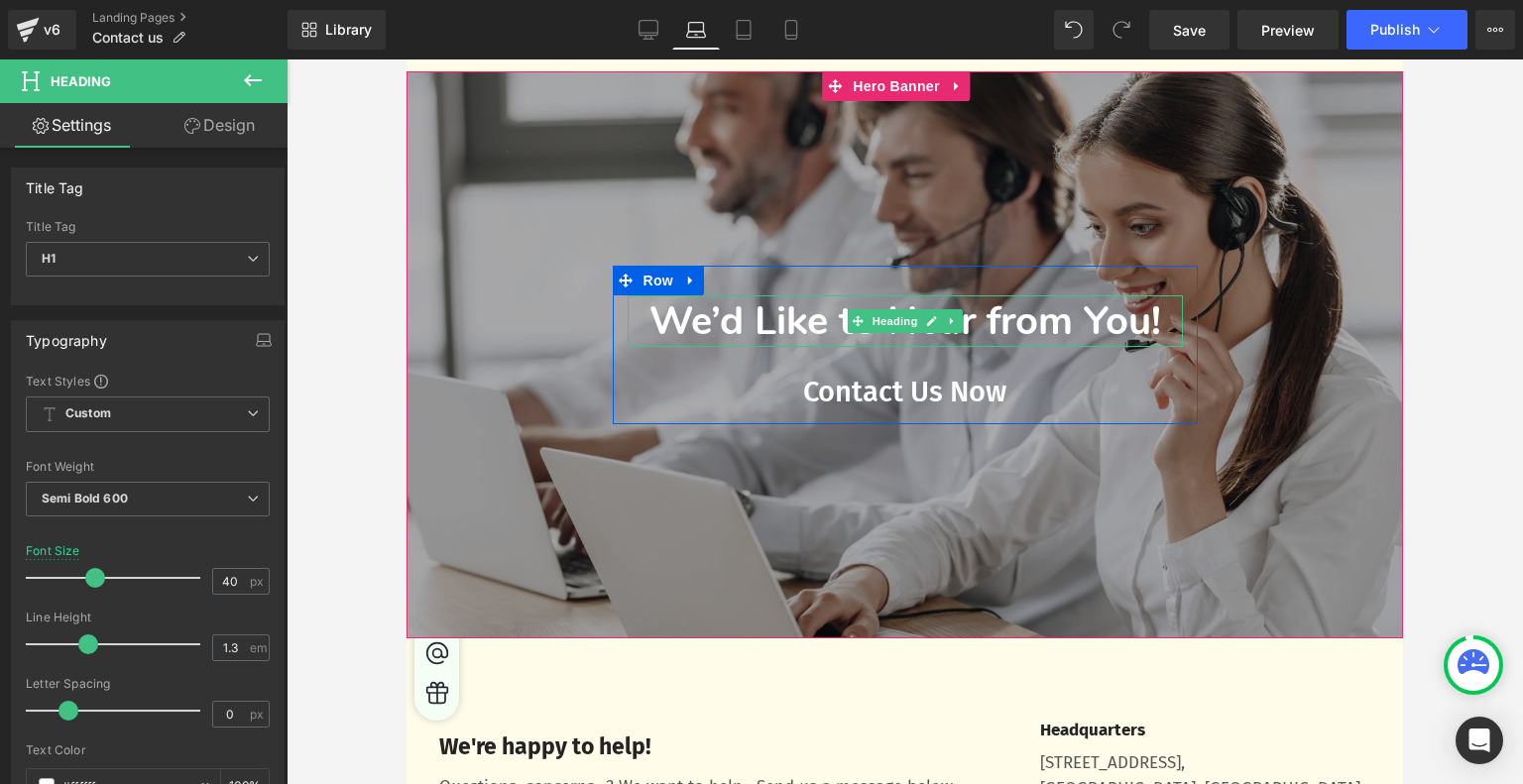 click on "We’d Like to Hear from You!
Heading" at bounding box center (905, 321) 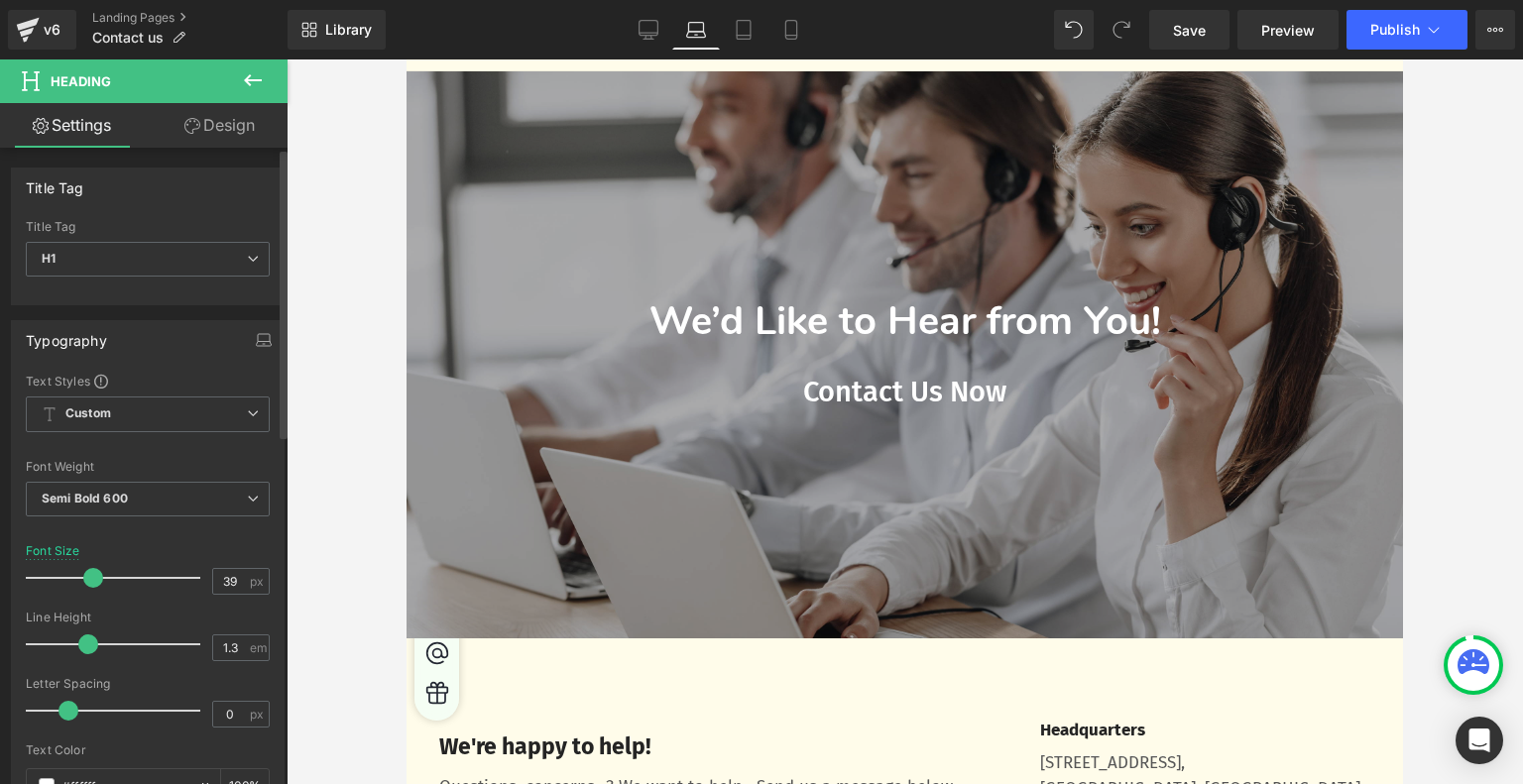 type on "38" 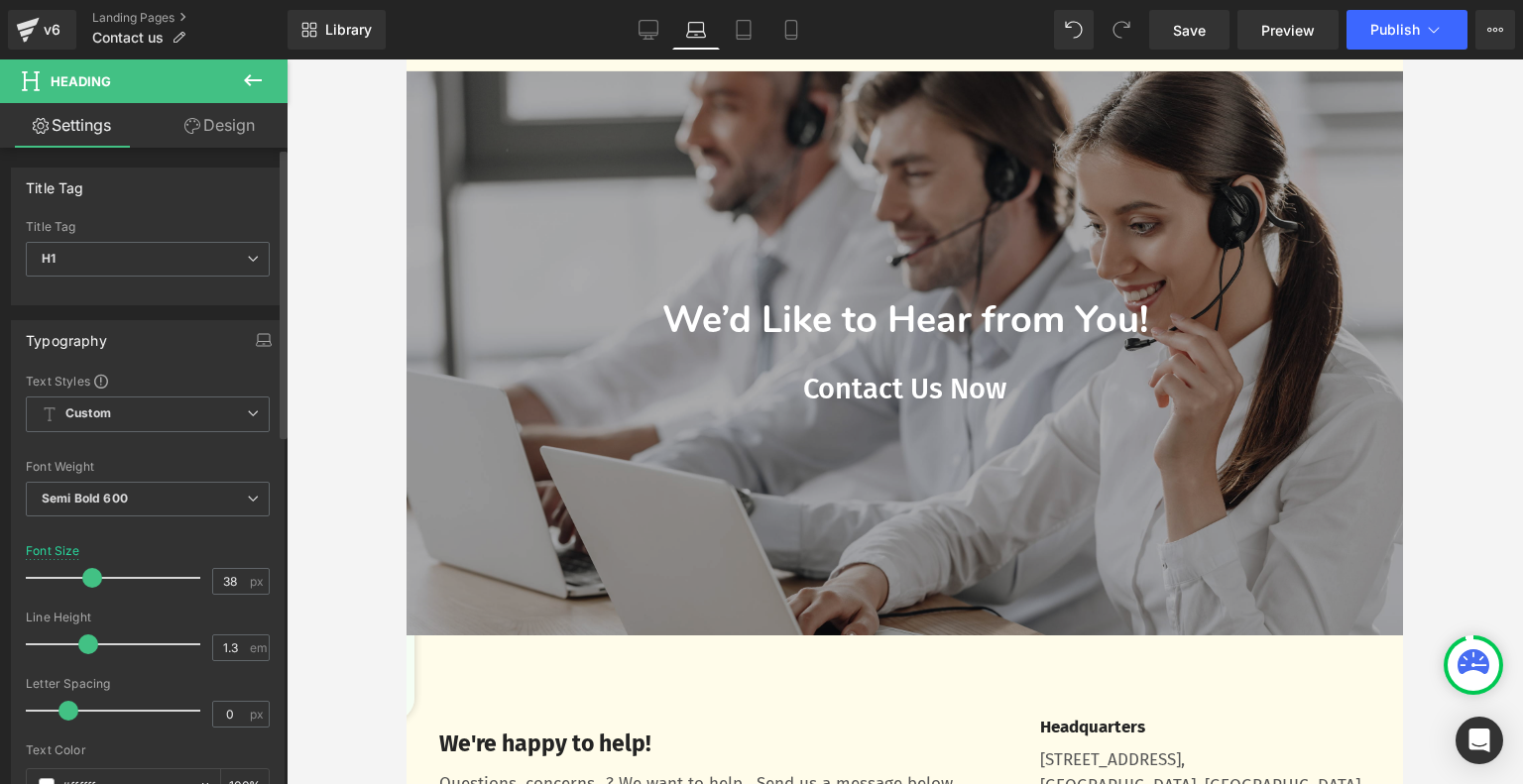 click at bounding box center (92, 578) 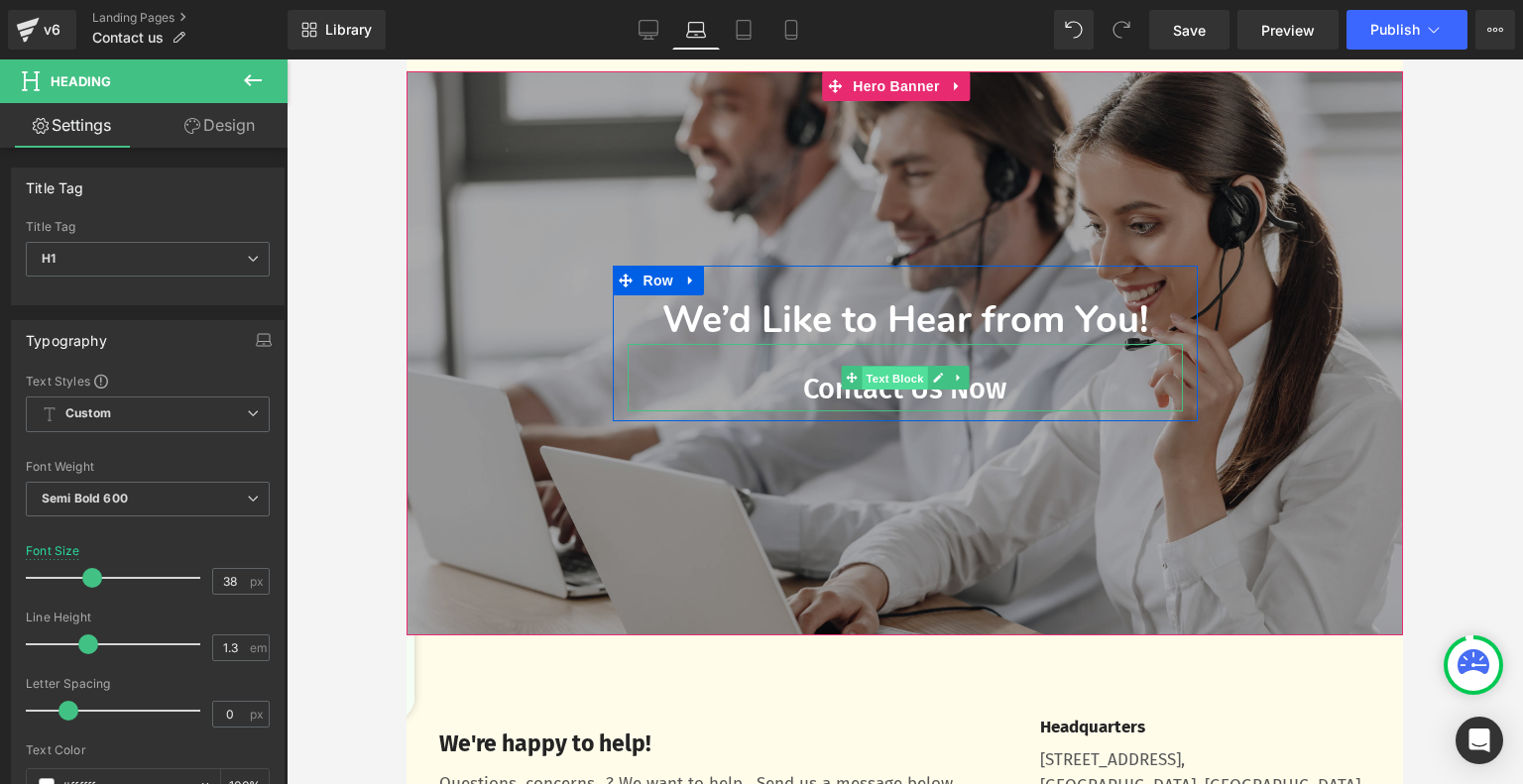 click on "Text Block" at bounding box center [894, 379] 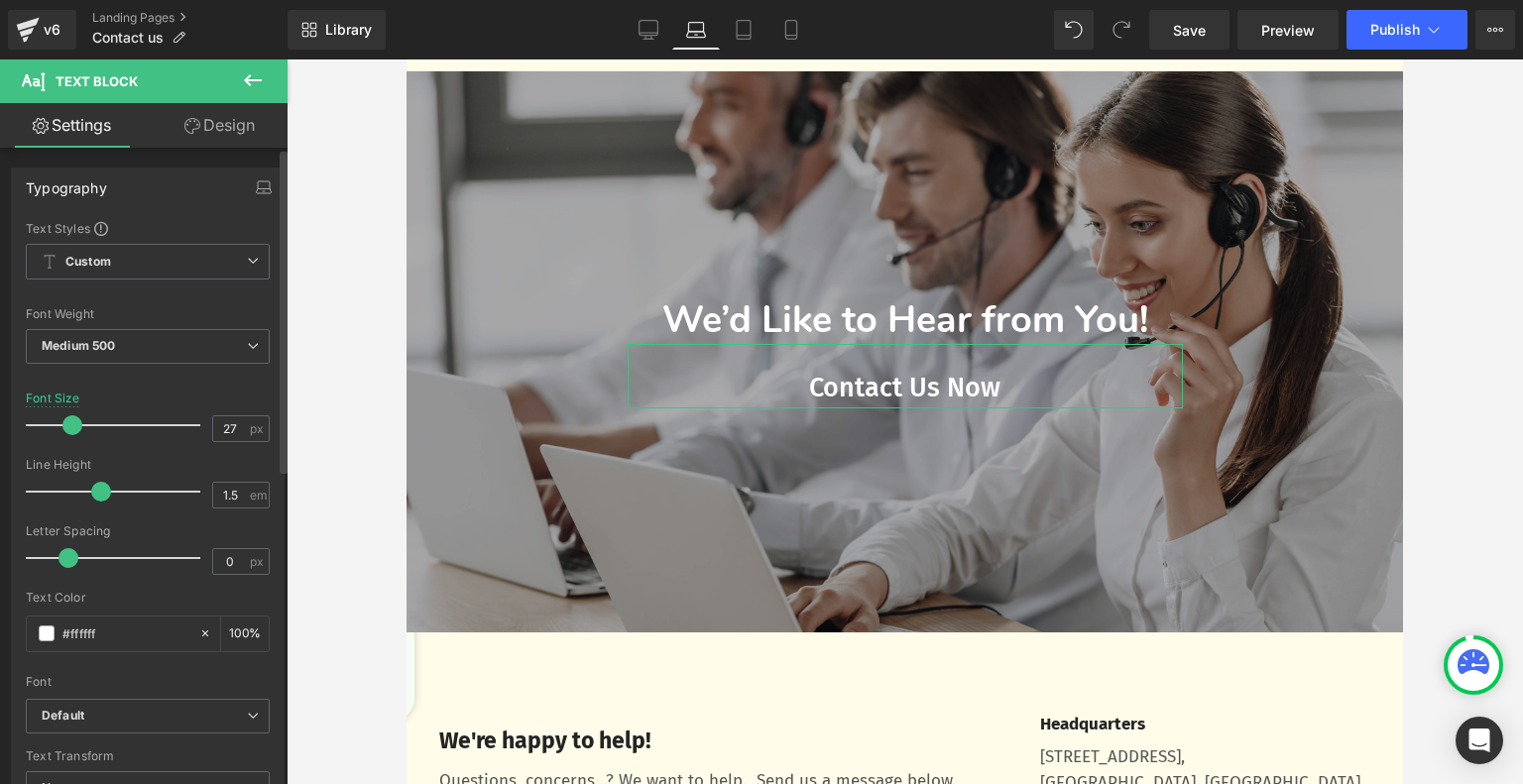 click at bounding box center (72, 425) 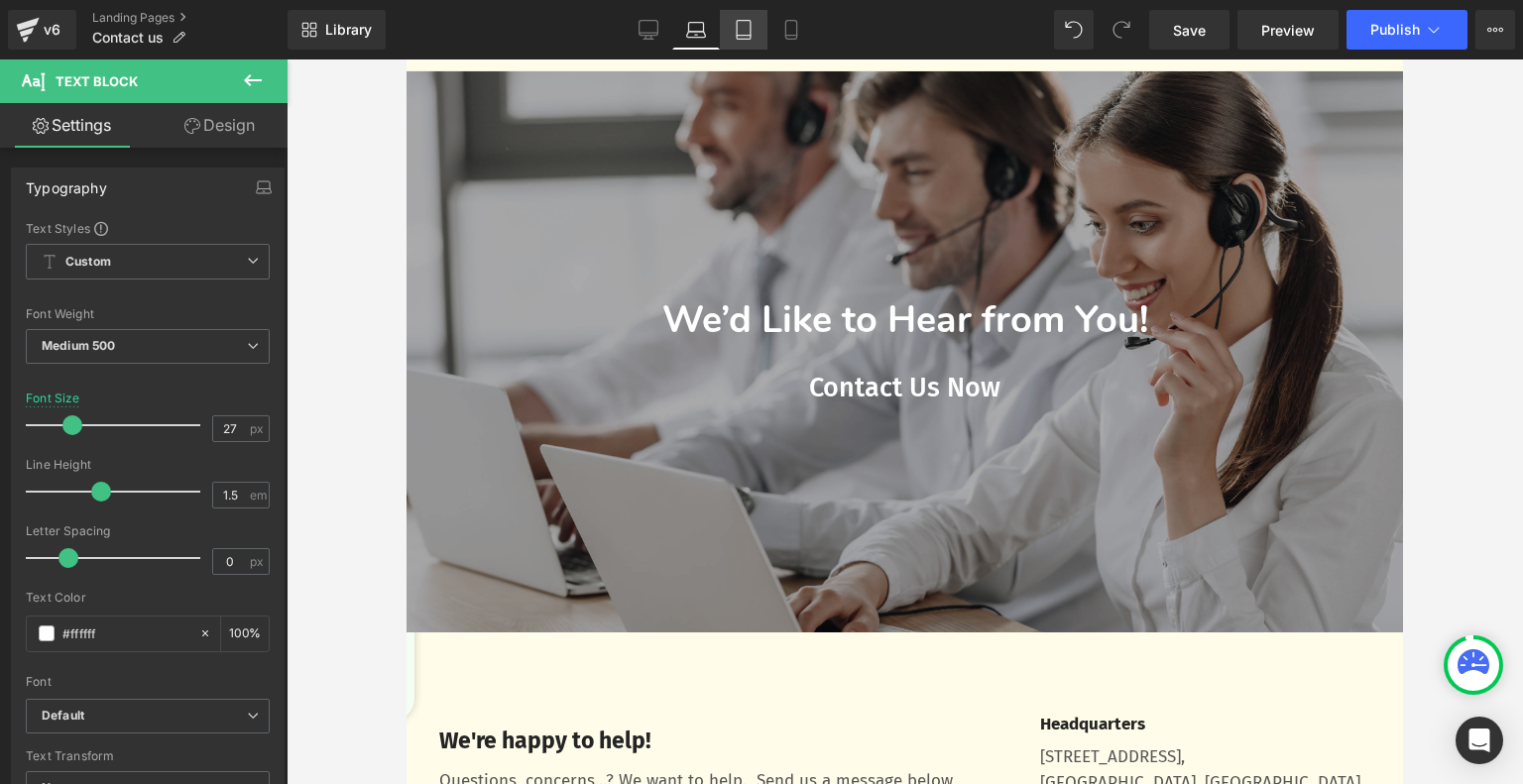 click 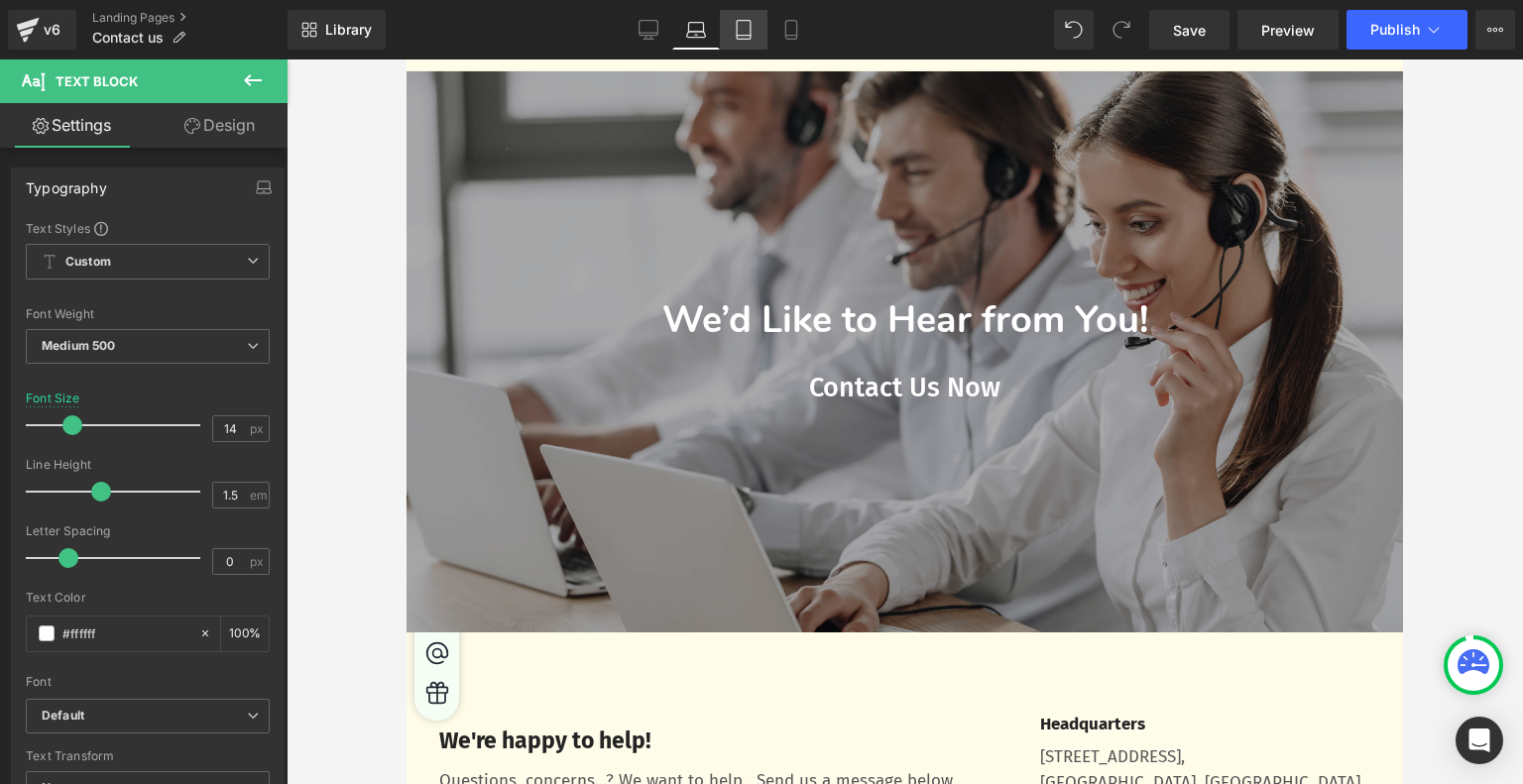 scroll, scrollTop: 0, scrollLeft: 0, axis: both 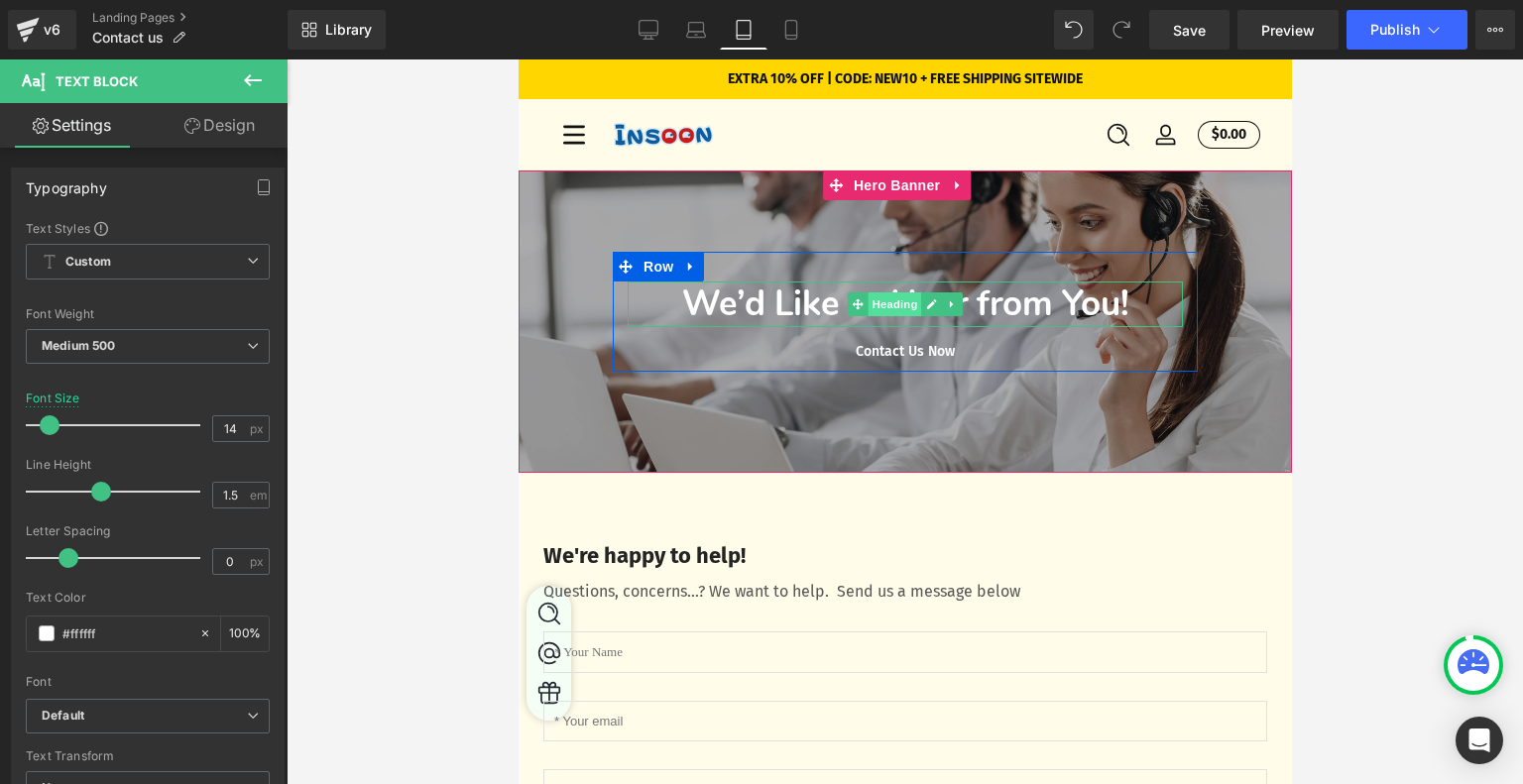 click on "Heading" at bounding box center [894, 304] 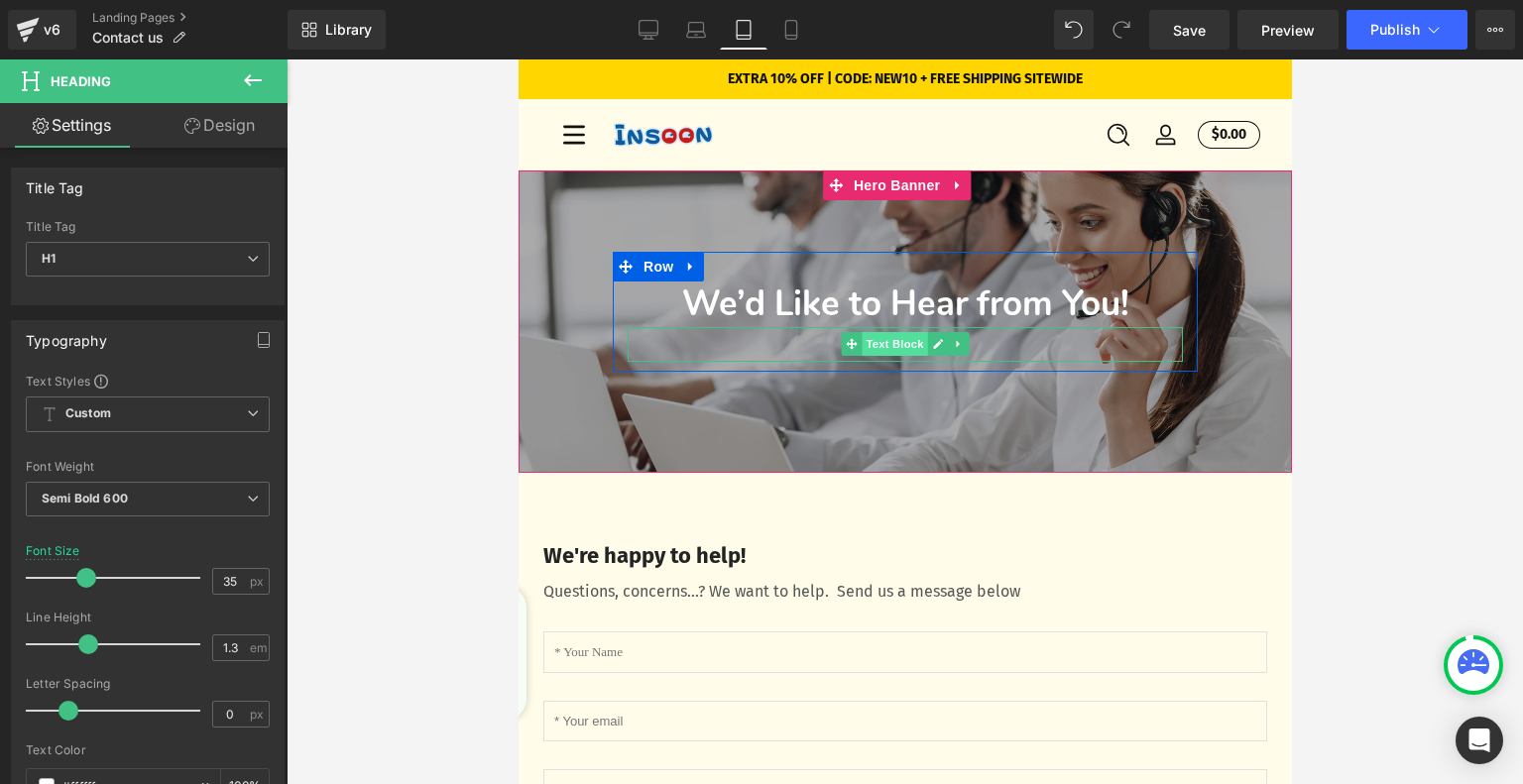 click on "Text Block" at bounding box center (893, 344) 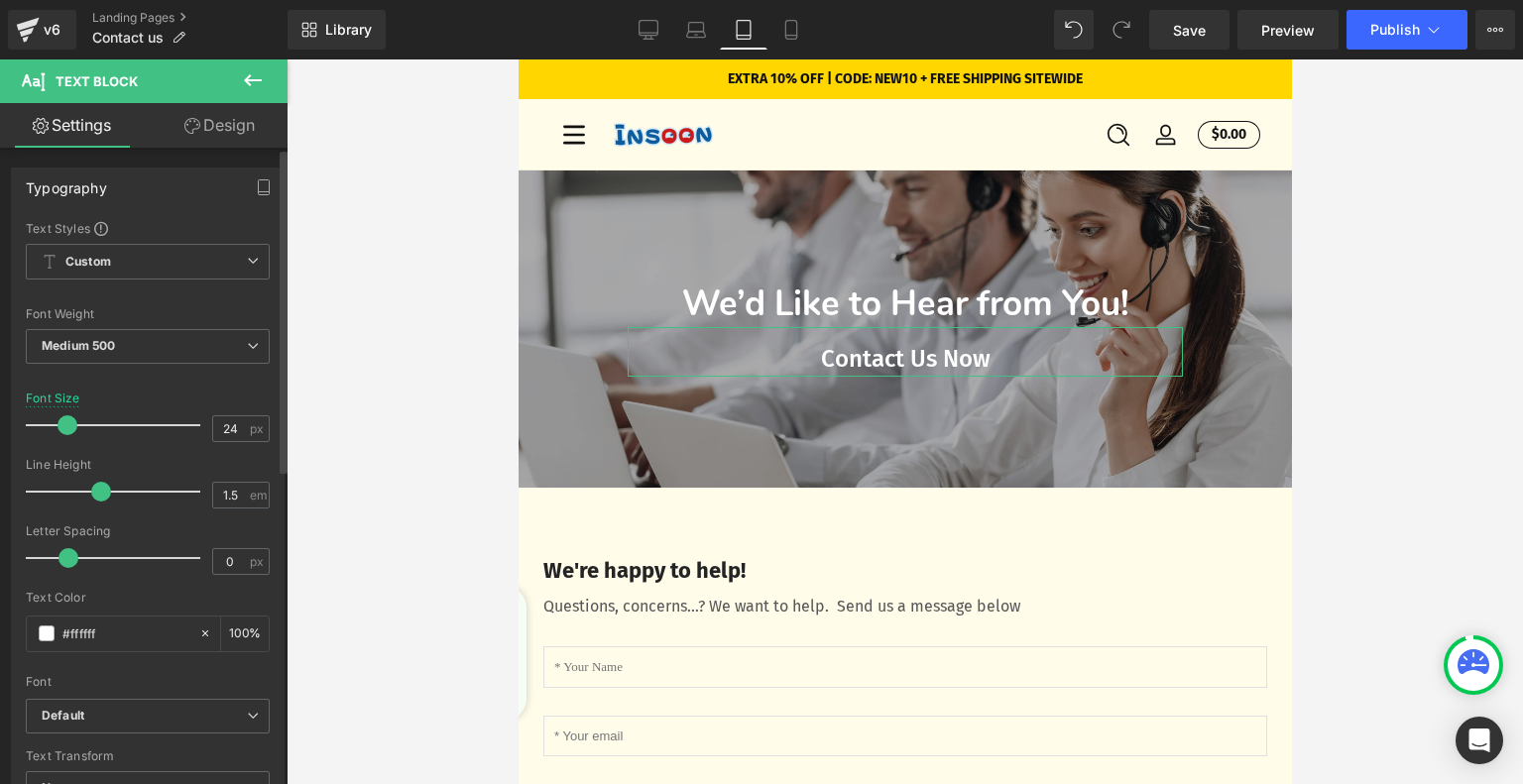 type on "23" 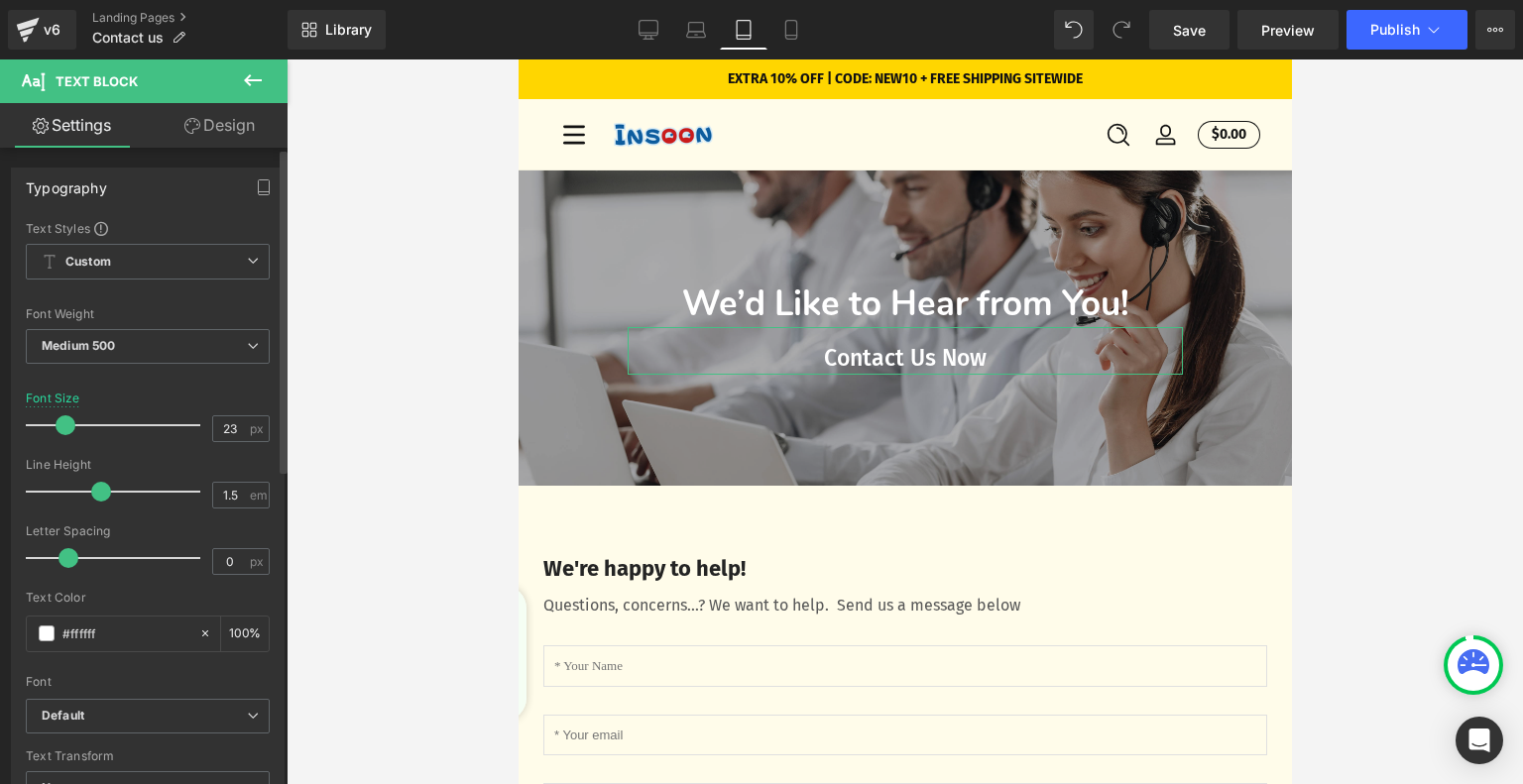 drag, startPoint x: 44, startPoint y: 427, endPoint x: 59, endPoint y: 424, distance: 15.29706 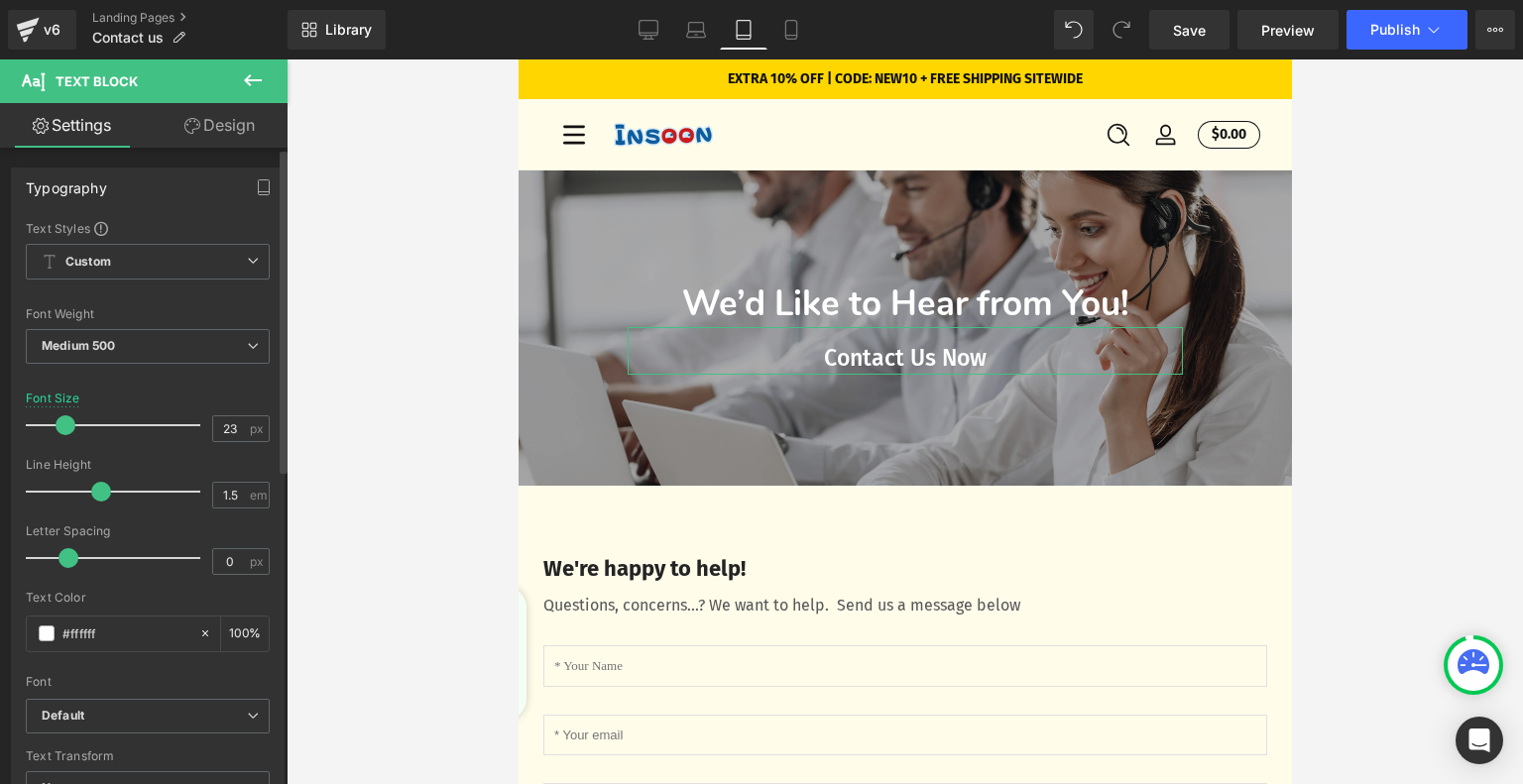 click at bounding box center (65, 425) 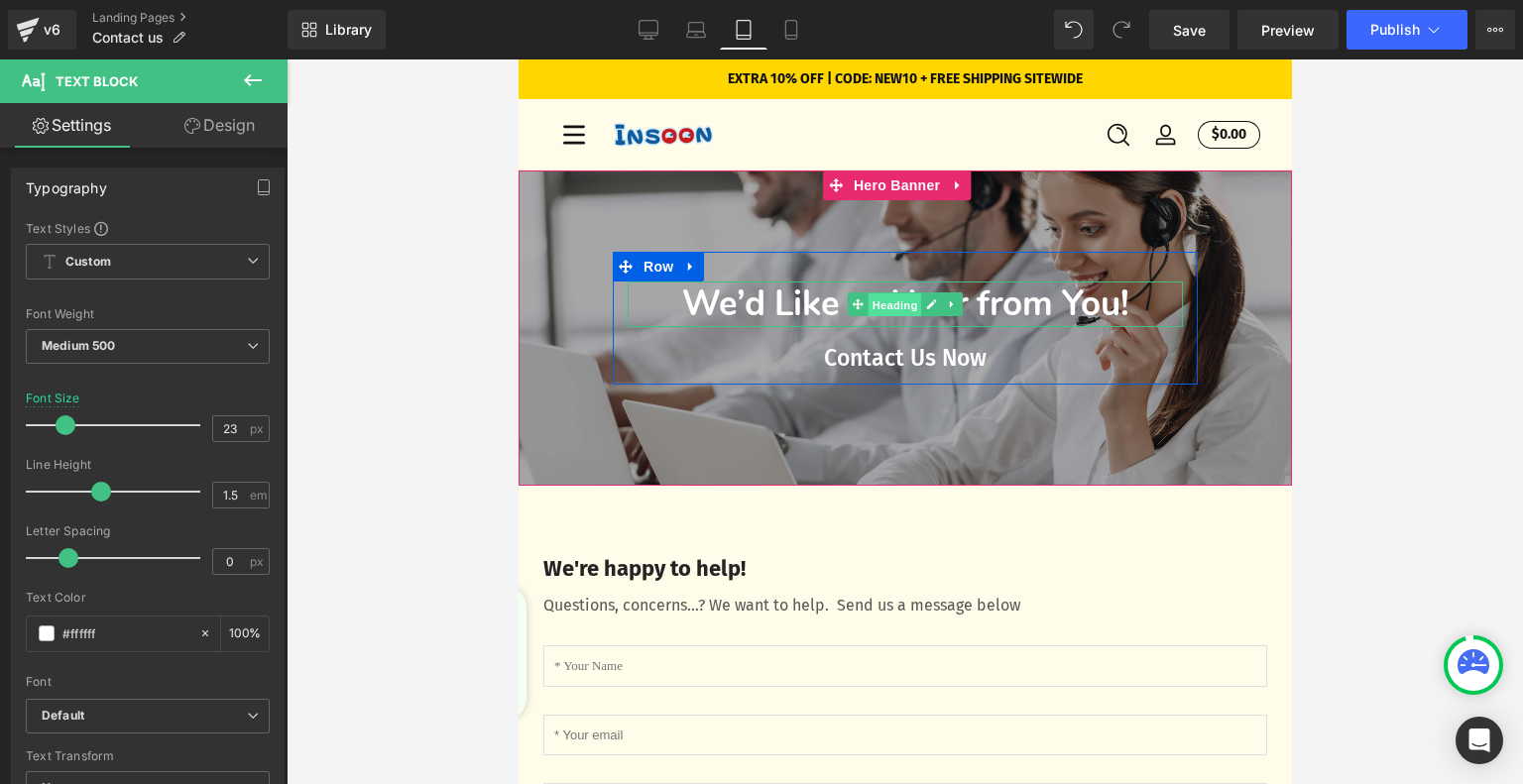 click on "Heading" at bounding box center [894, 305] 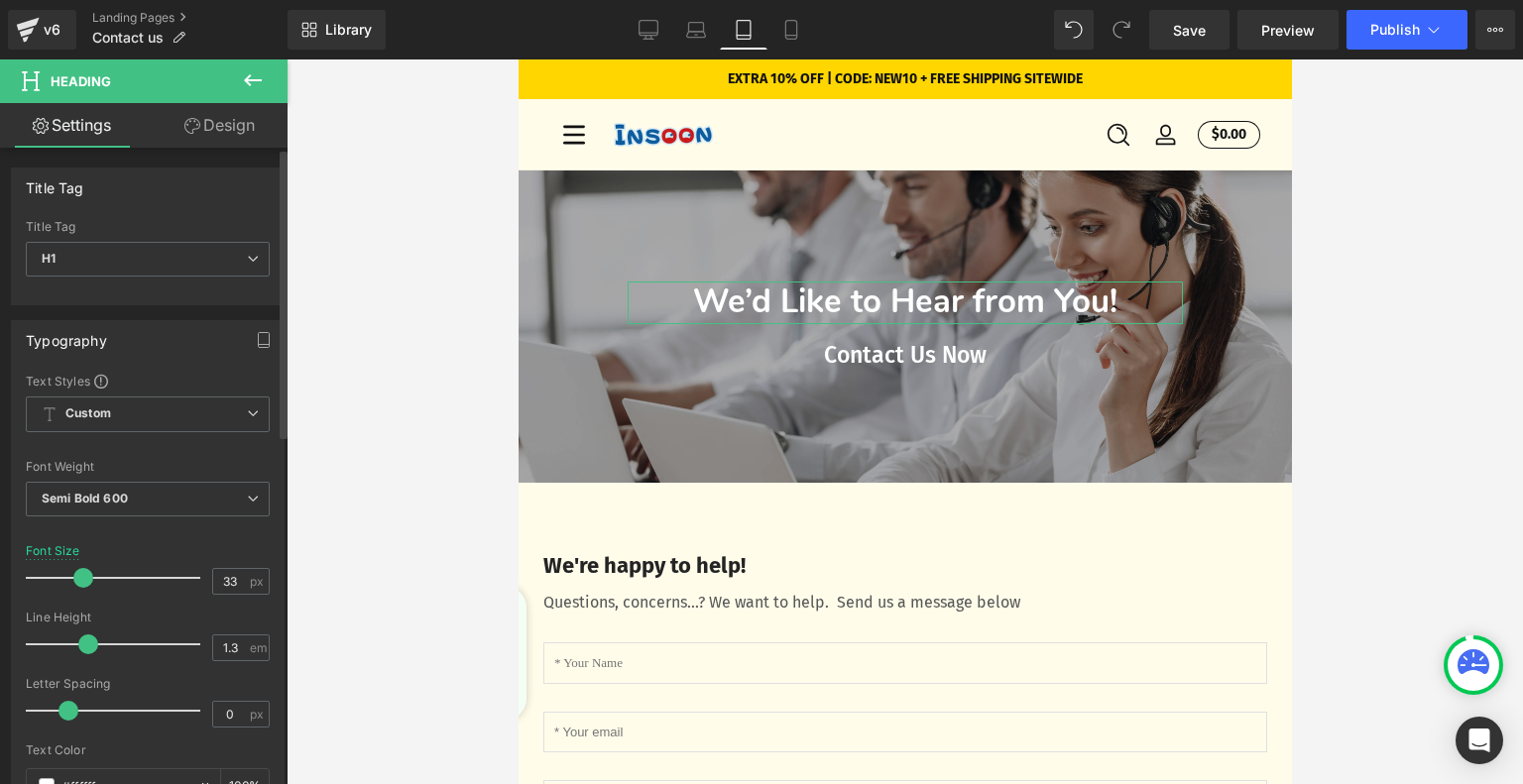 type on "32" 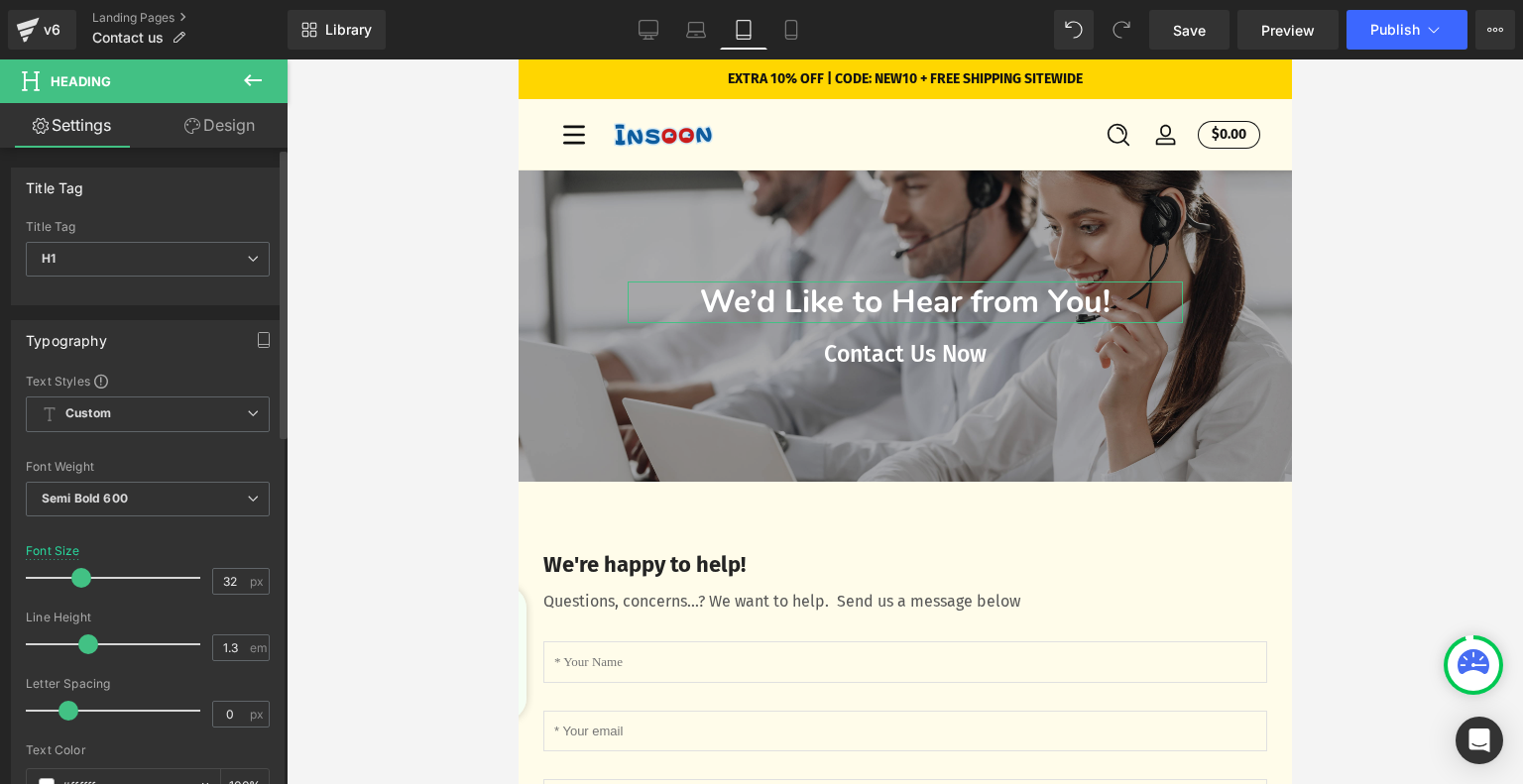 click at bounding box center [81, 578] 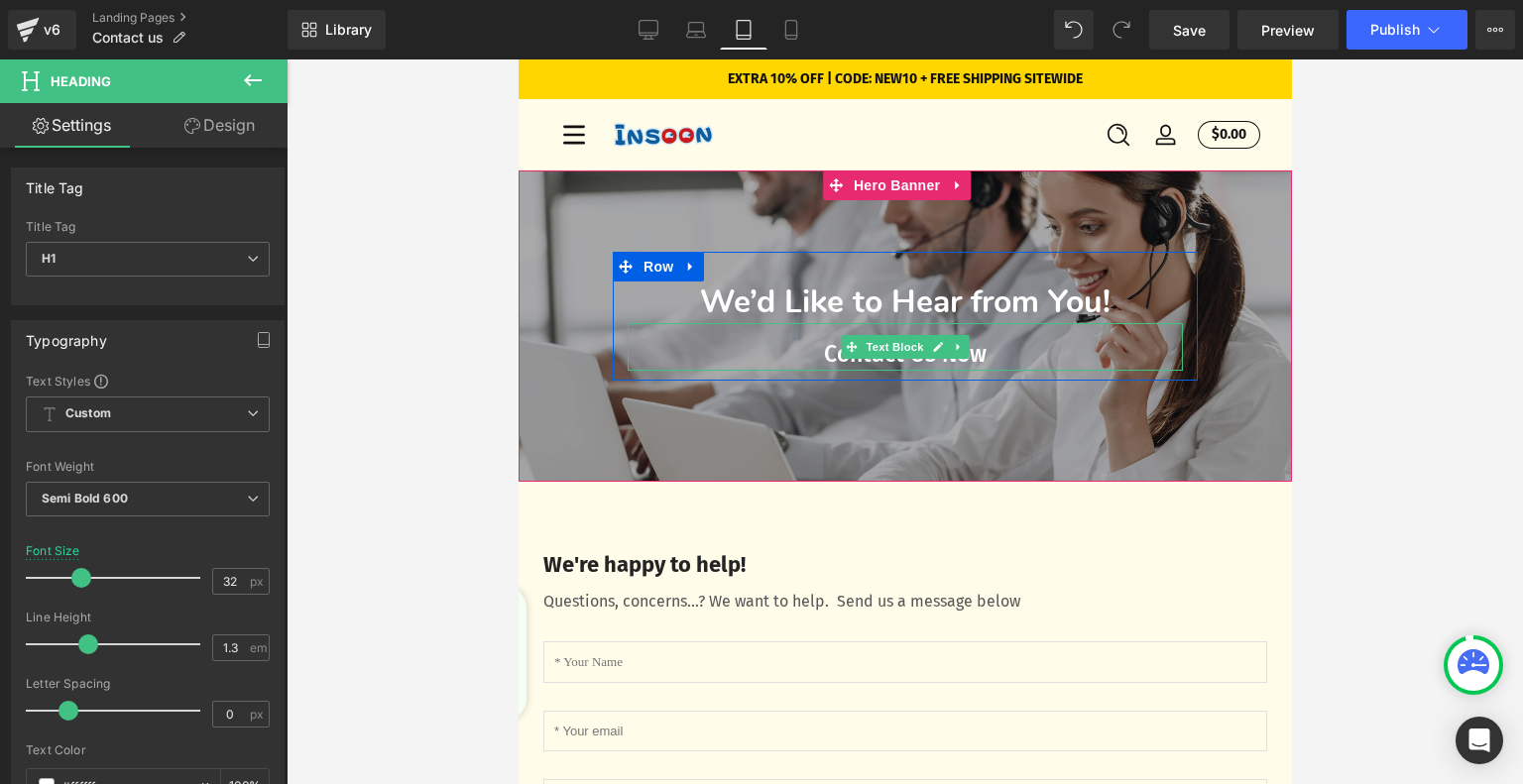 click on "Text Block" at bounding box center [893, 347] 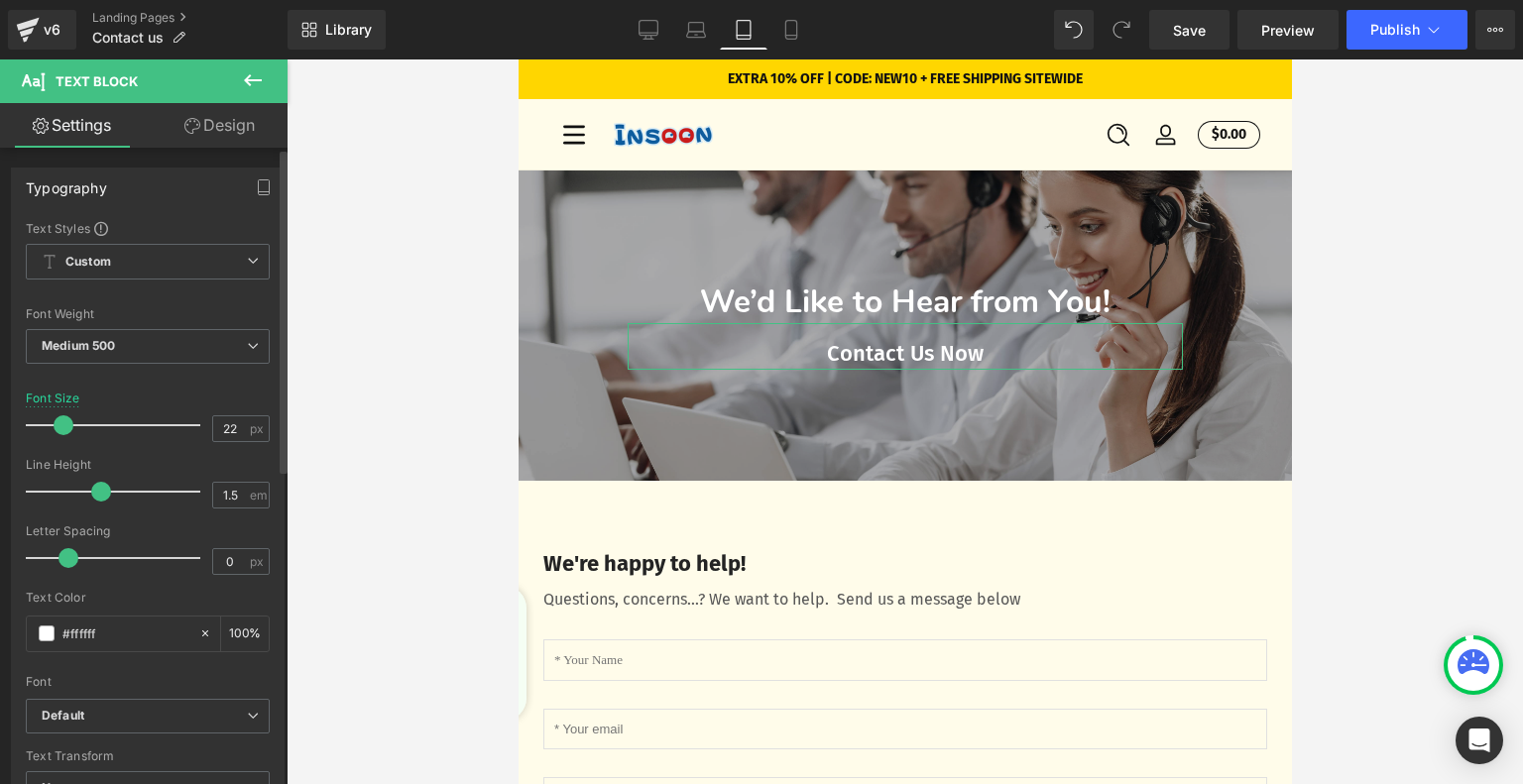 click at bounding box center (63, 425) 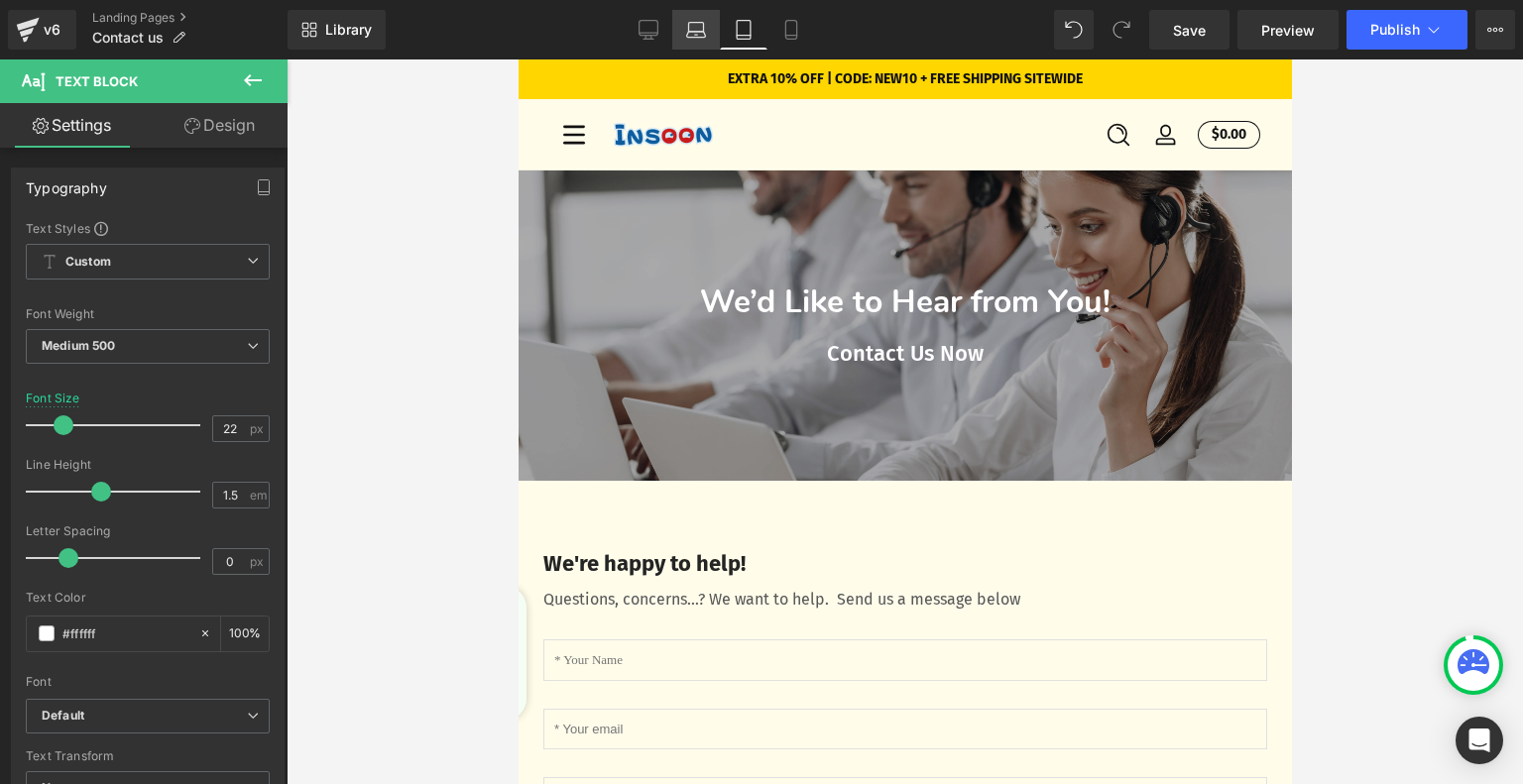 click on "Laptop" at bounding box center [696, 30] 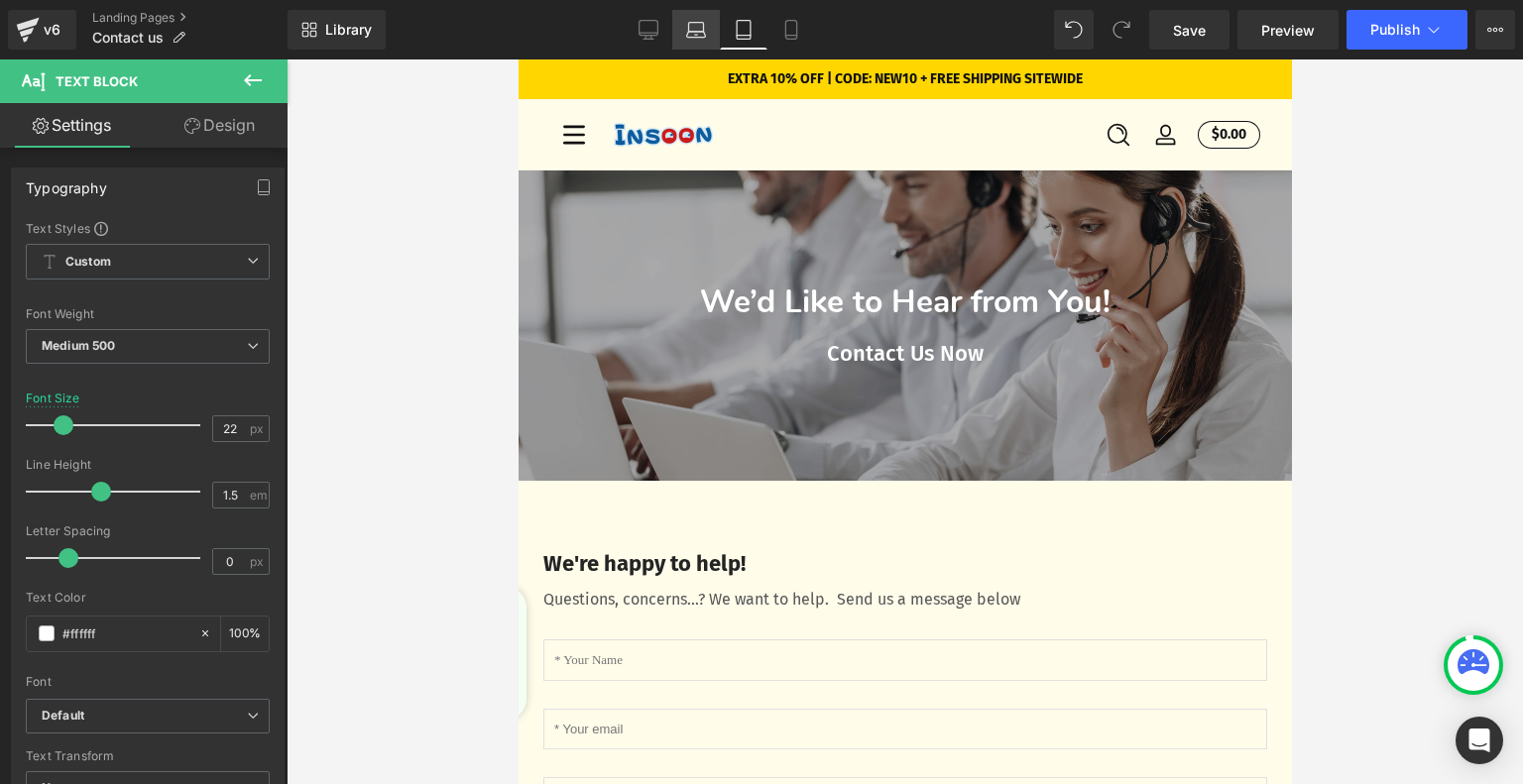 type on "27" 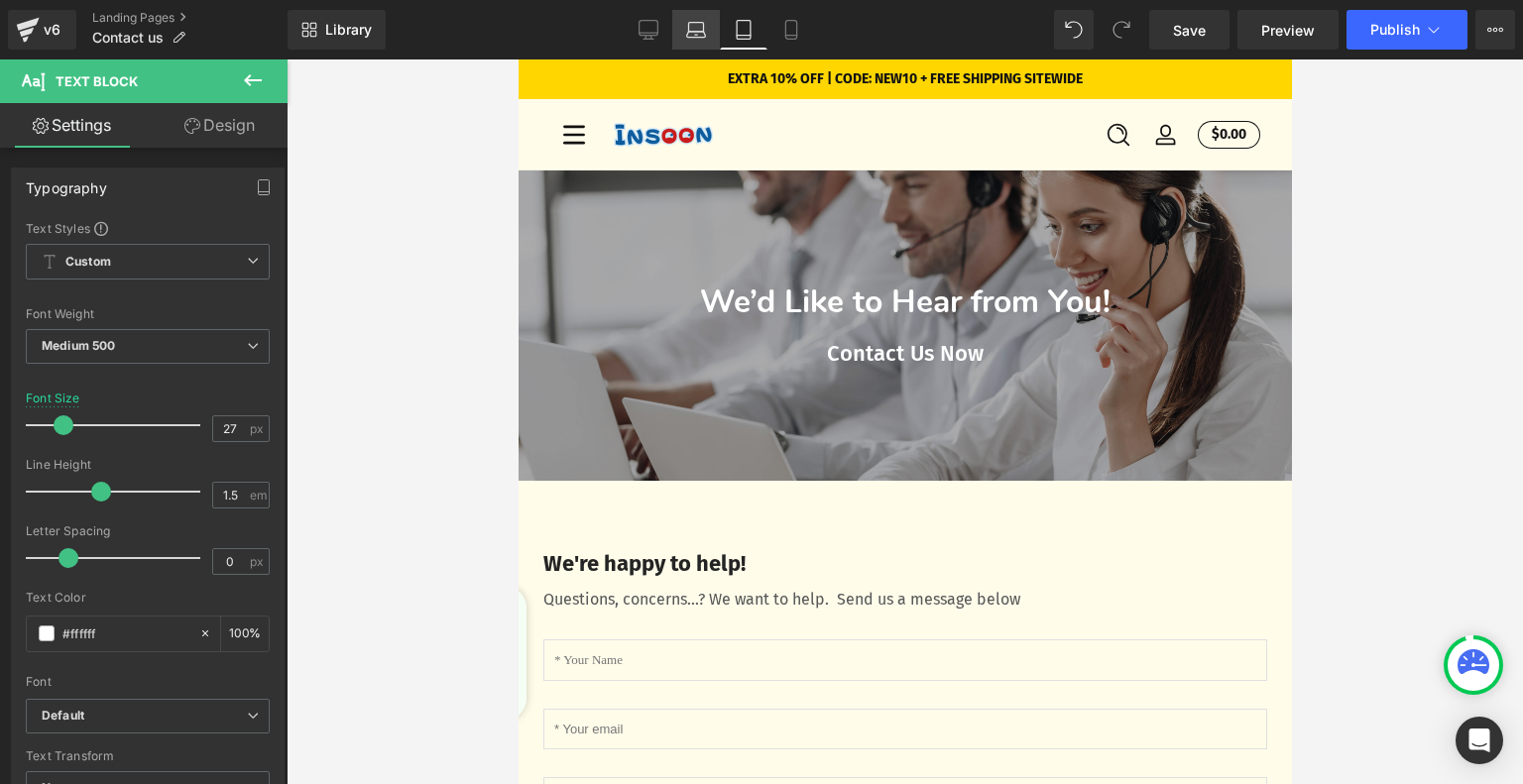 scroll, scrollTop: 120, scrollLeft: 0, axis: vertical 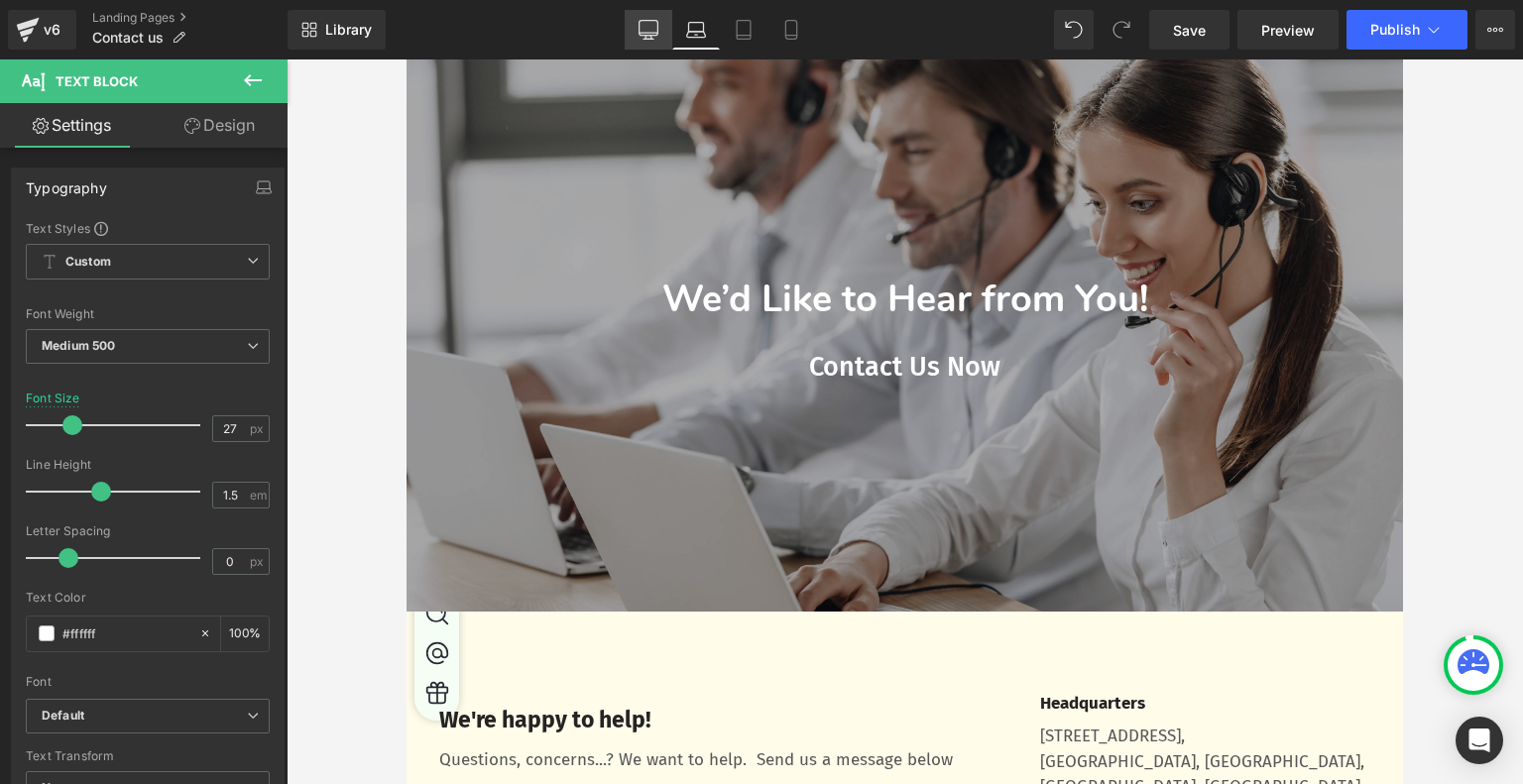 click 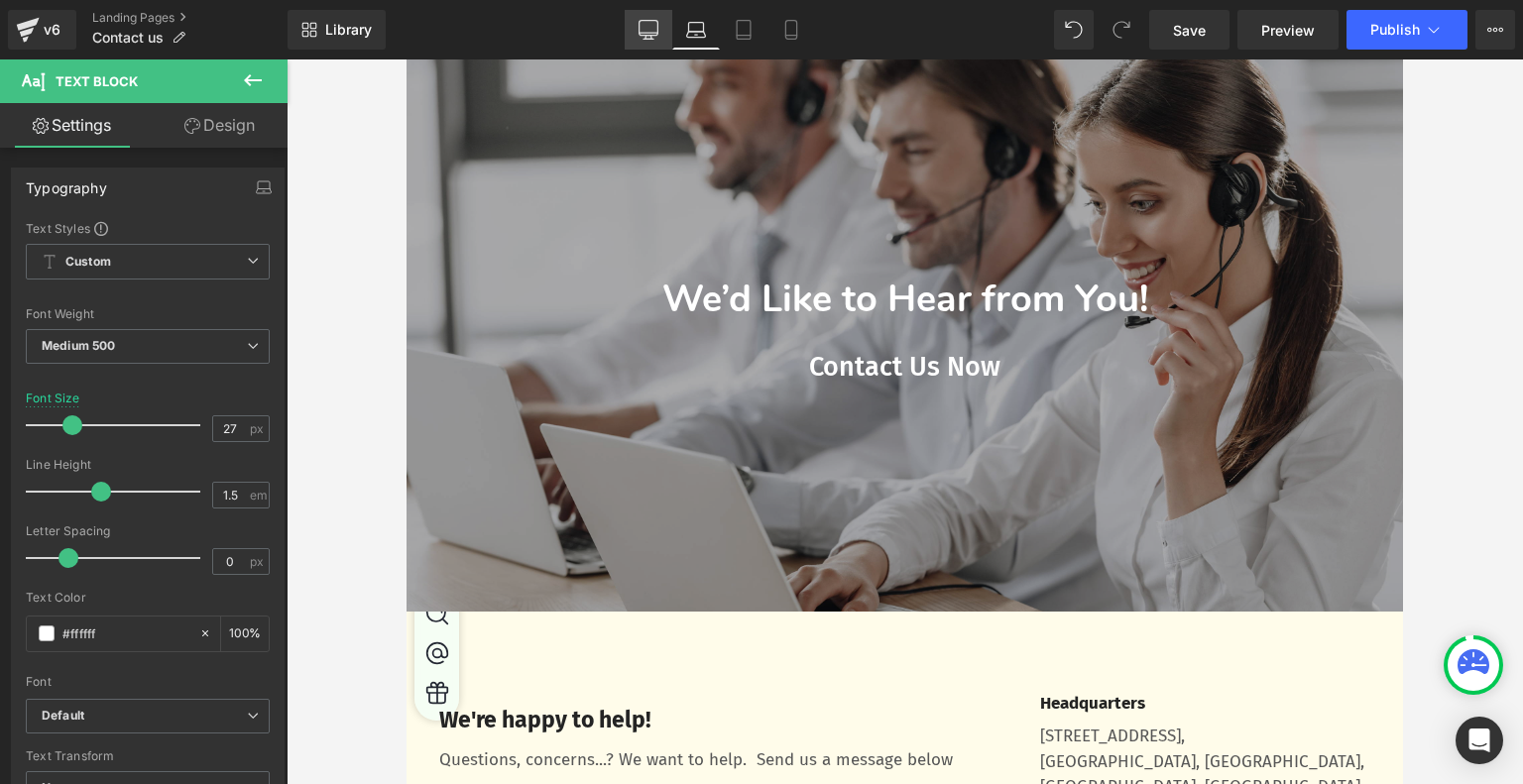type on "29" 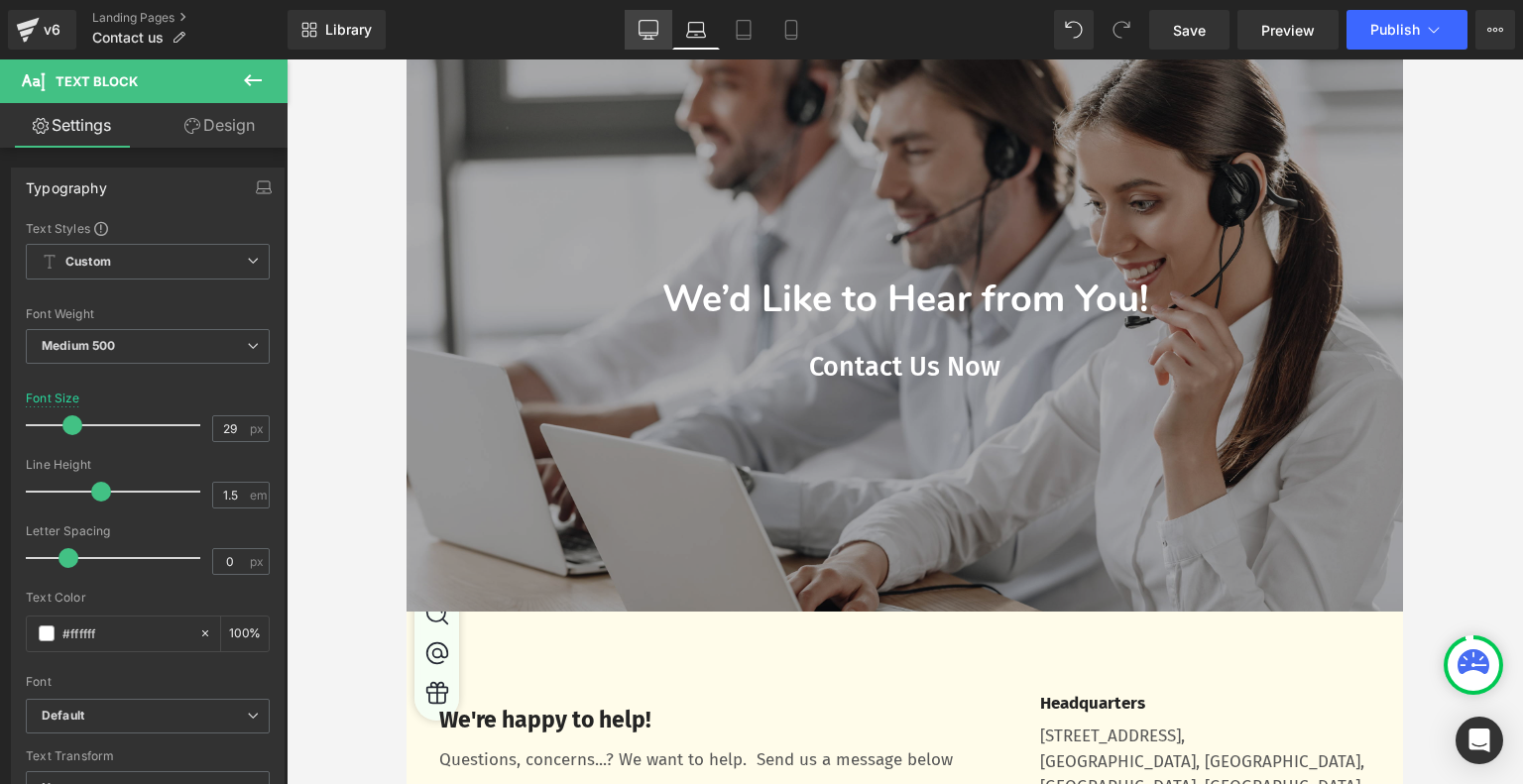 type on "100" 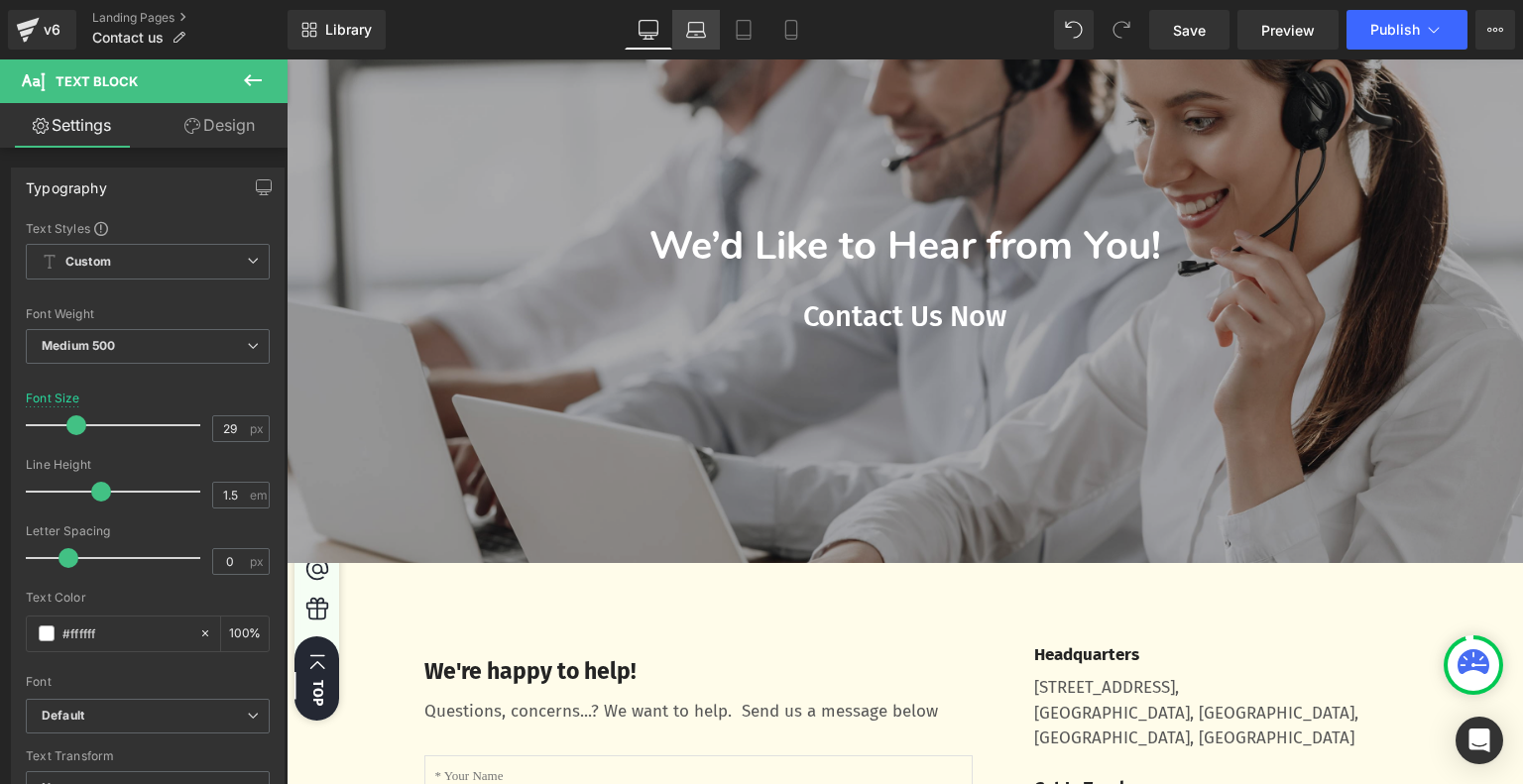 click 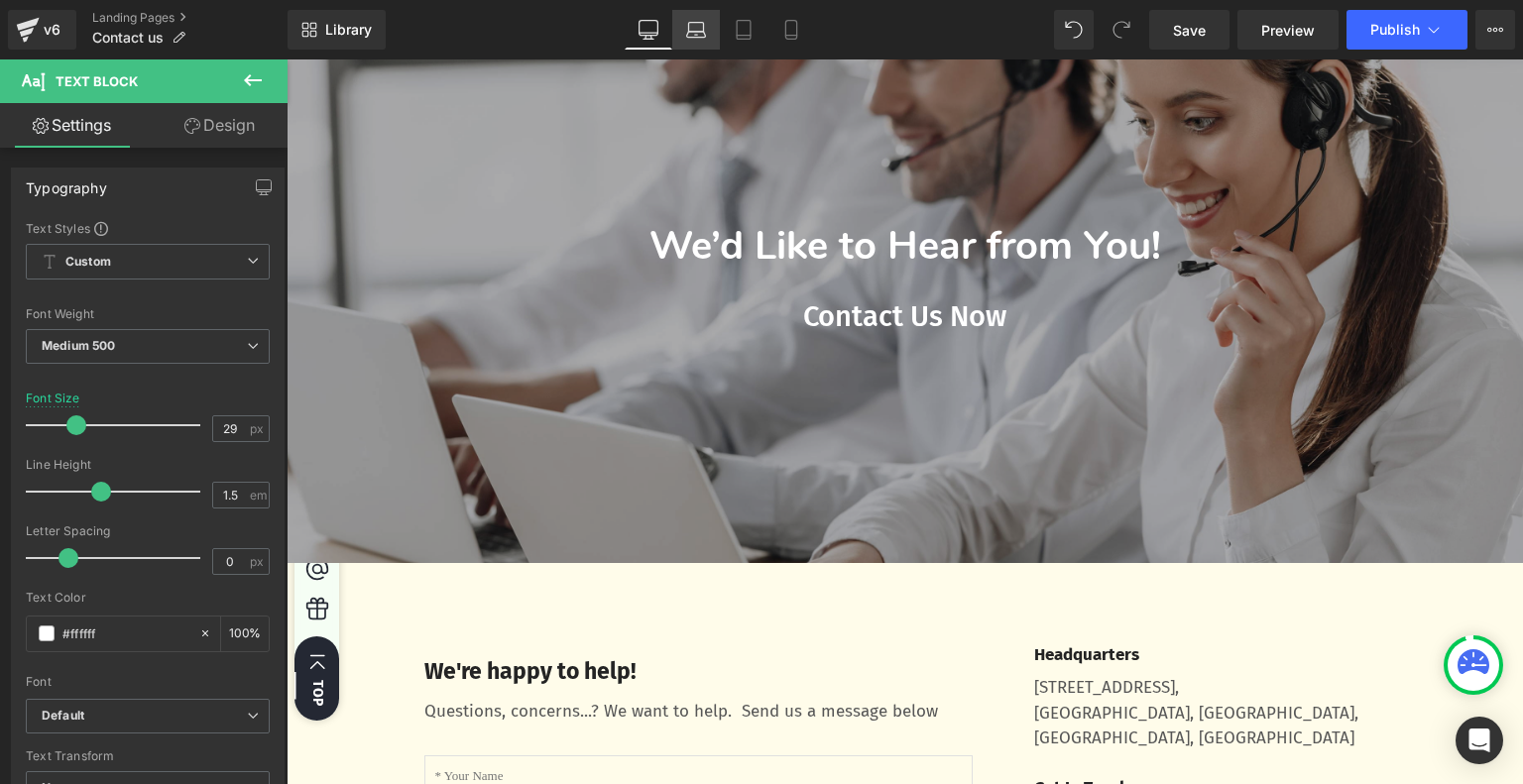 type on "27" 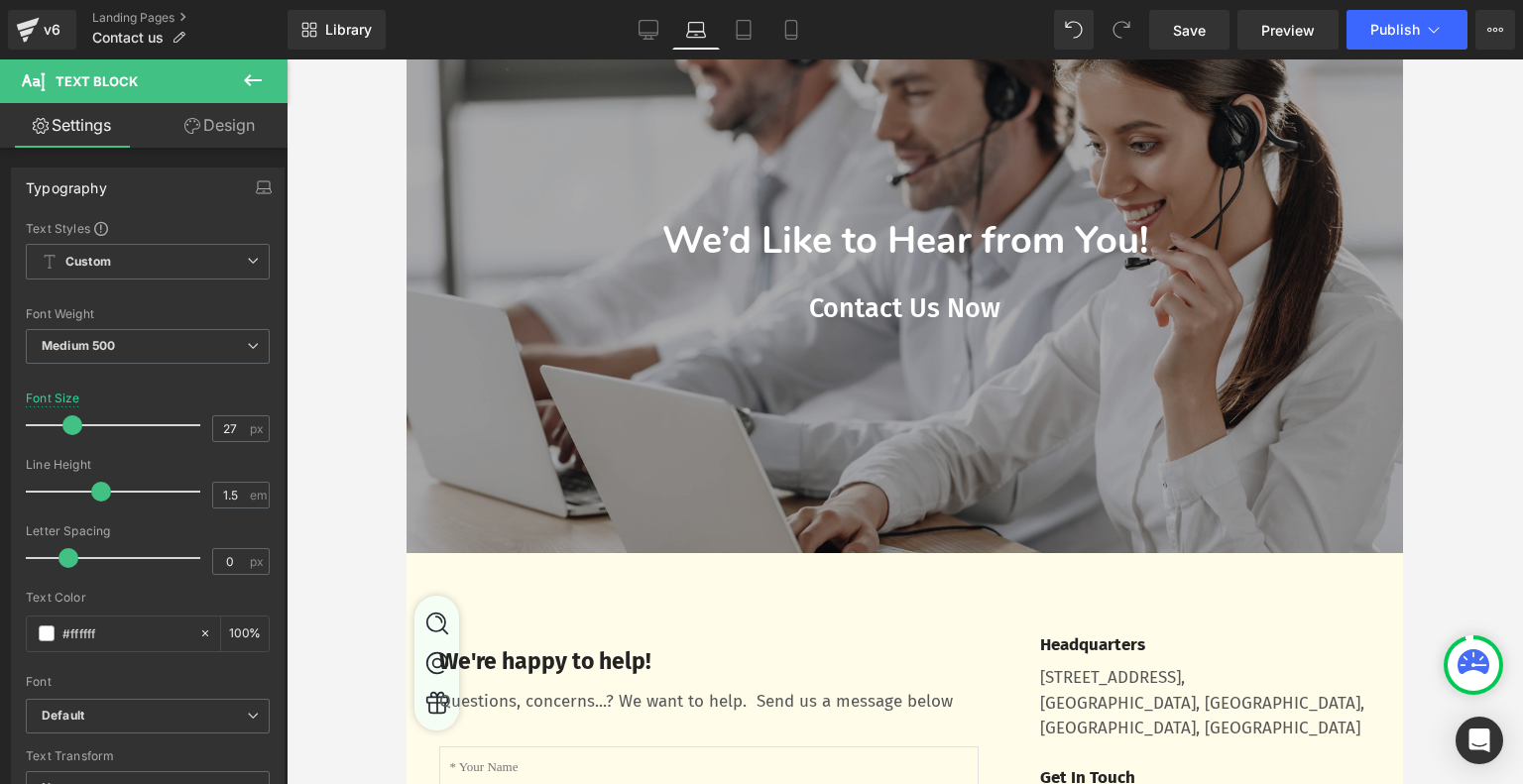 scroll, scrollTop: 119, scrollLeft: 0, axis: vertical 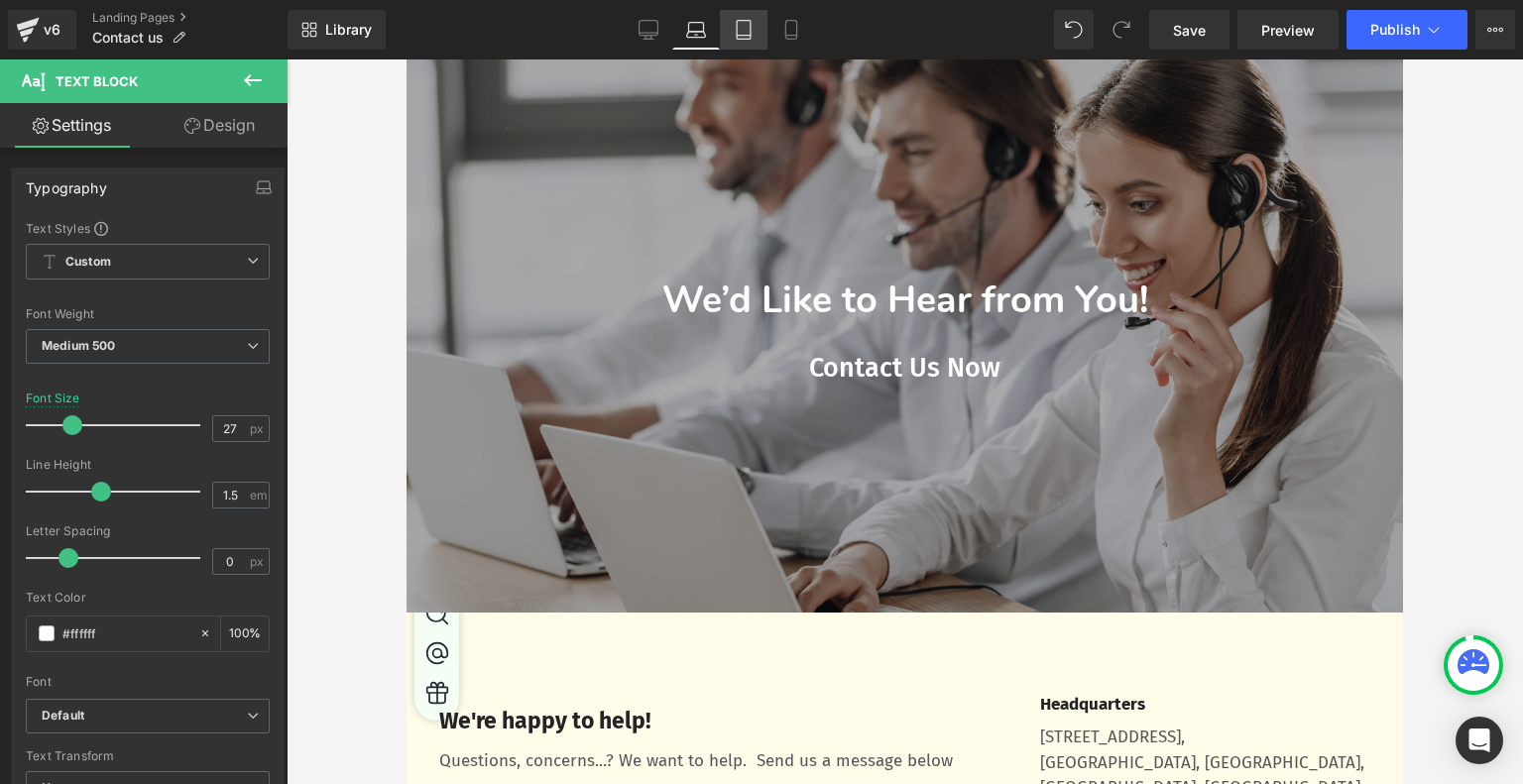 click on "Tablet" at bounding box center [744, 30] 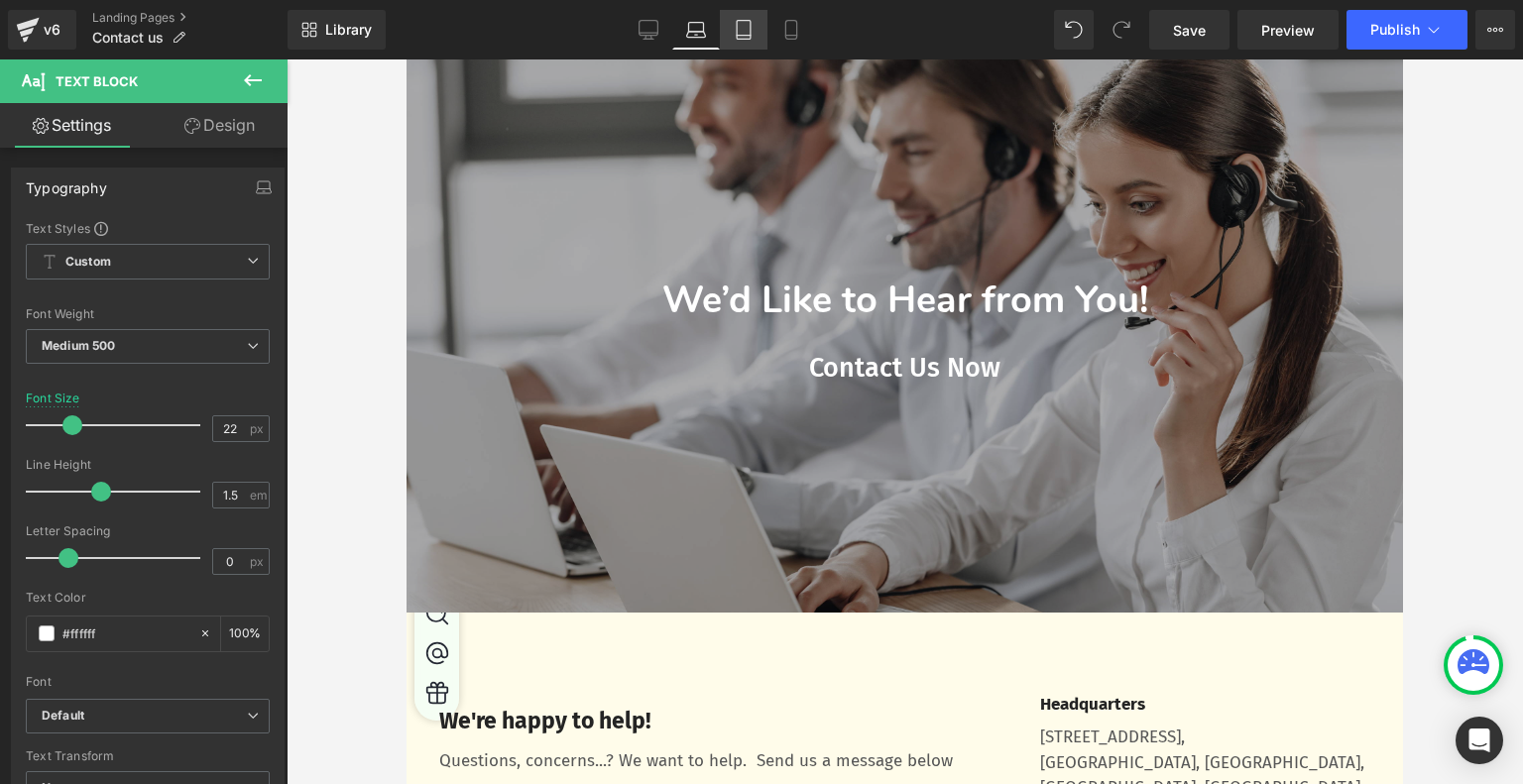 scroll, scrollTop: 0, scrollLeft: 0, axis: both 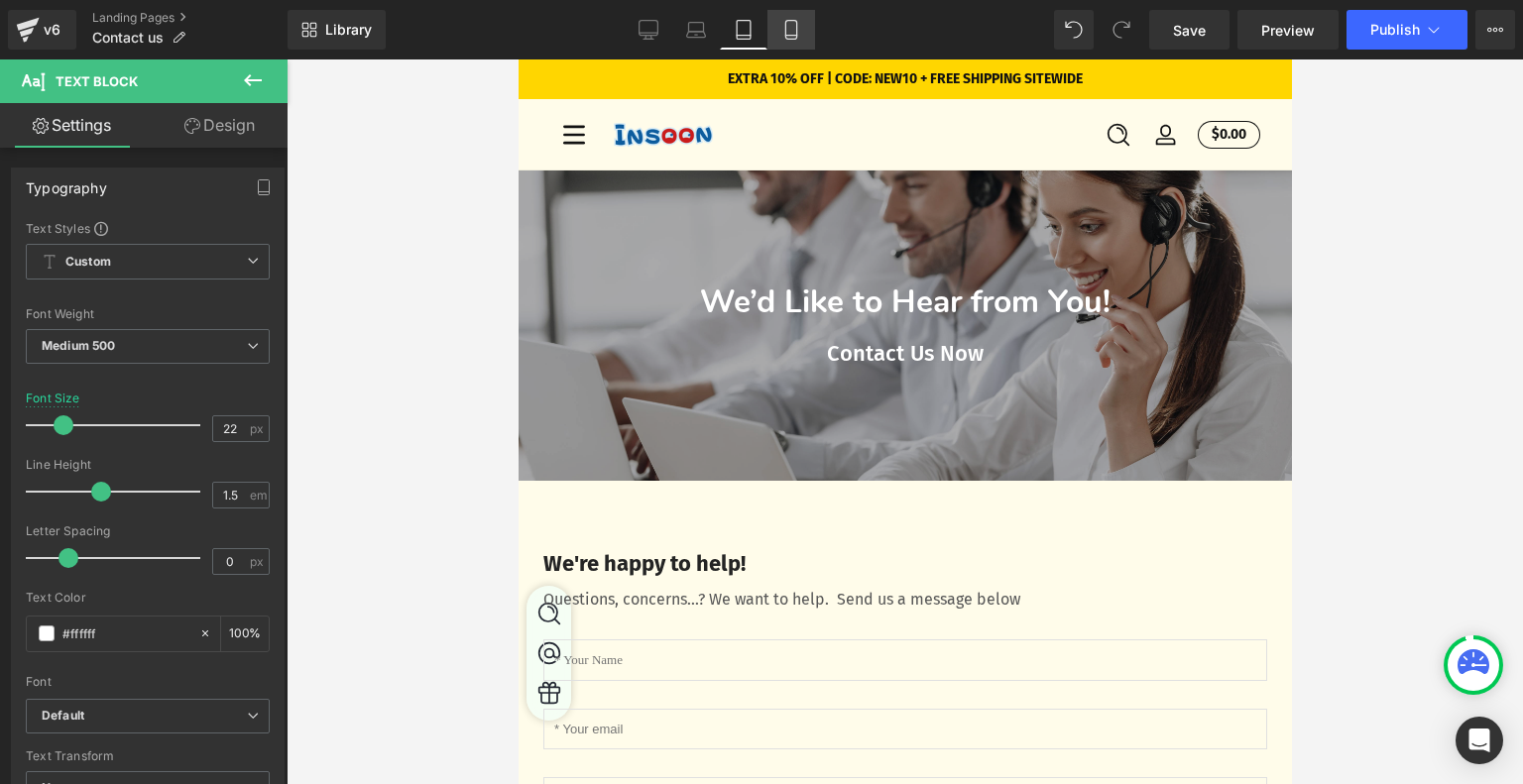 click on "Mobile" at bounding box center [791, 30] 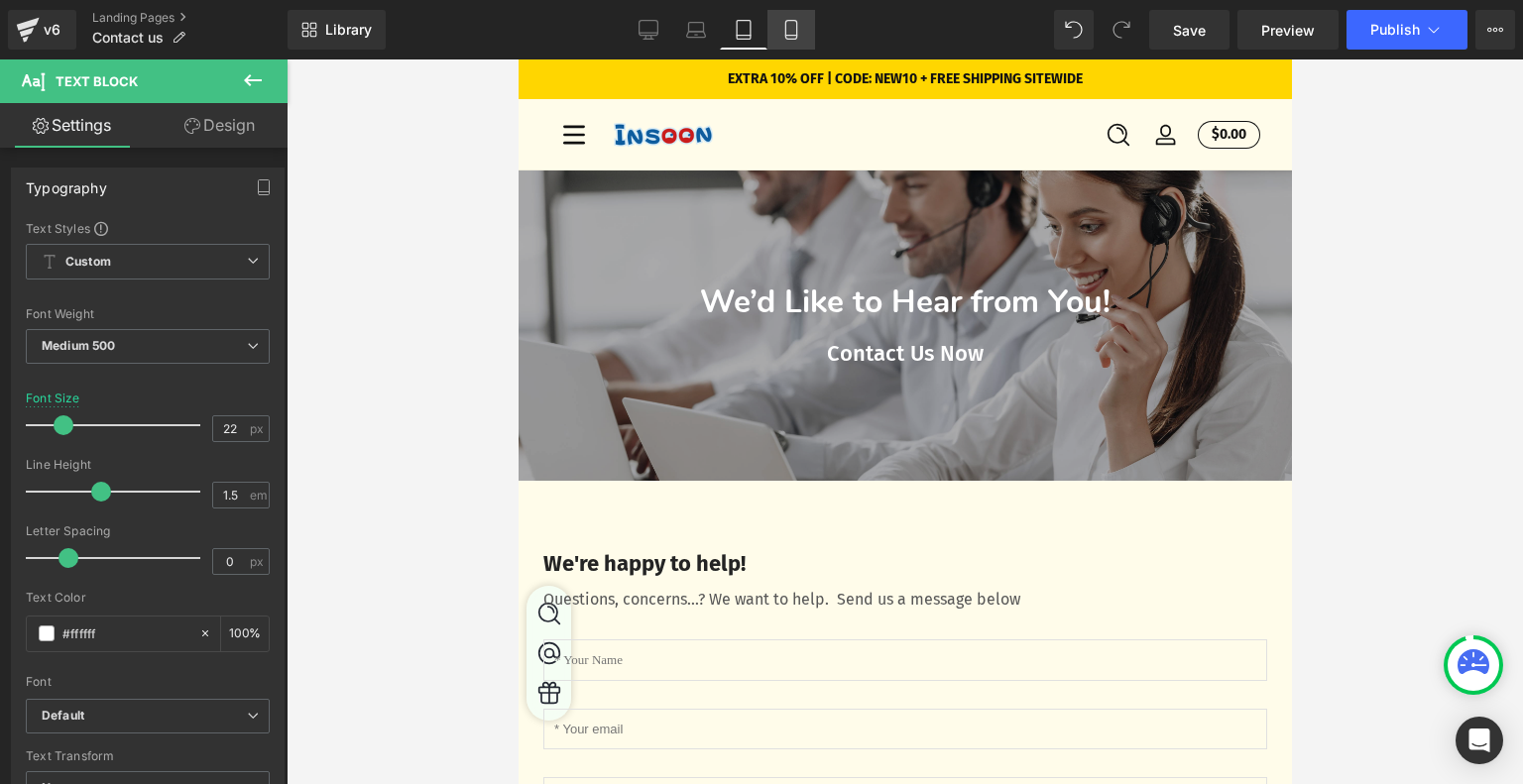 type on "14" 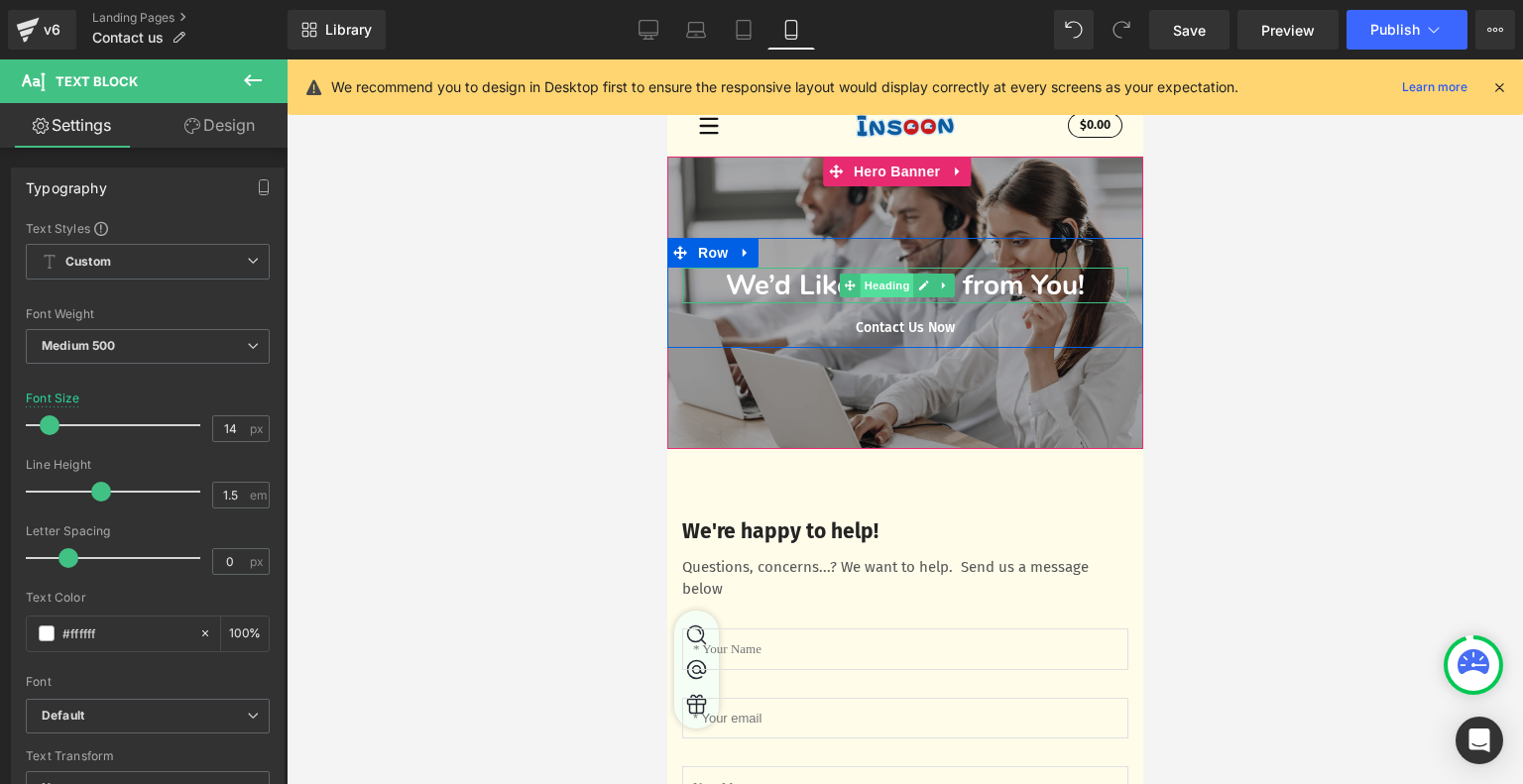 click on "Heading" at bounding box center (885, 285) 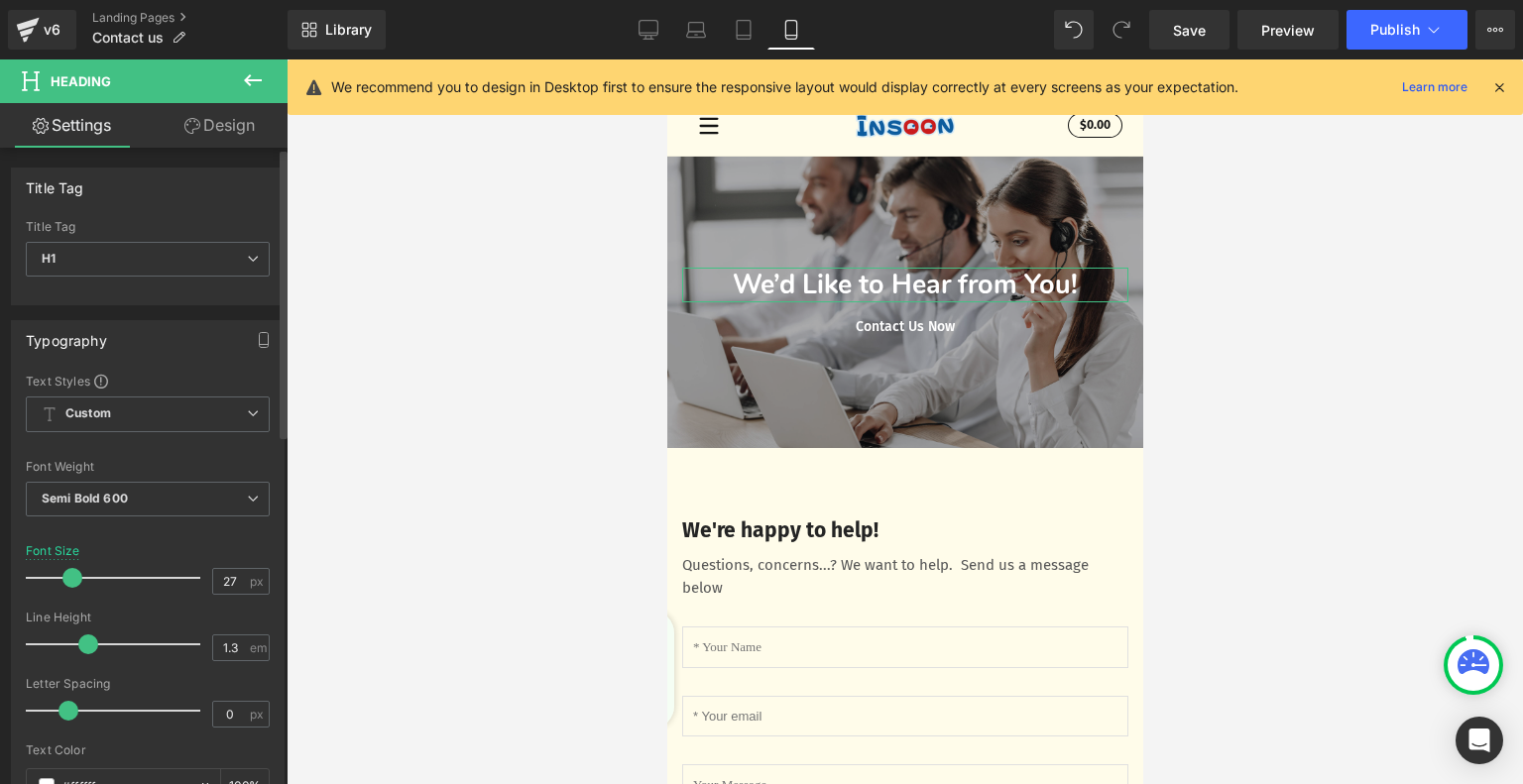 click at bounding box center (72, 578) 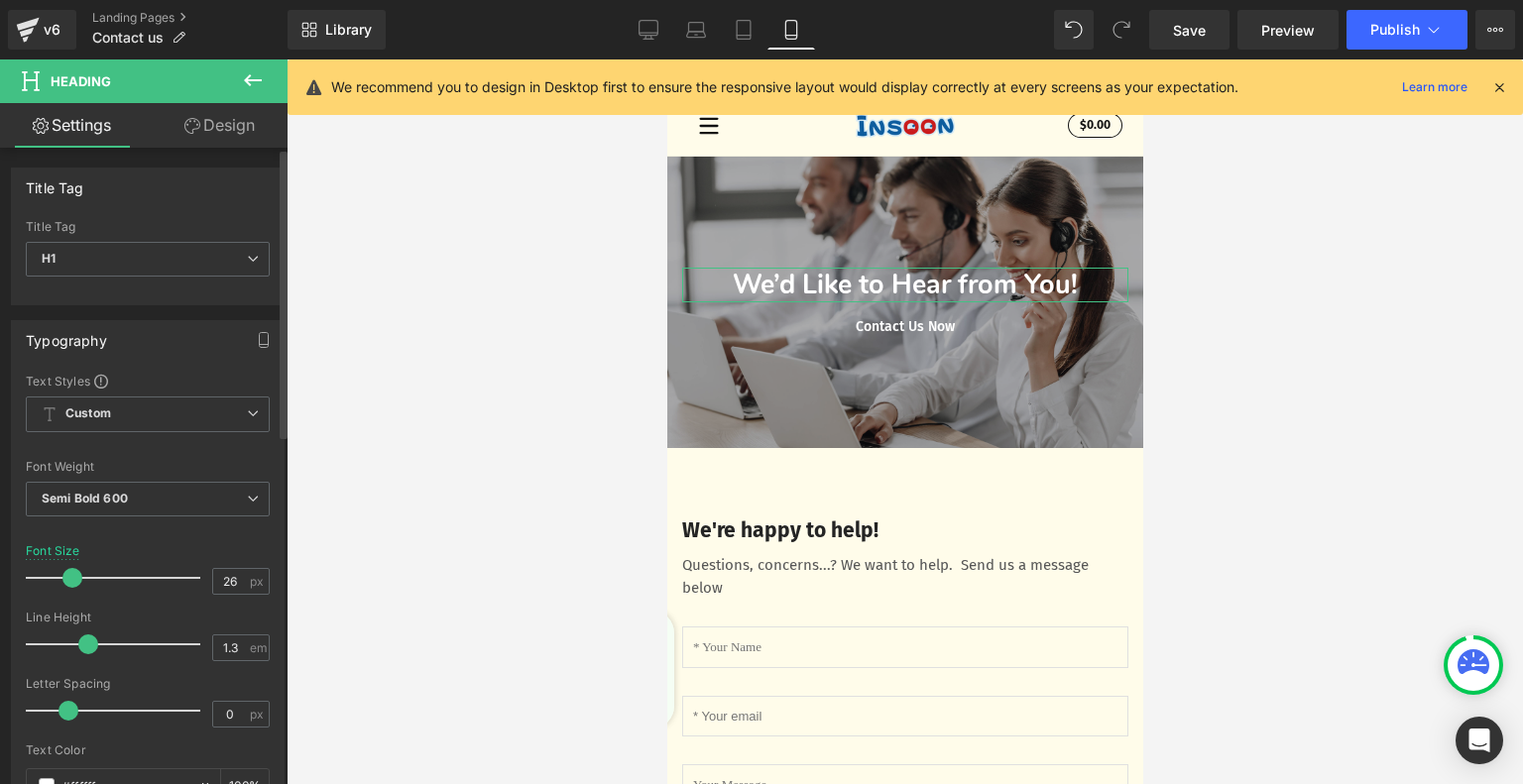 type on "25" 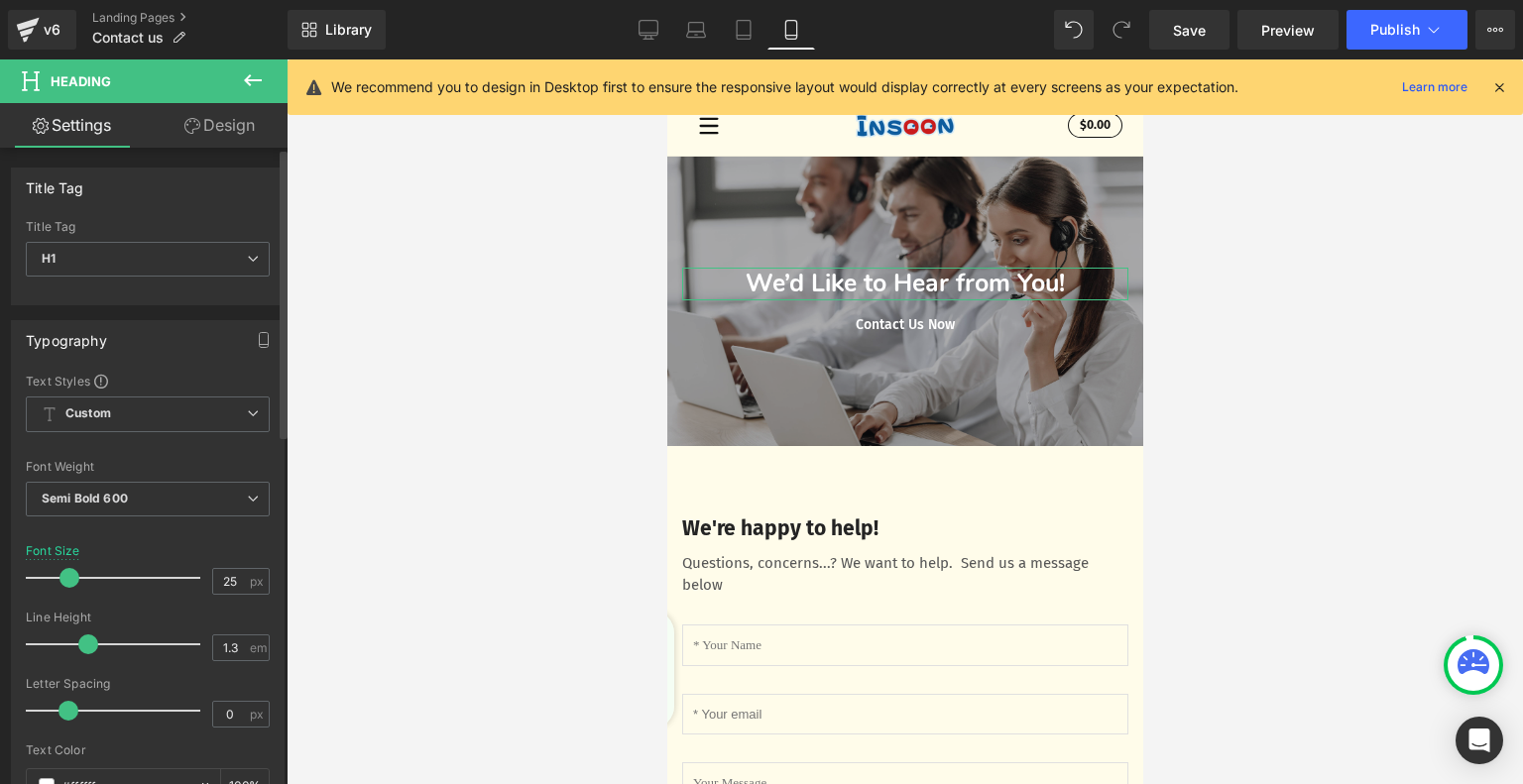 click at bounding box center (69, 578) 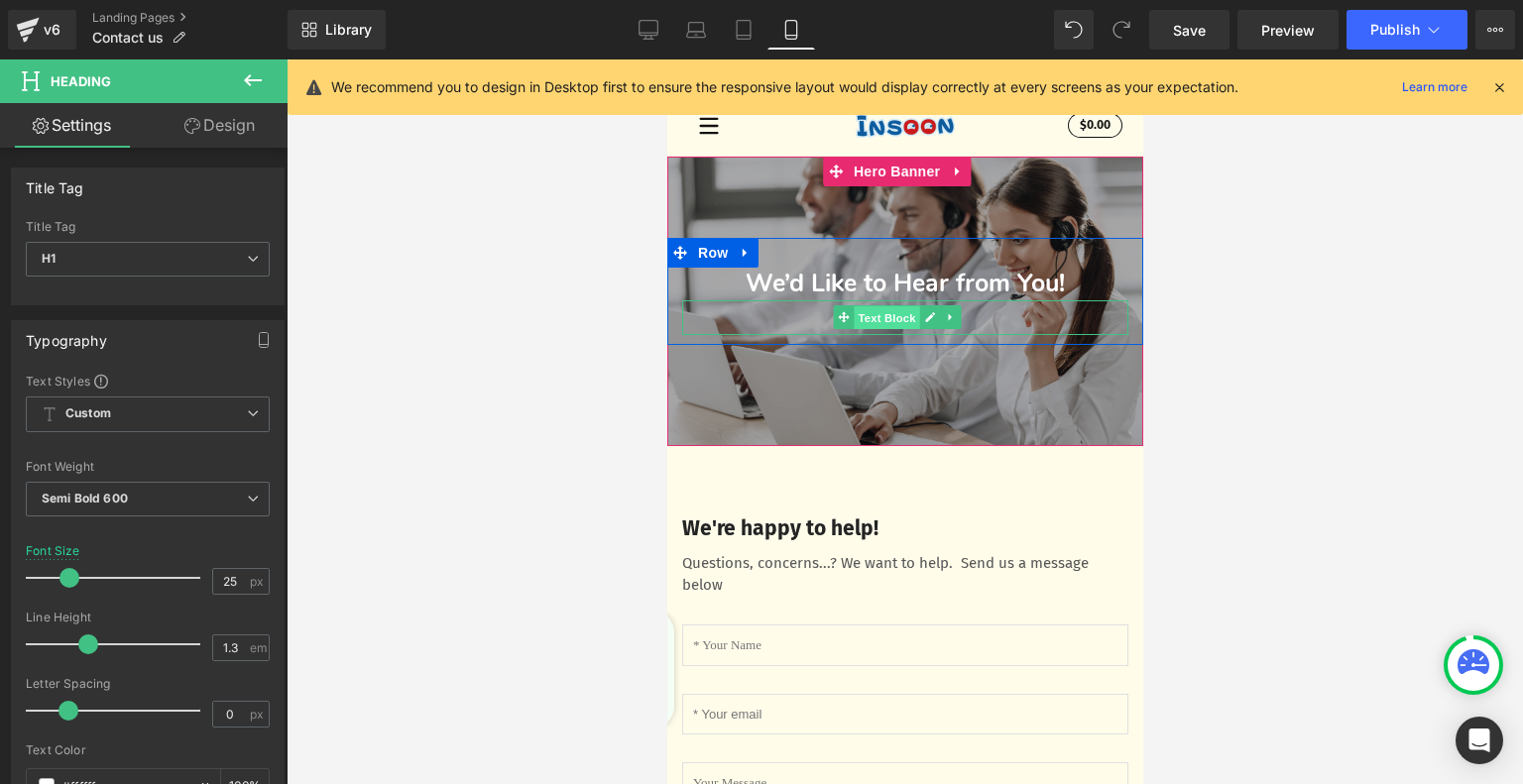 click on "Text Block" at bounding box center (885, 318) 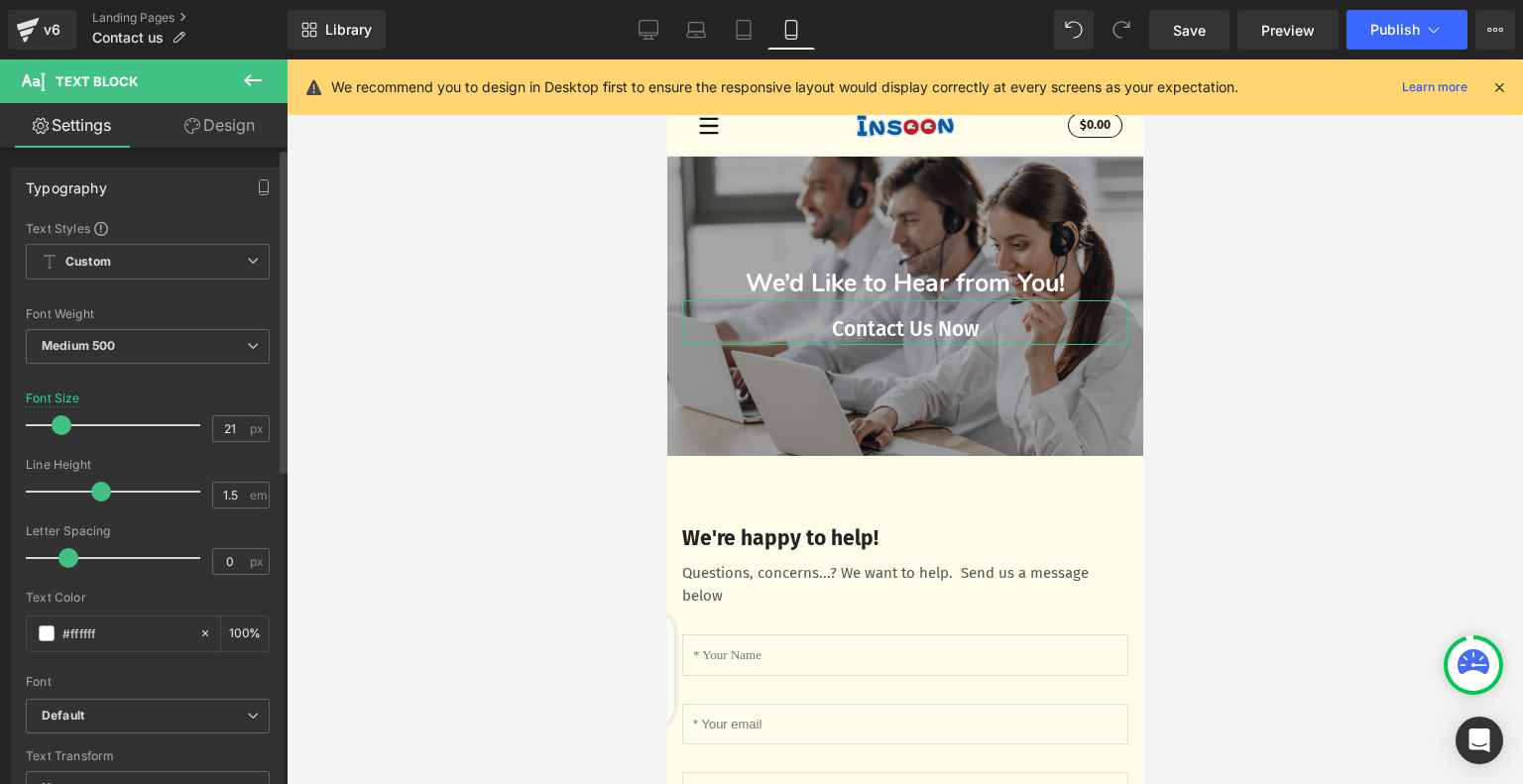 drag, startPoint x: 43, startPoint y: 424, endPoint x: 55, endPoint y: 424, distance: 12 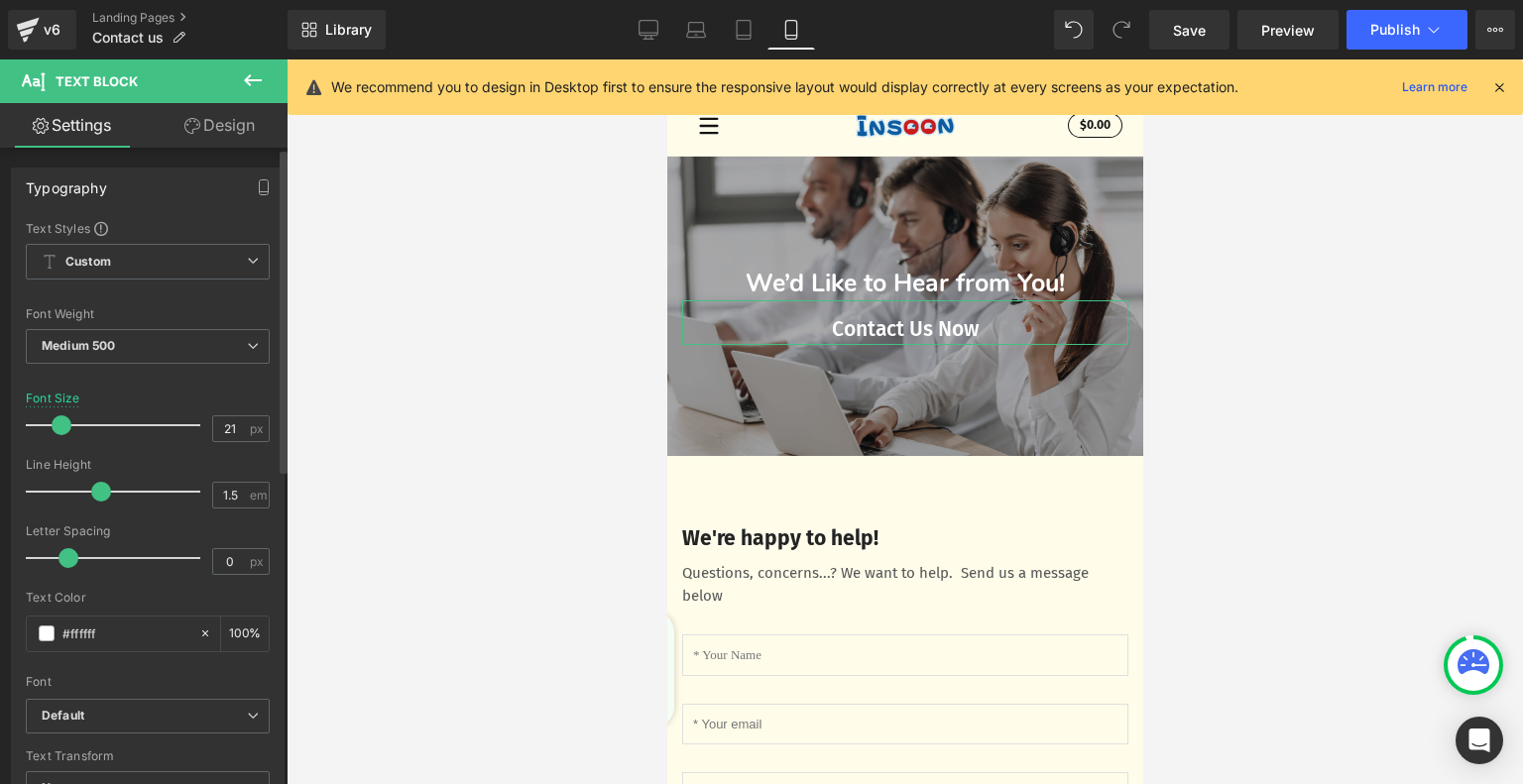 click at bounding box center [61, 425] 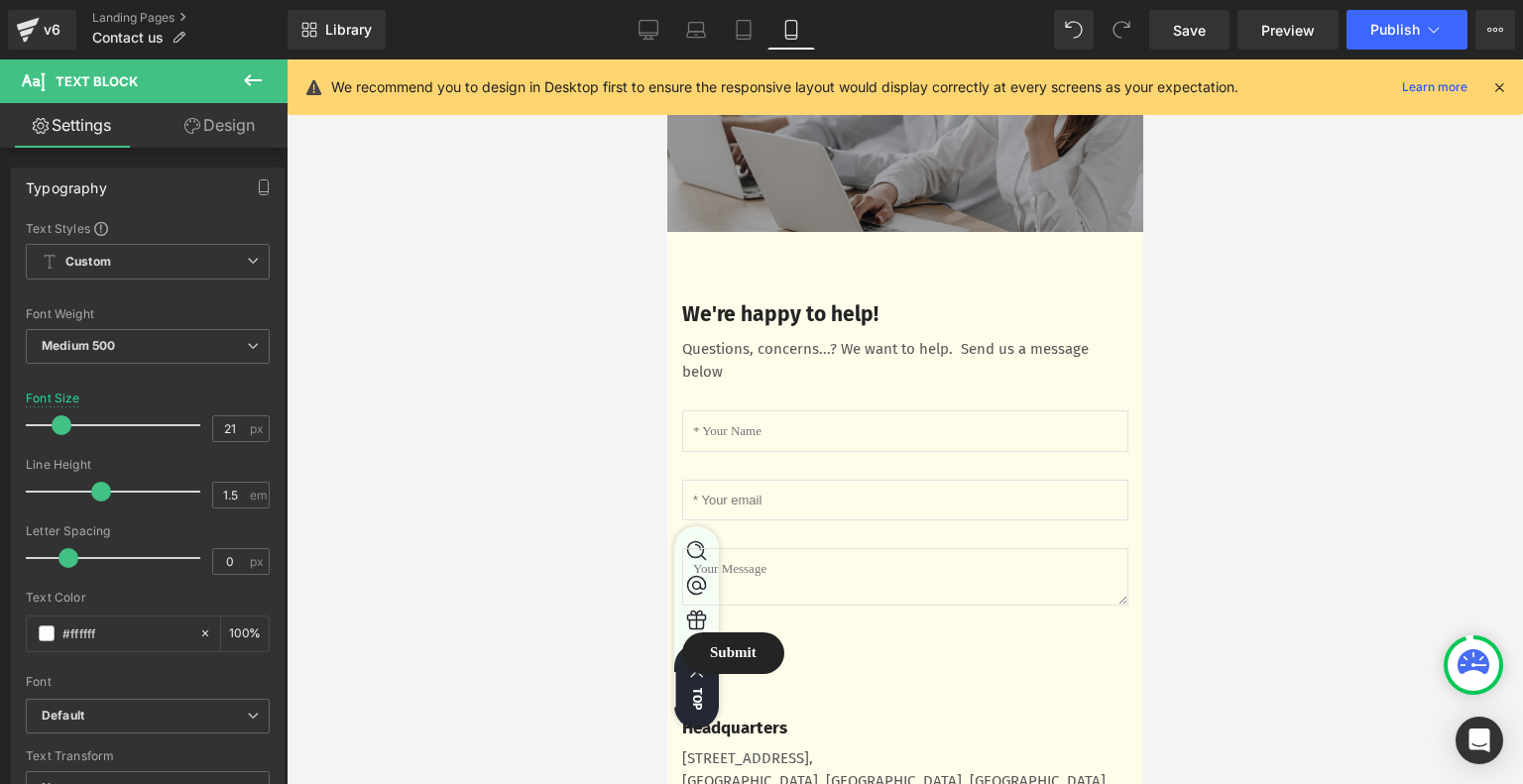 scroll, scrollTop: 0, scrollLeft: 0, axis: both 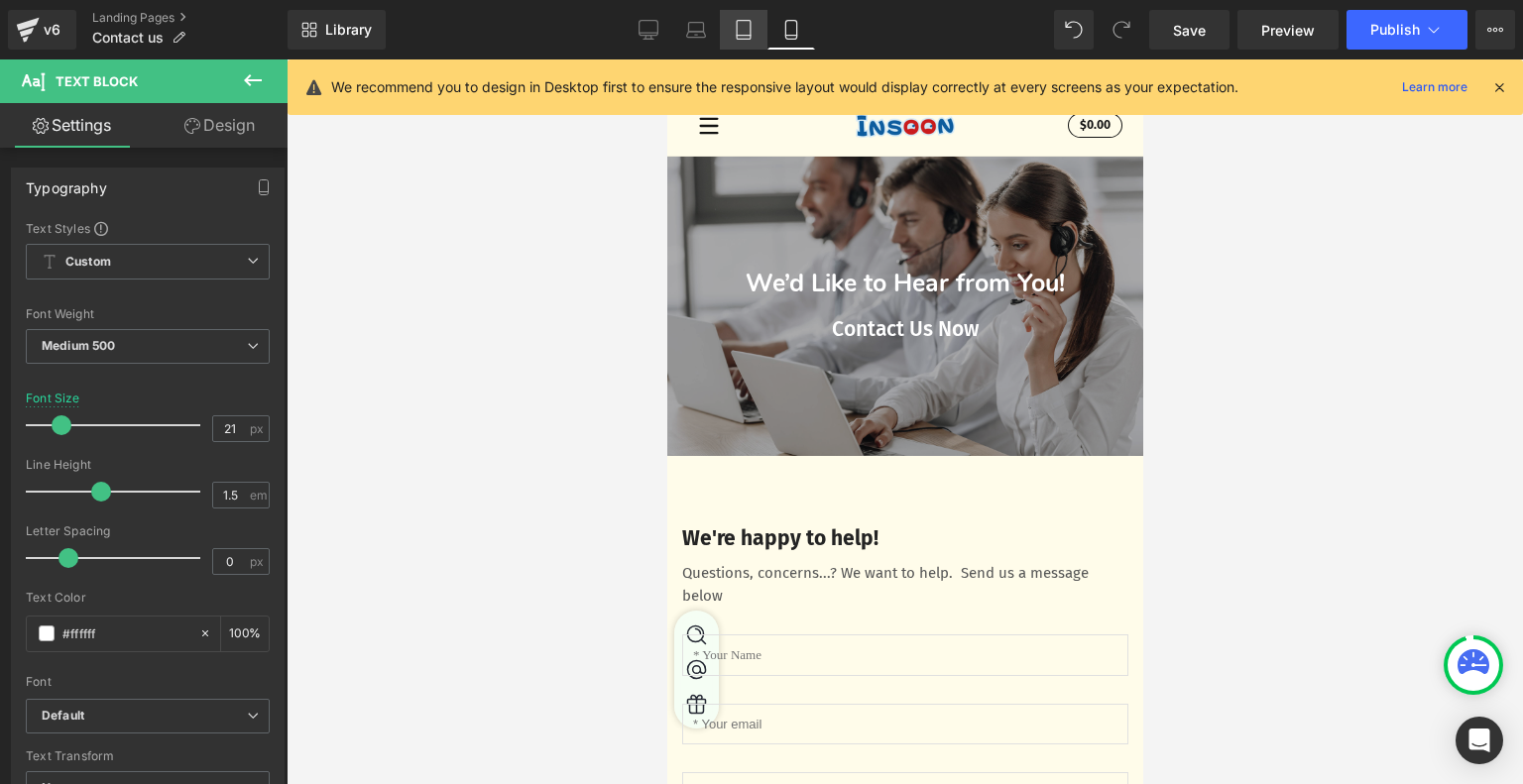 click on "Tablet" at bounding box center [744, 30] 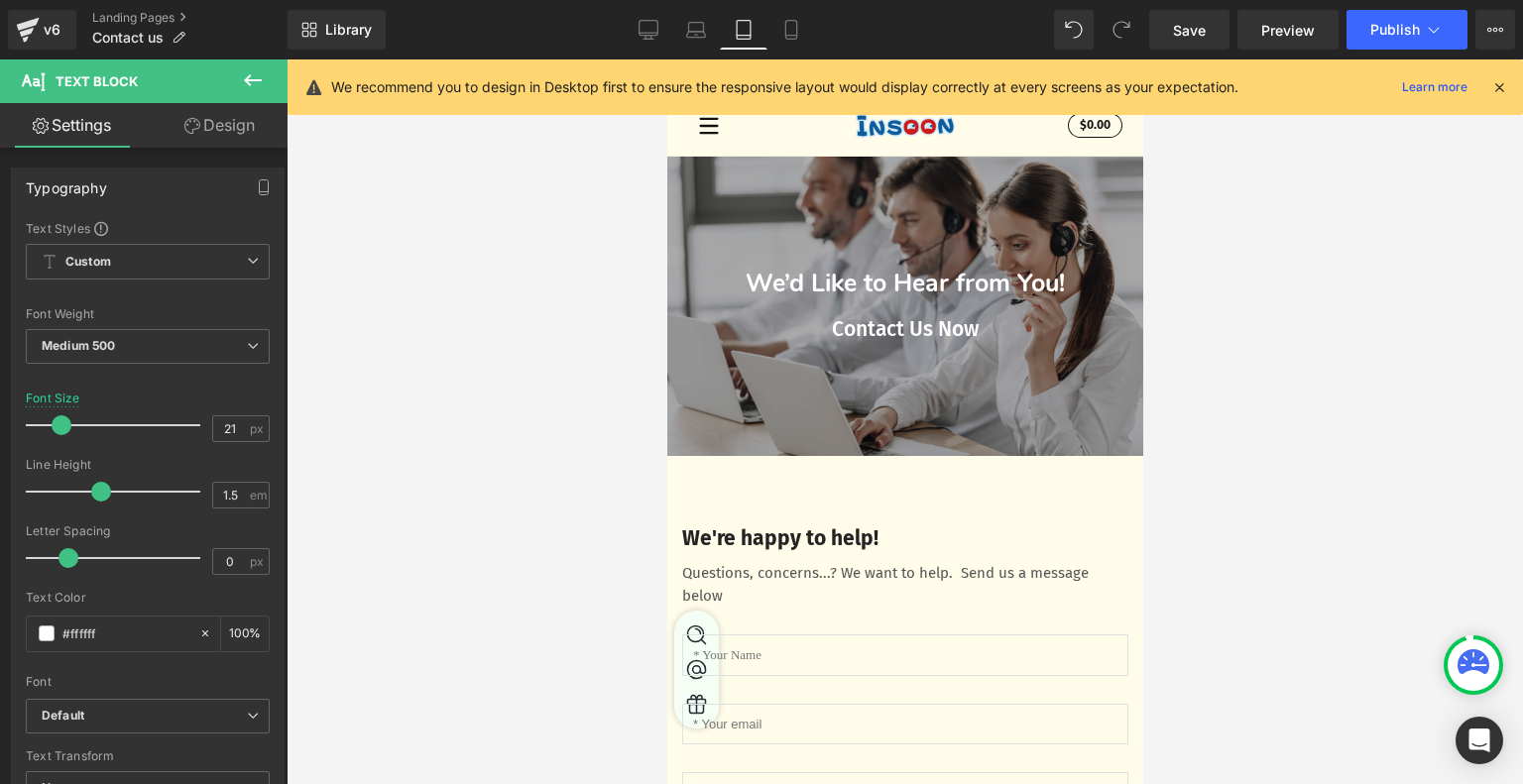 type on "22" 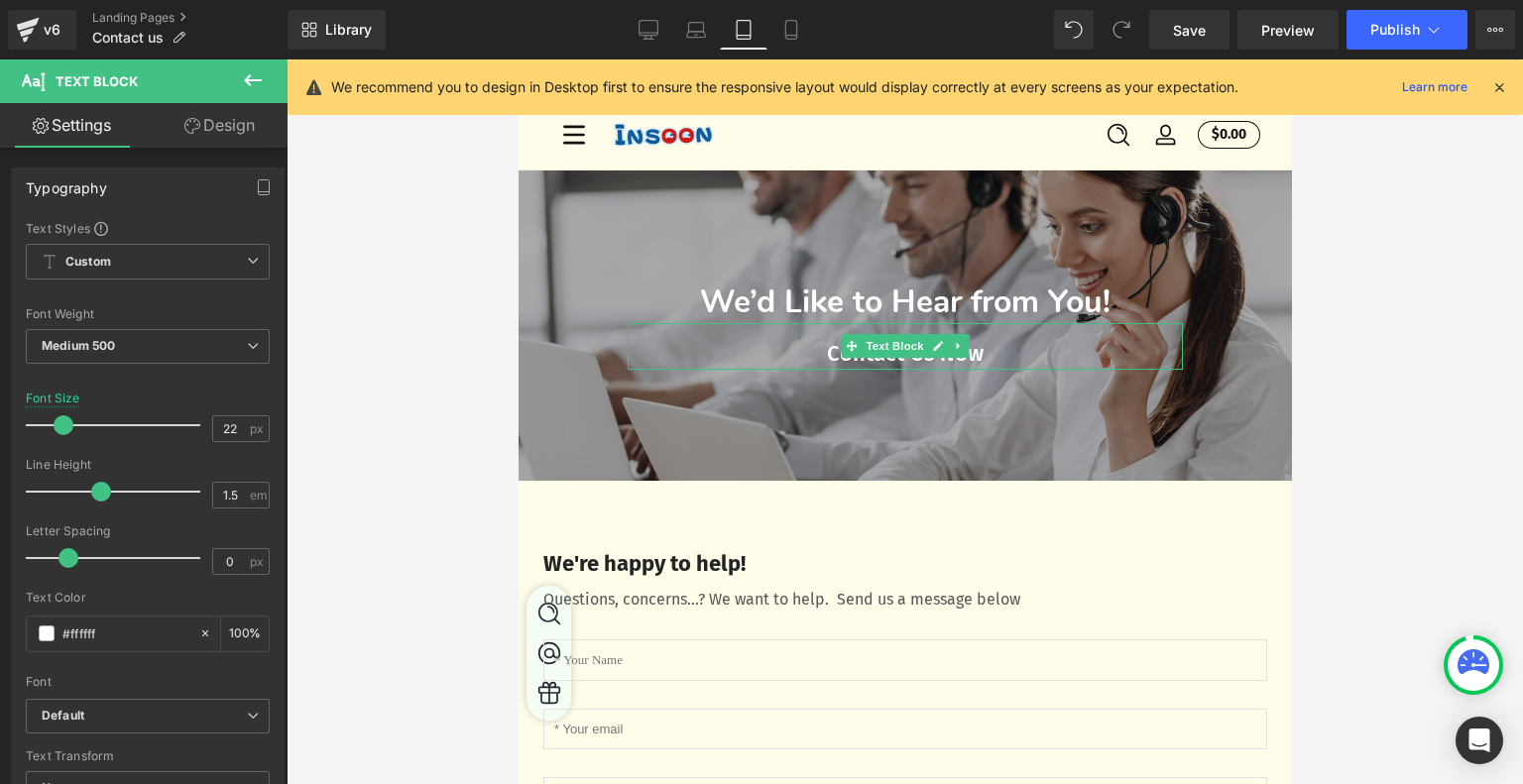 scroll, scrollTop: 0, scrollLeft: 0, axis: both 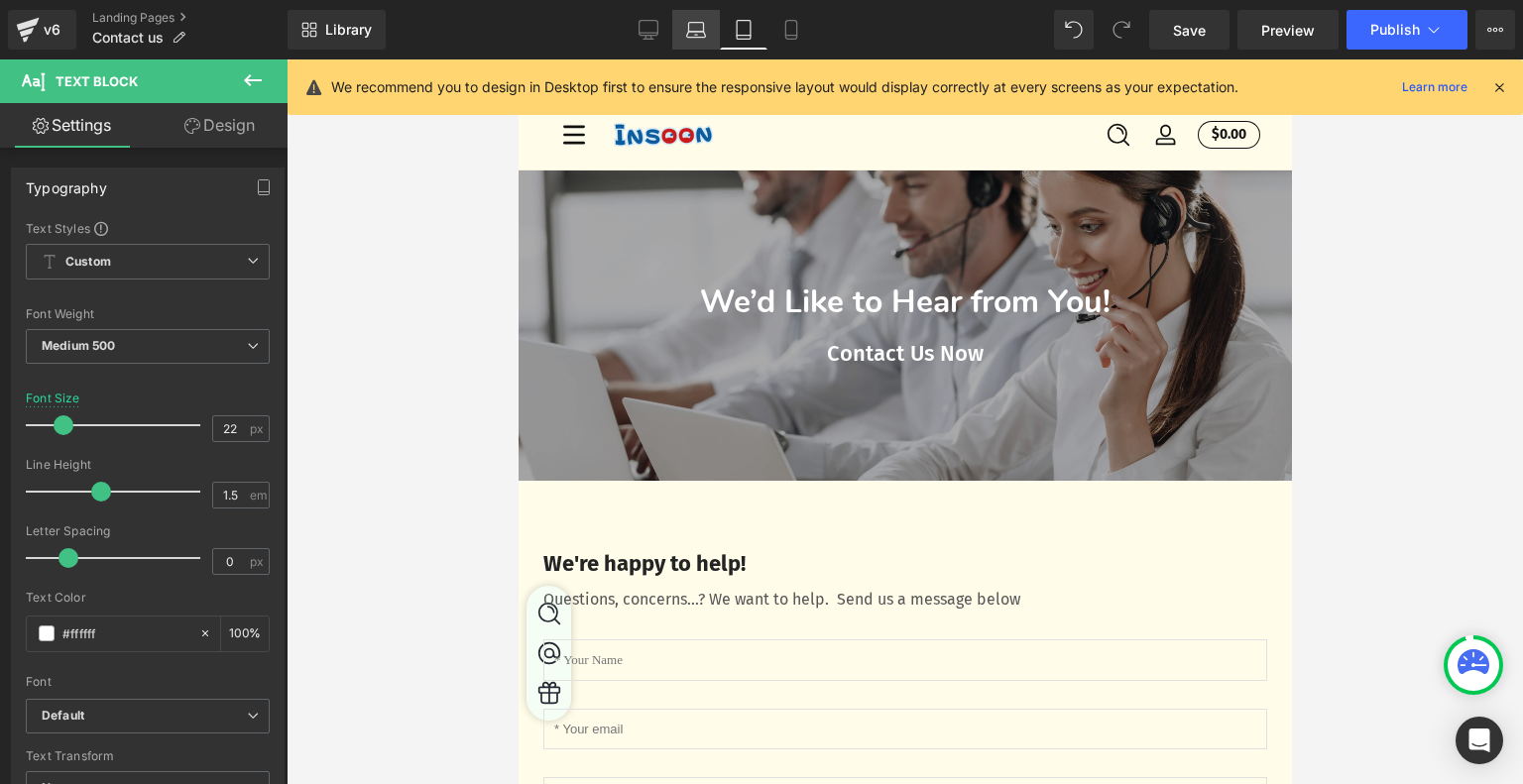 click 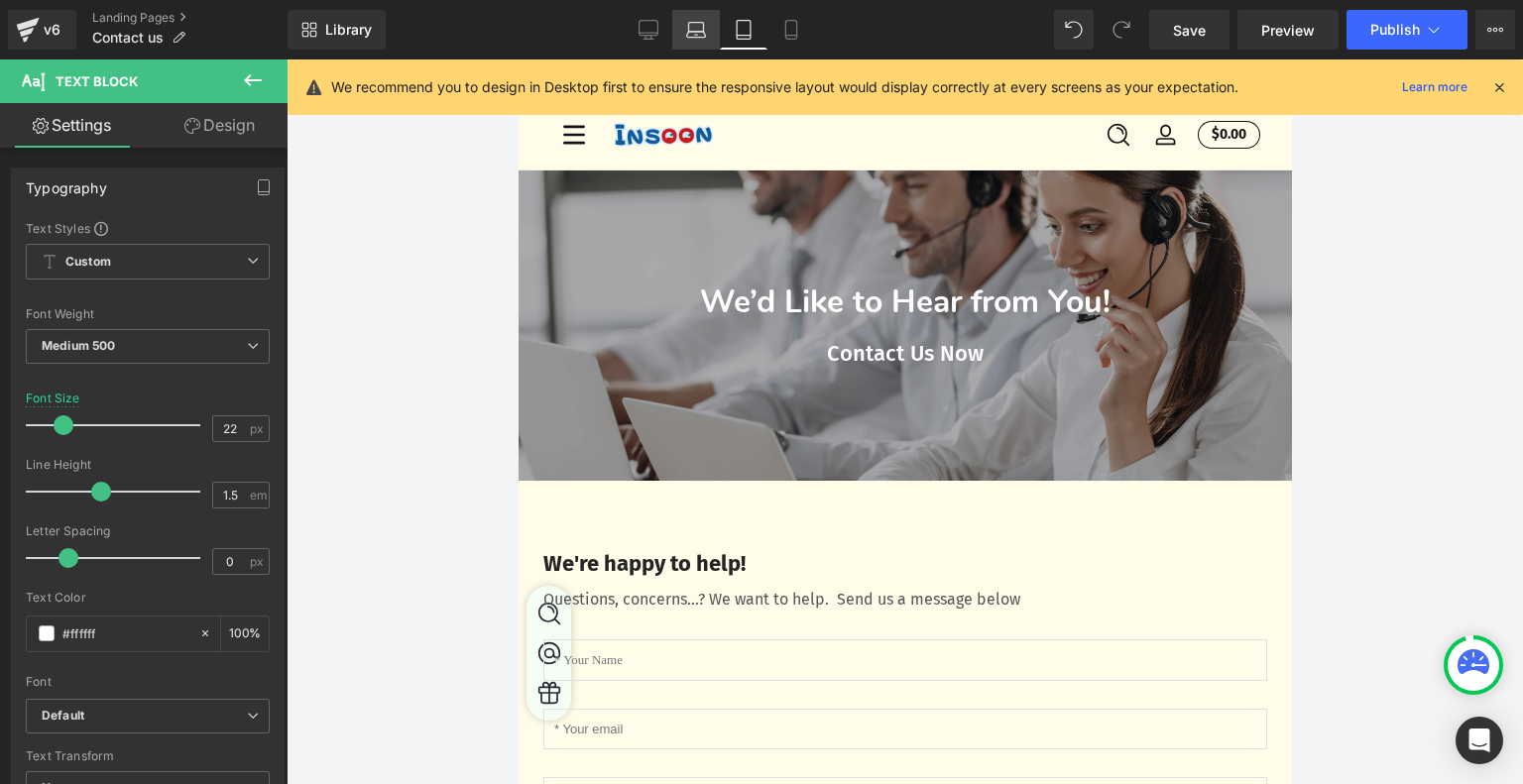 type on "27" 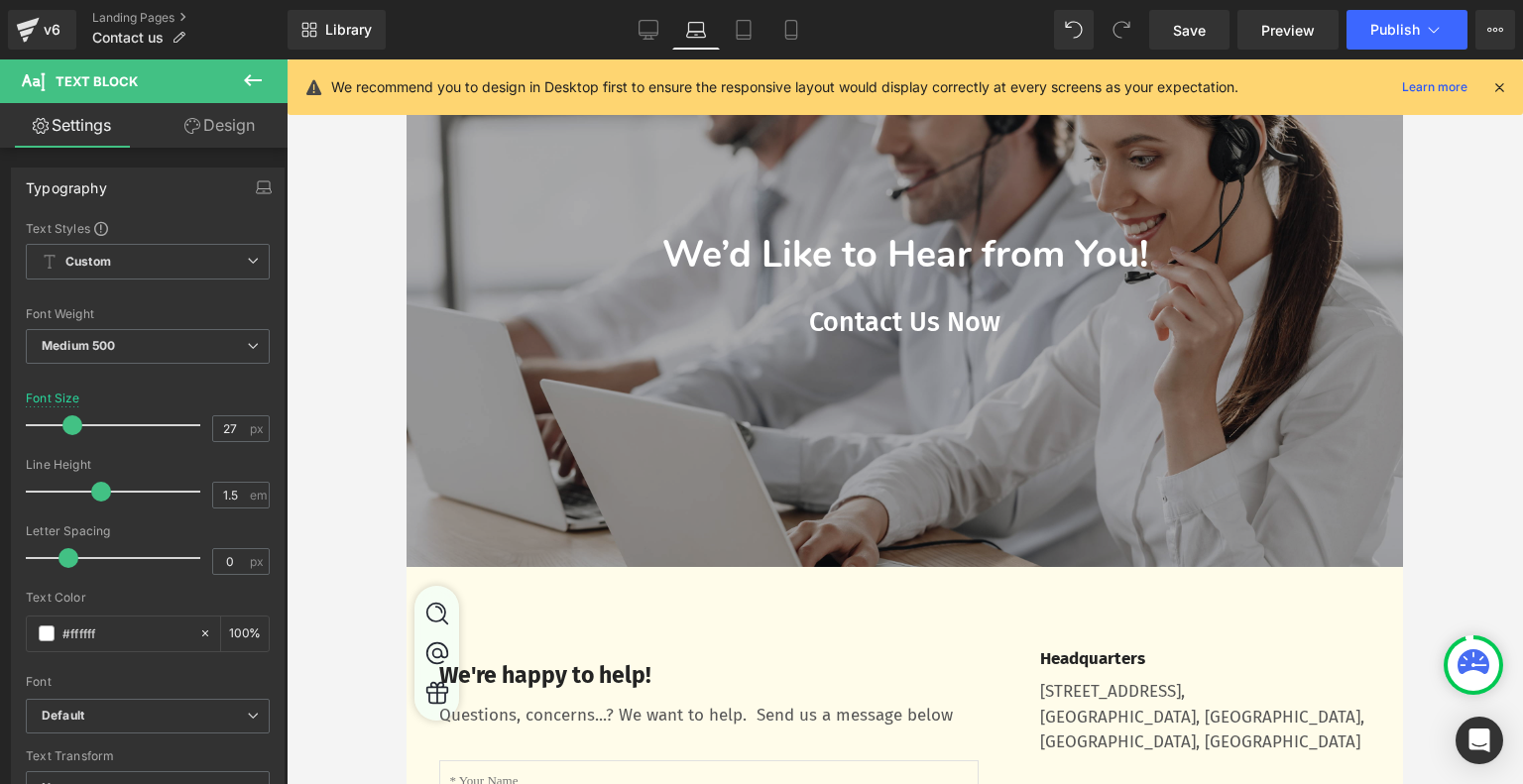 scroll, scrollTop: 0, scrollLeft: 0, axis: both 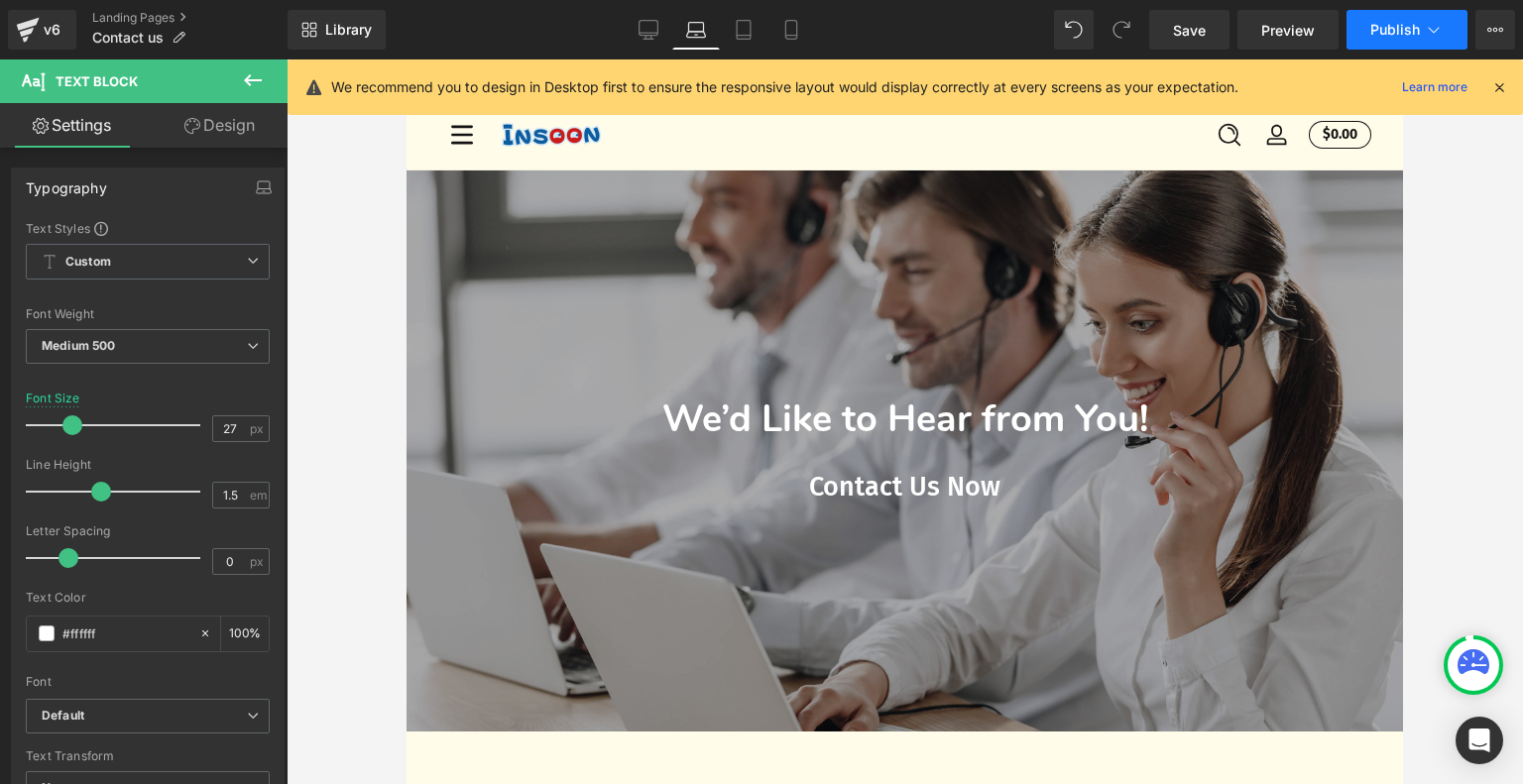 click on "Publish" at bounding box center (1395, 30) 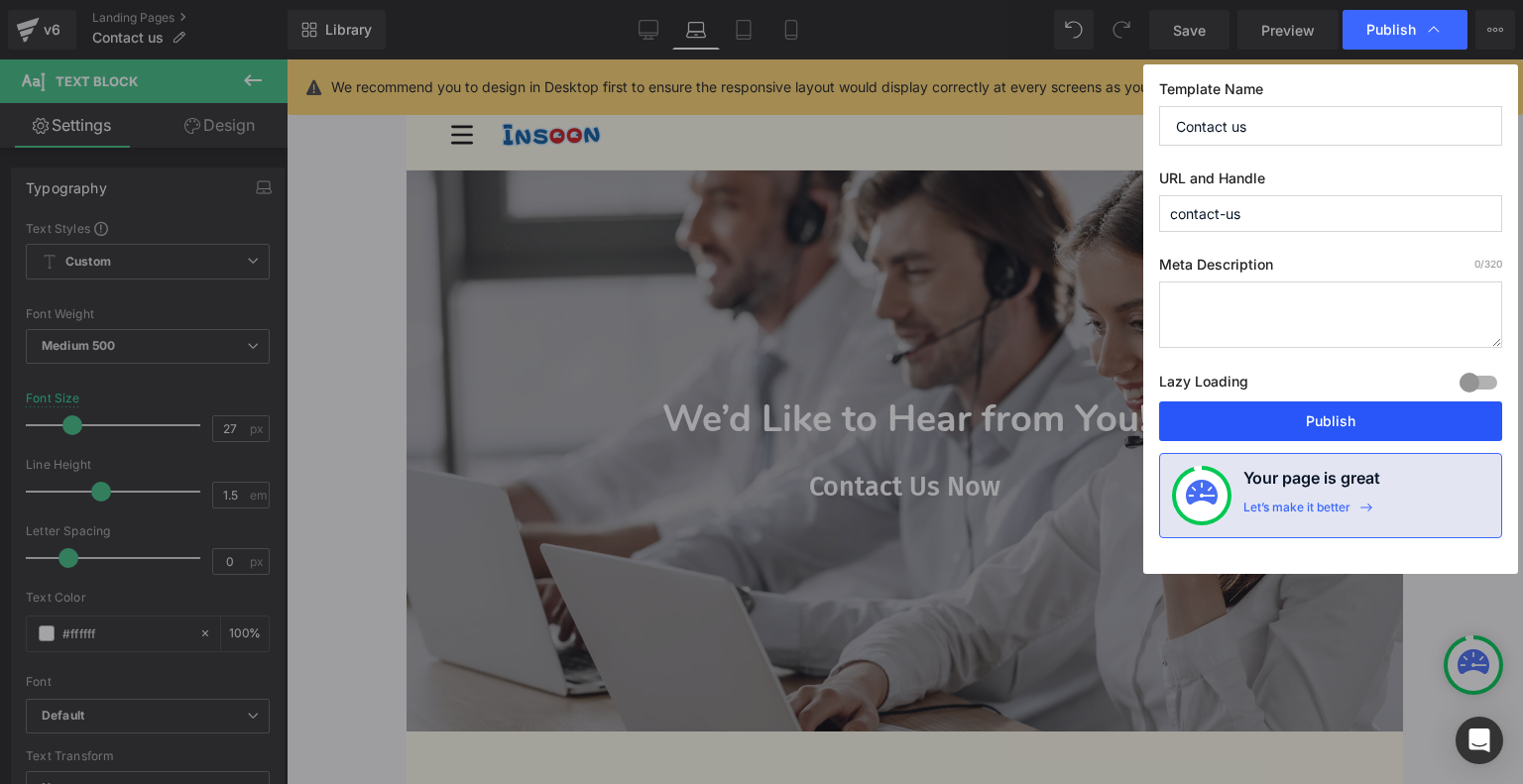 click on "Publish" at bounding box center (1331, 421) 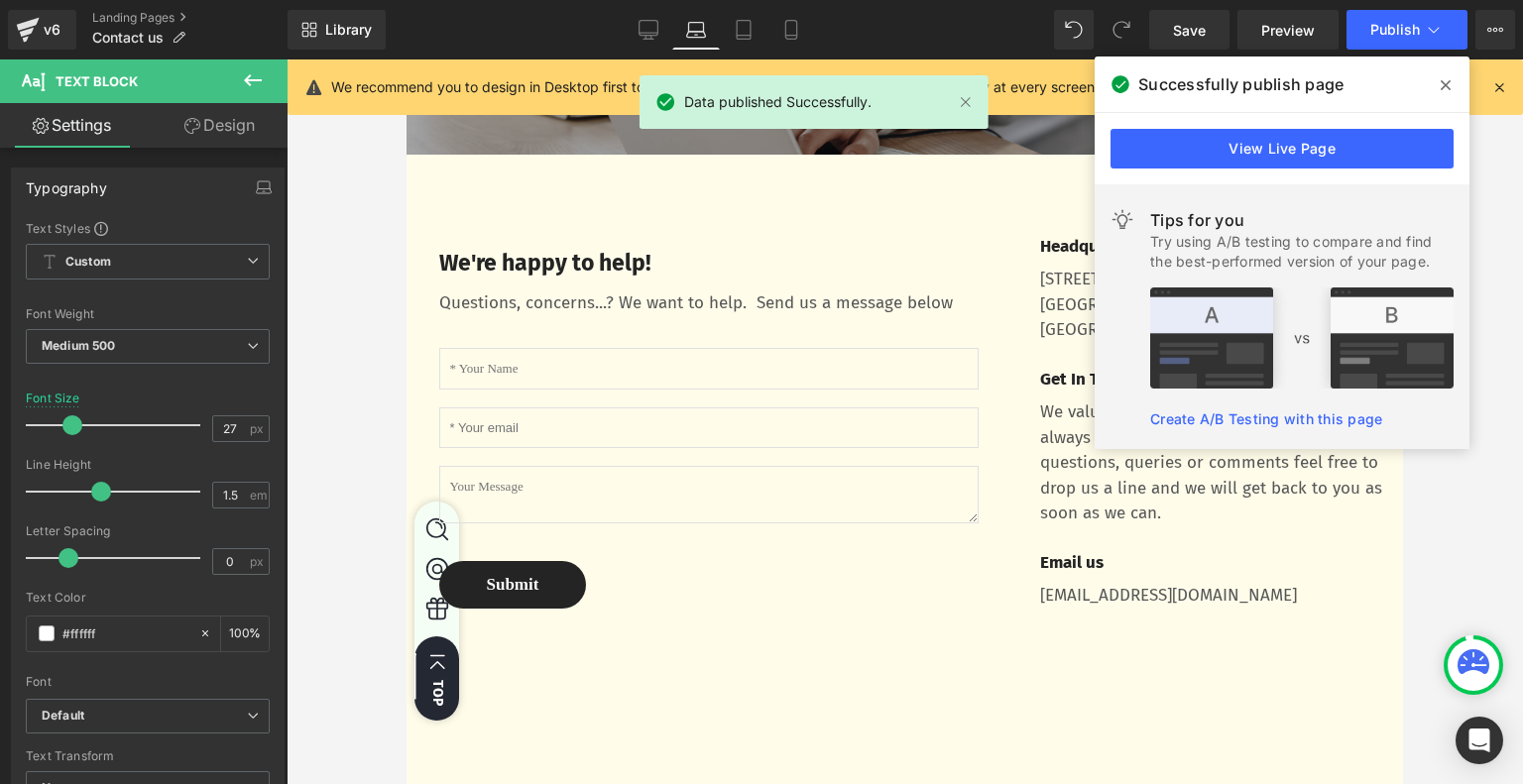 scroll, scrollTop: 295, scrollLeft: 0, axis: vertical 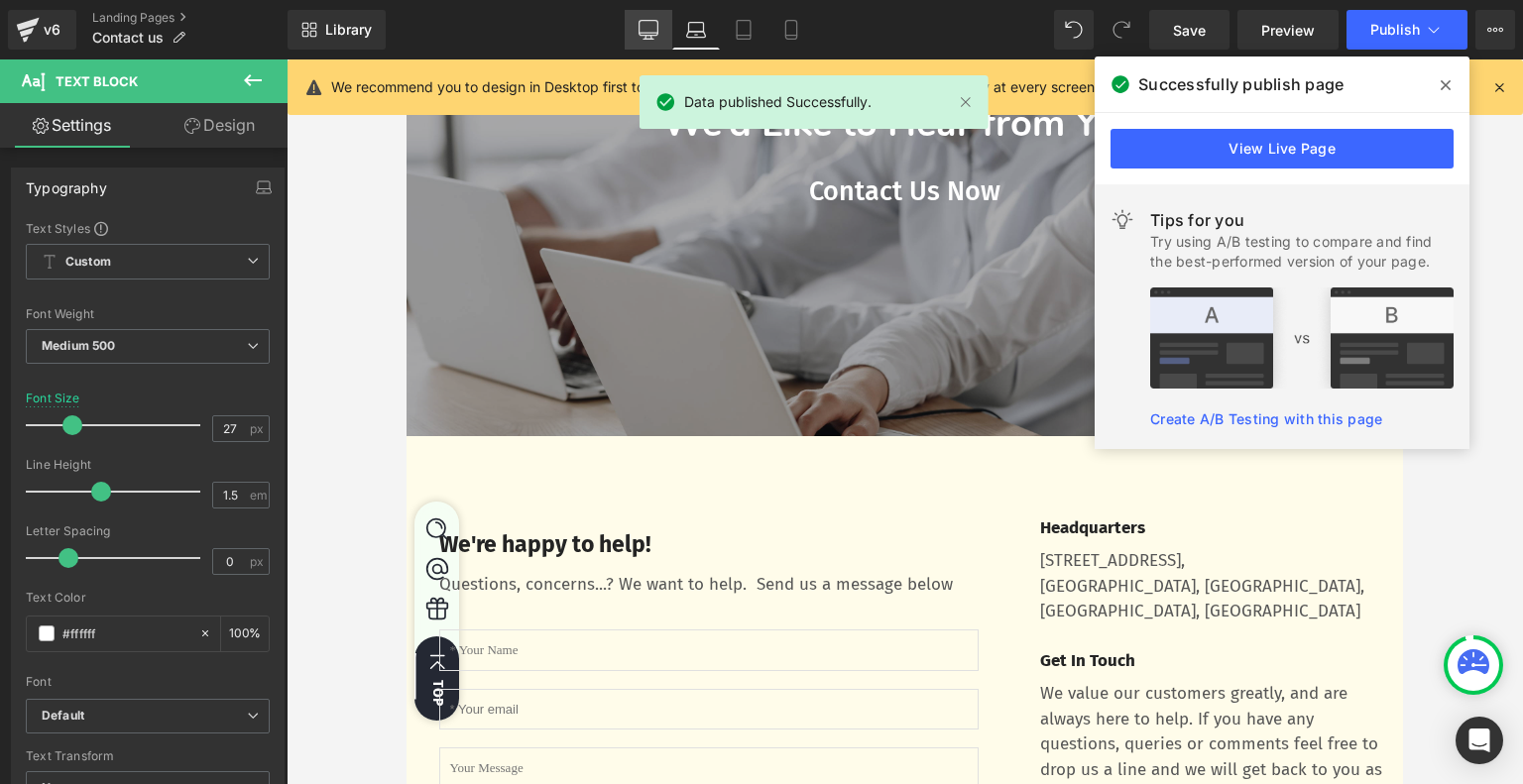 click 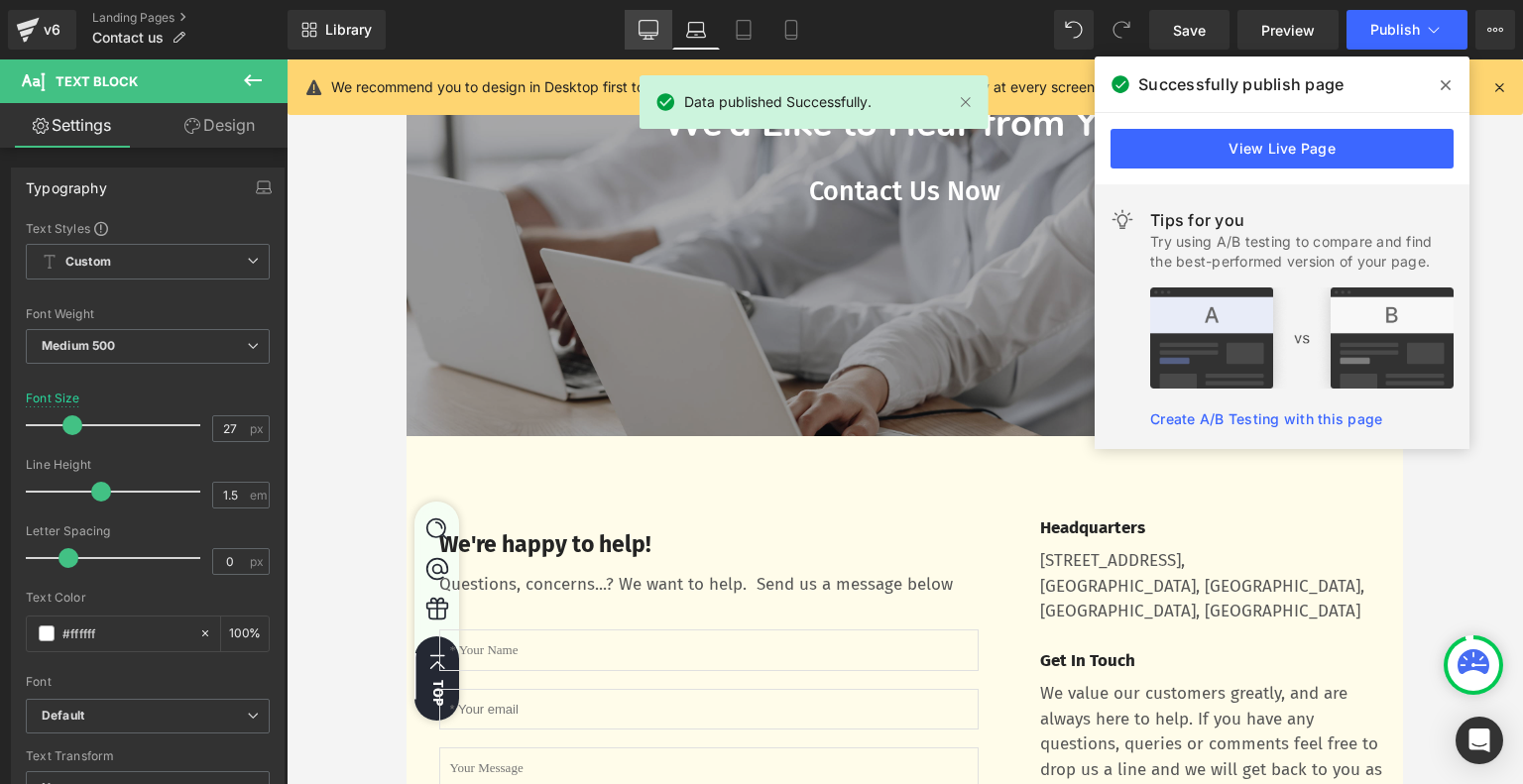 type on "29" 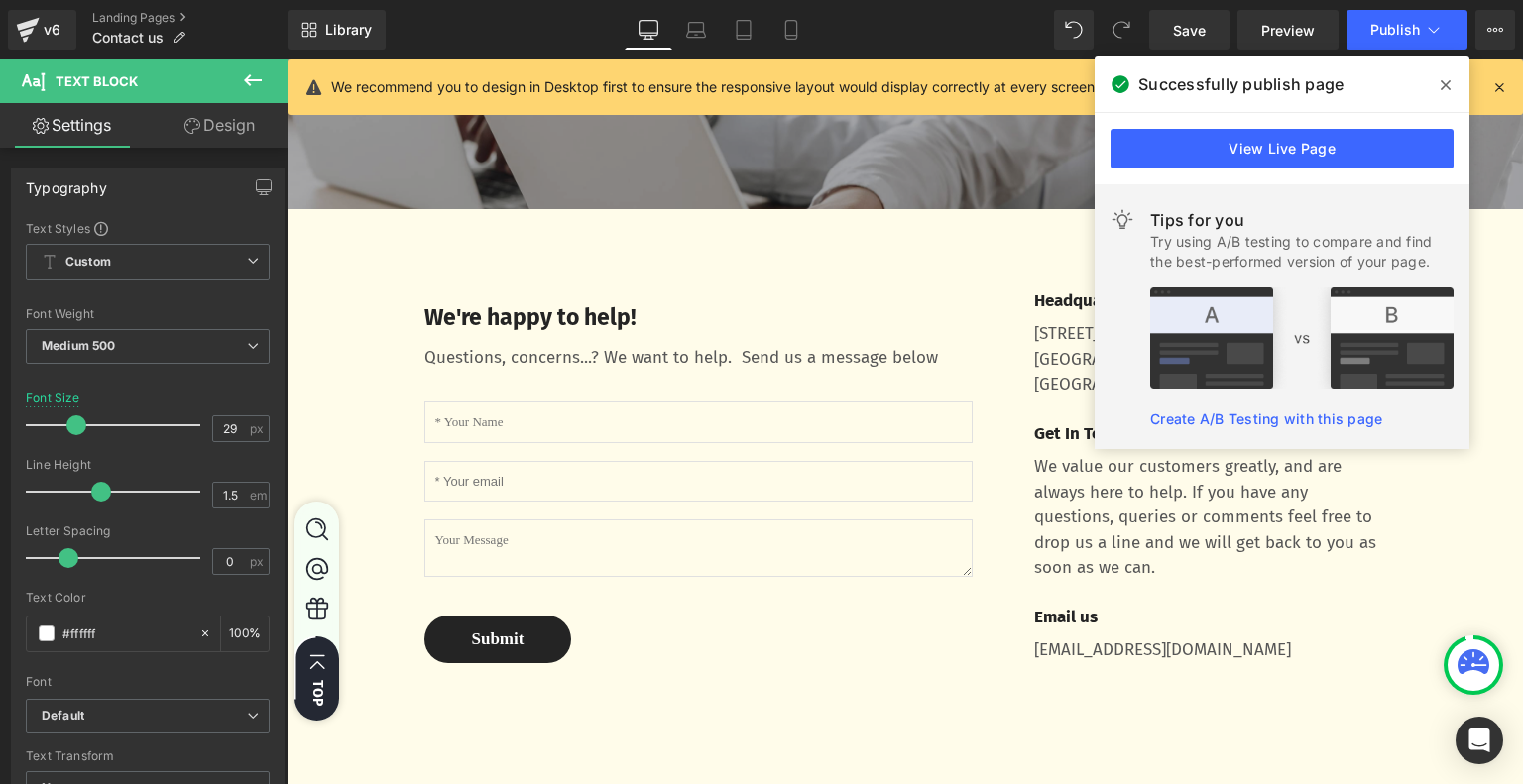 scroll, scrollTop: 37, scrollLeft: 0, axis: vertical 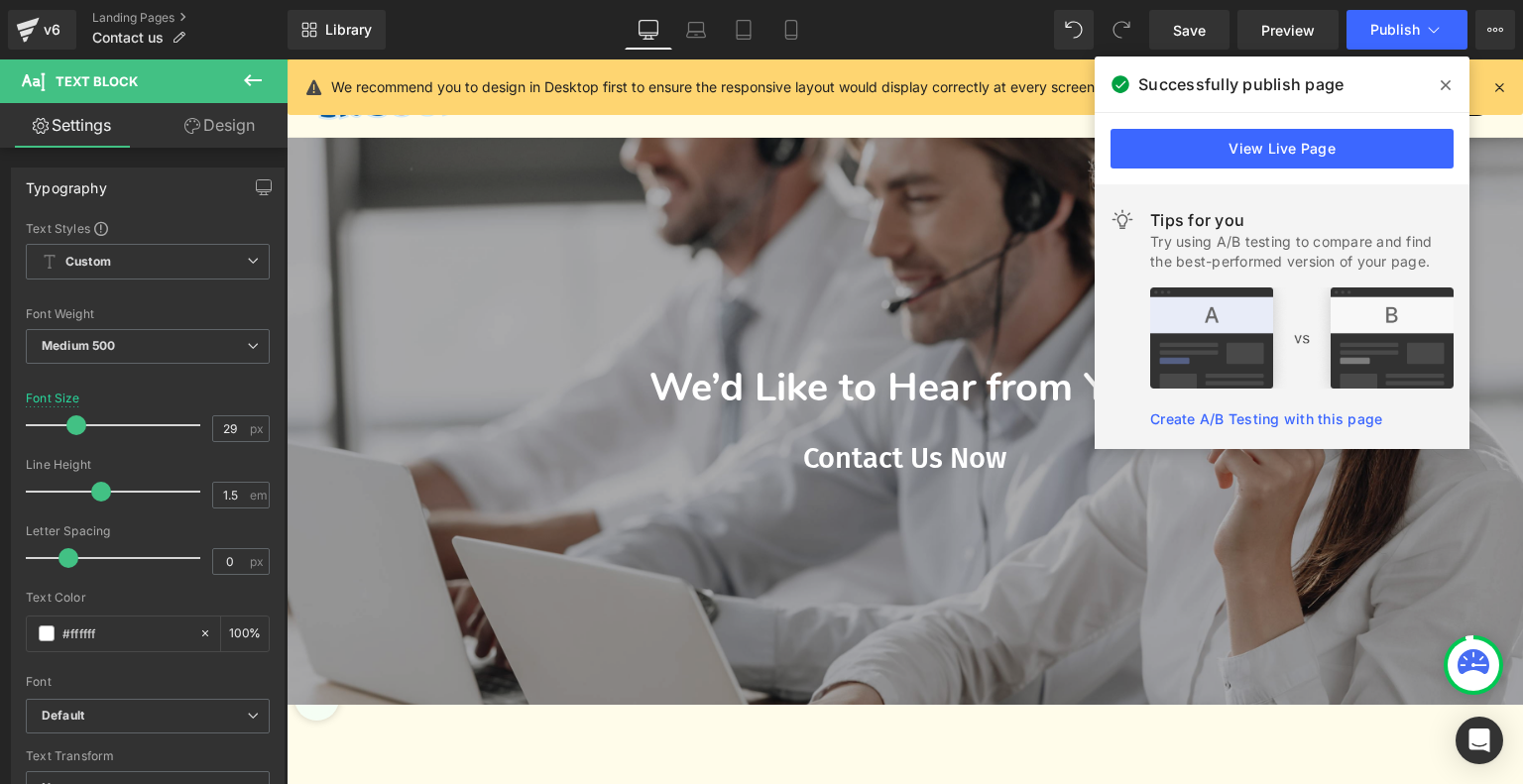 click 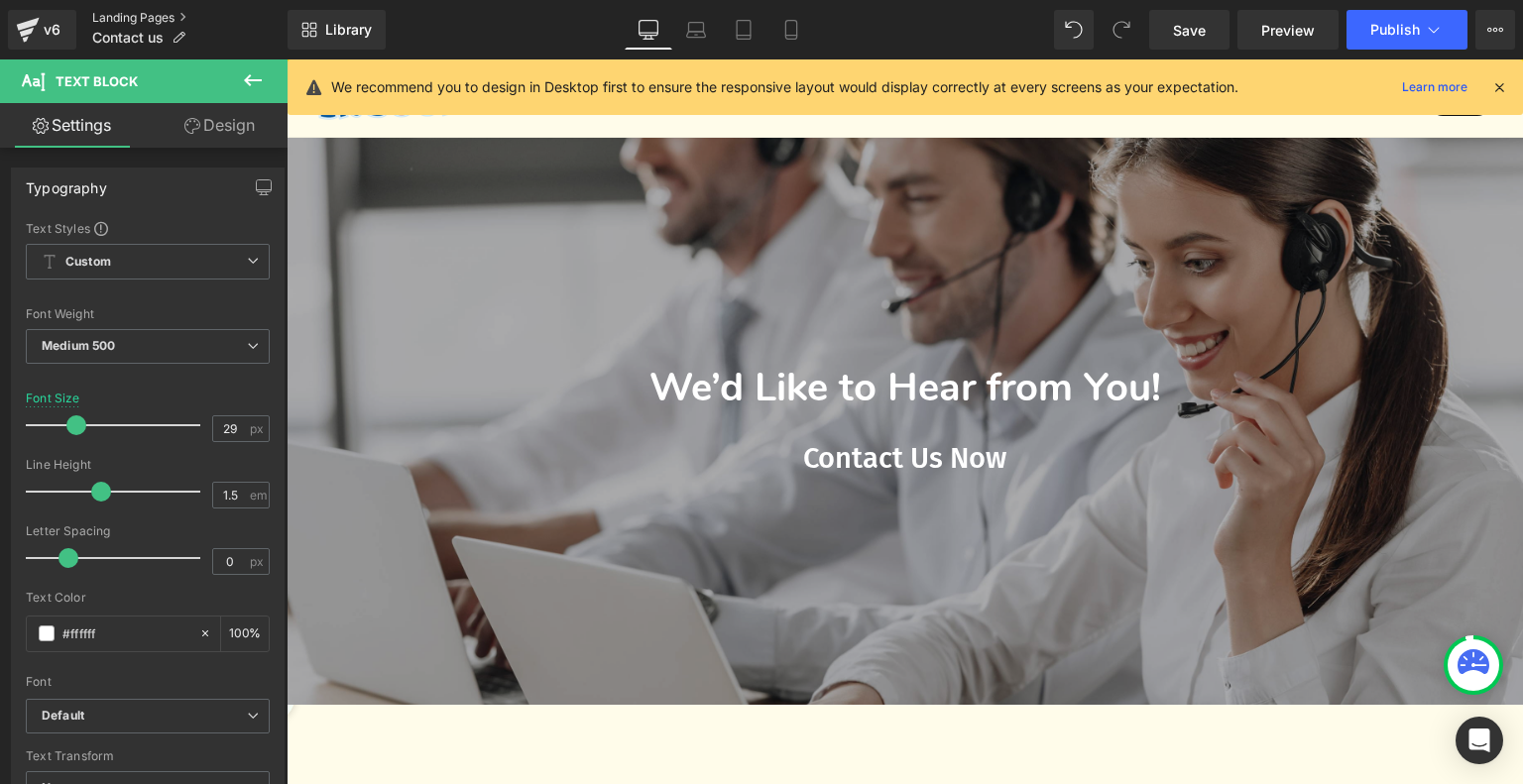 click on "Landing Pages" at bounding box center (189, 18) 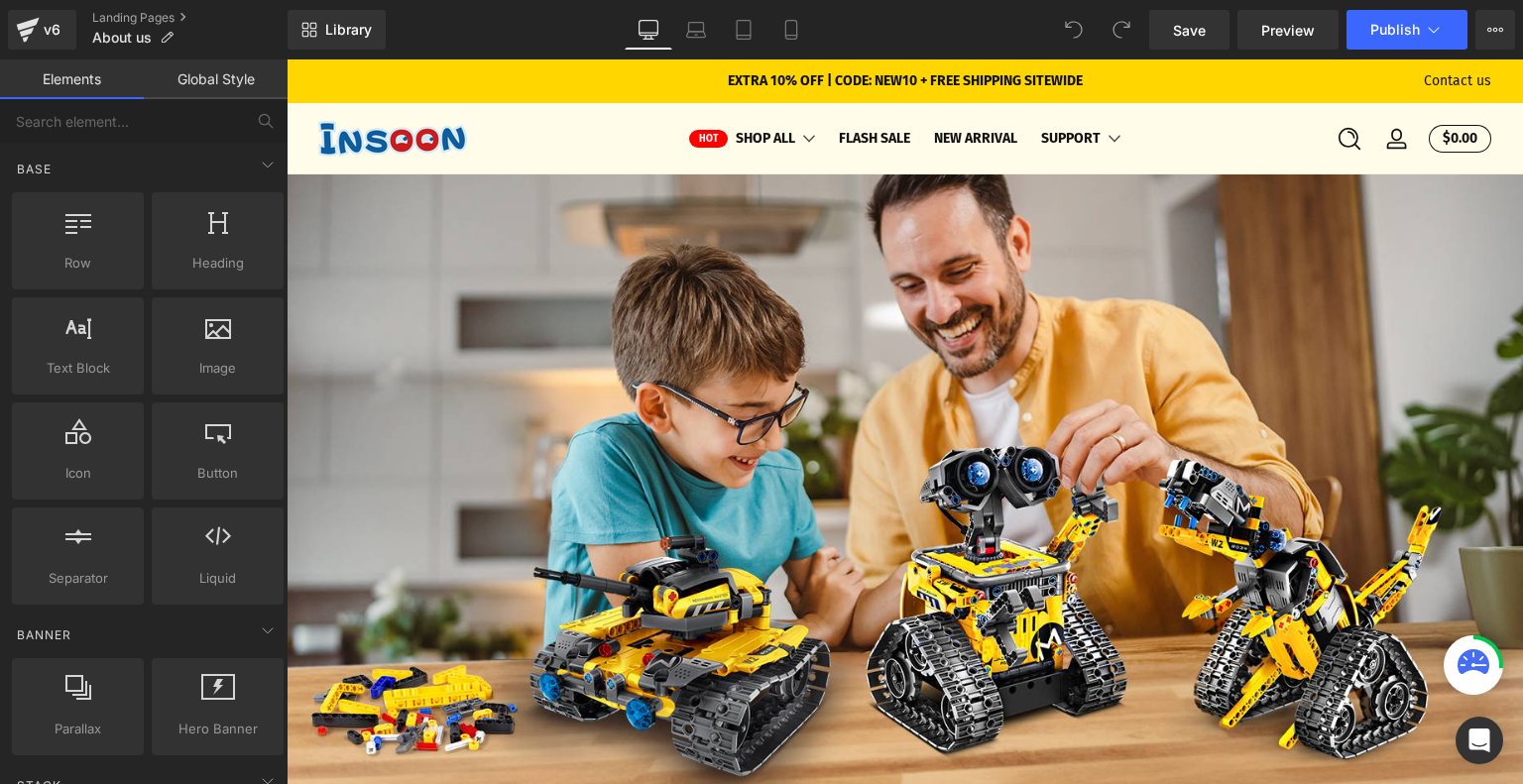 scroll, scrollTop: 0, scrollLeft: 0, axis: both 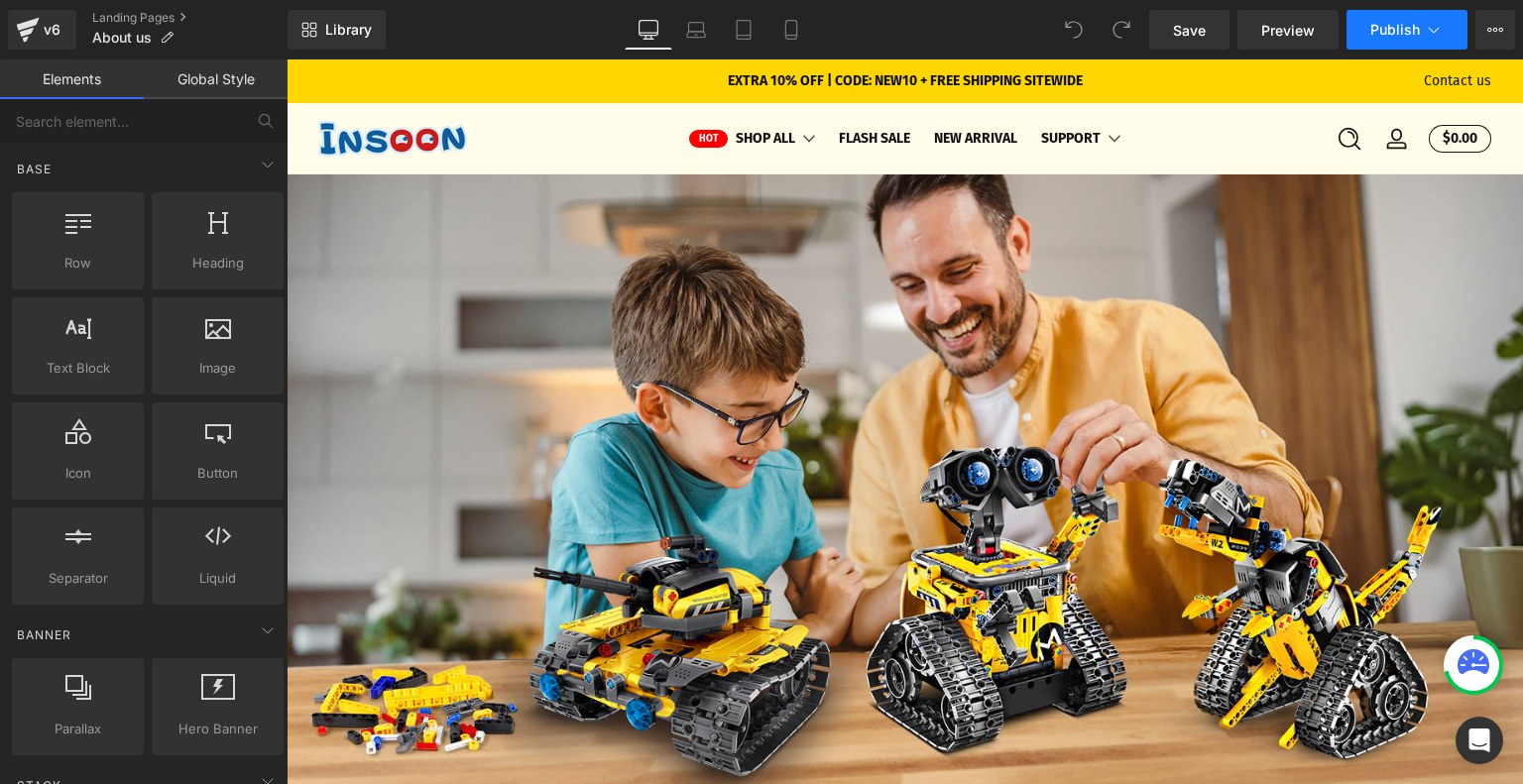 click on "Publish" at bounding box center (1395, 30) 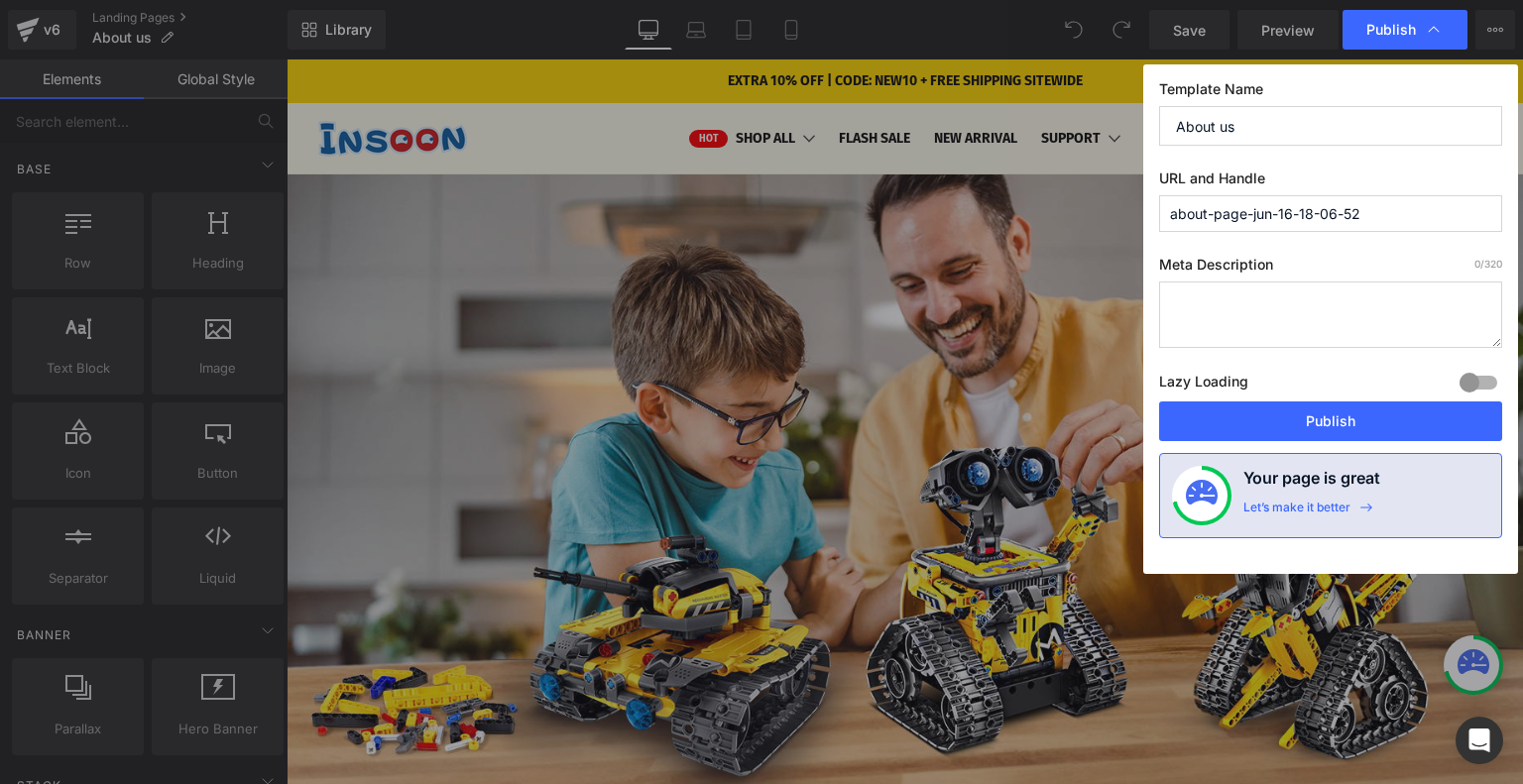 drag, startPoint x: 1275, startPoint y: 126, endPoint x: 1110, endPoint y: 132, distance: 165.10905 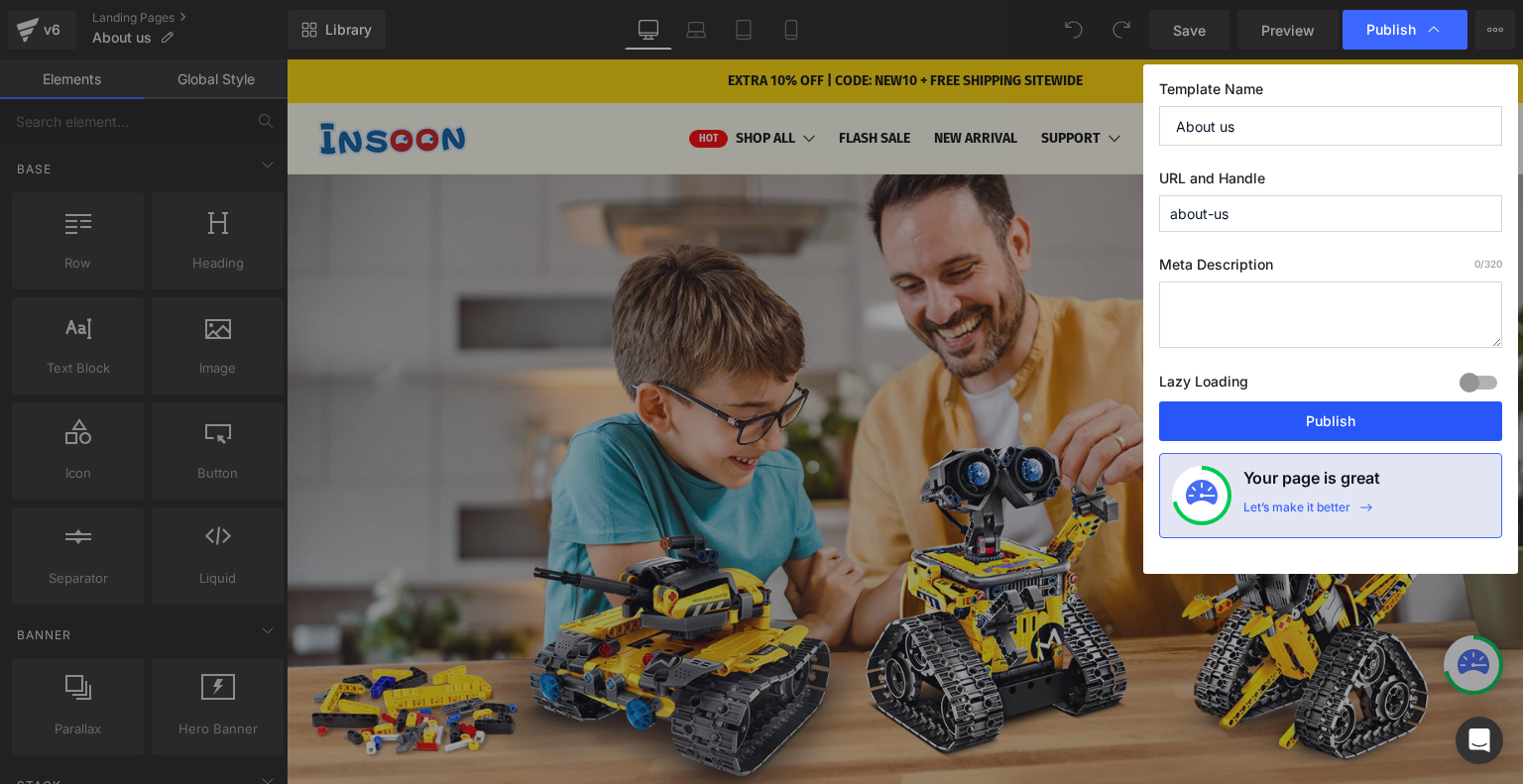 type on "about-us" 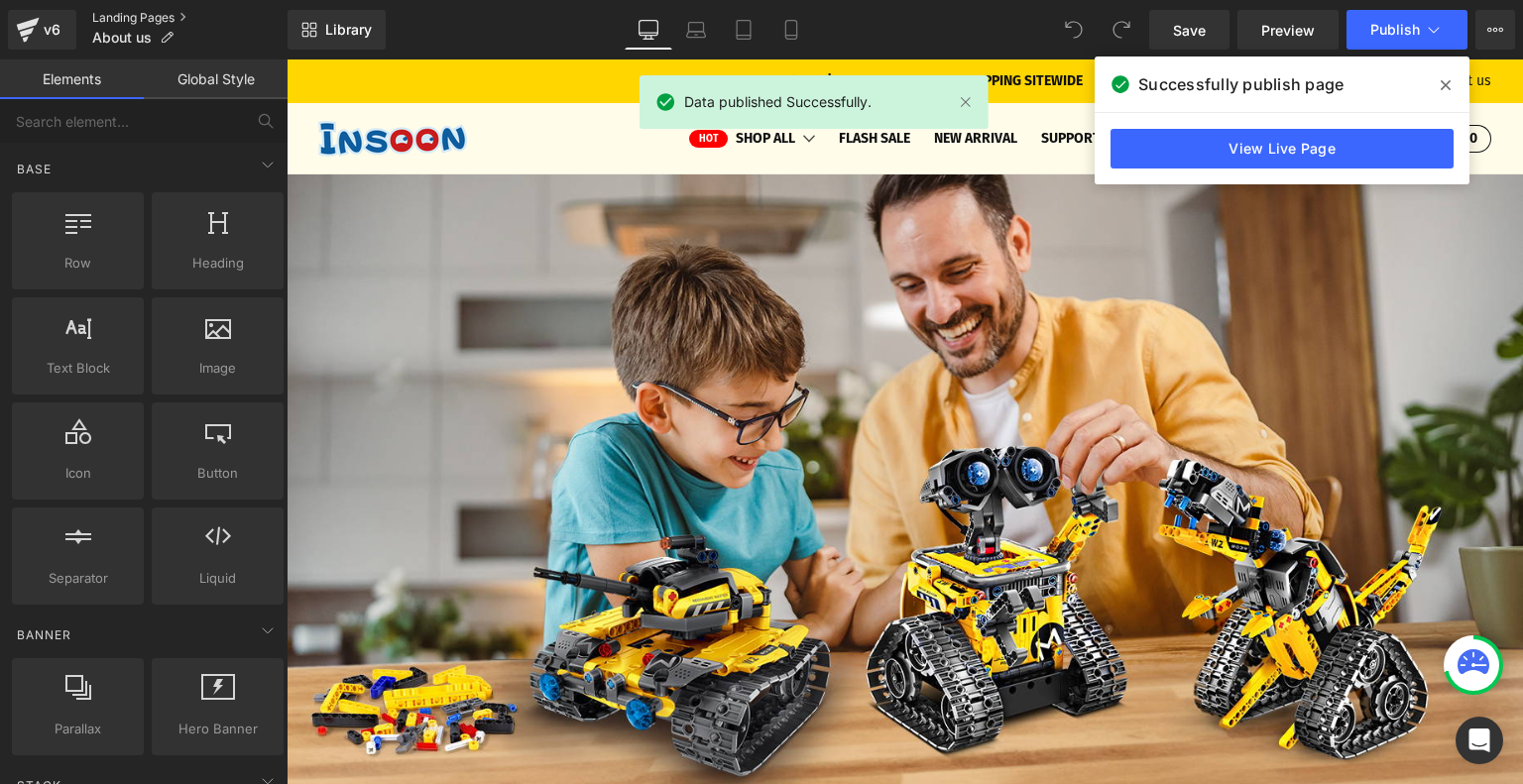 click on "Landing Pages" at bounding box center [189, 18] 